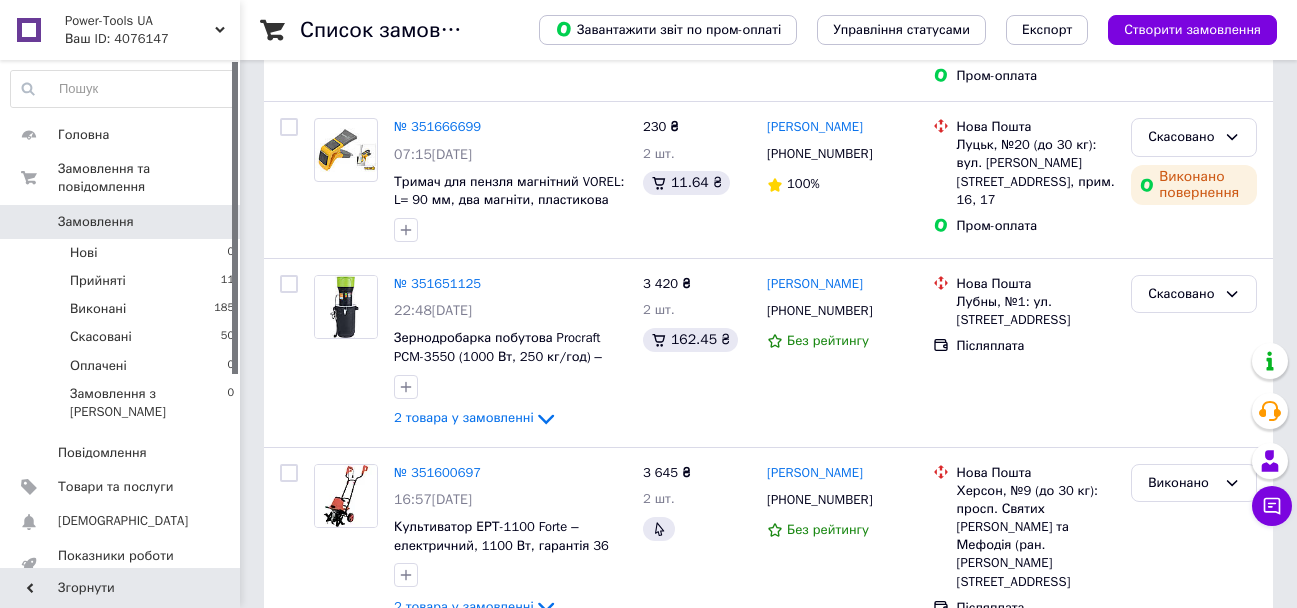 scroll, scrollTop: 0, scrollLeft: 0, axis: both 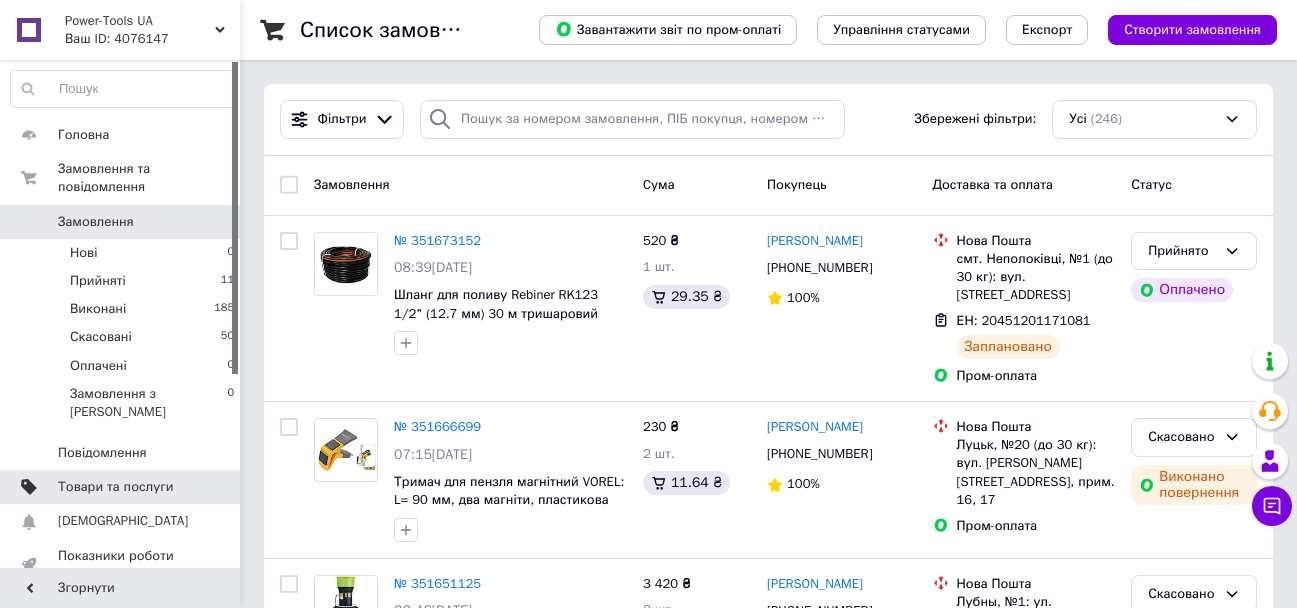 click on "Товари та послуги" at bounding box center (115, 487) 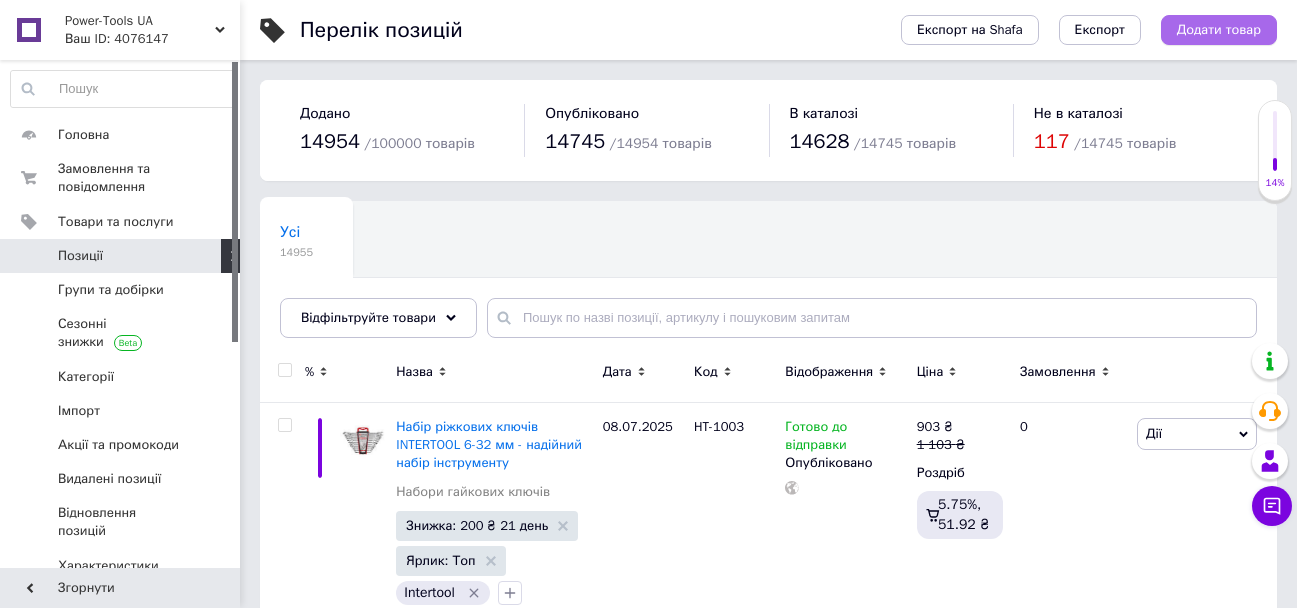 click on "Додати товар" at bounding box center (1219, 30) 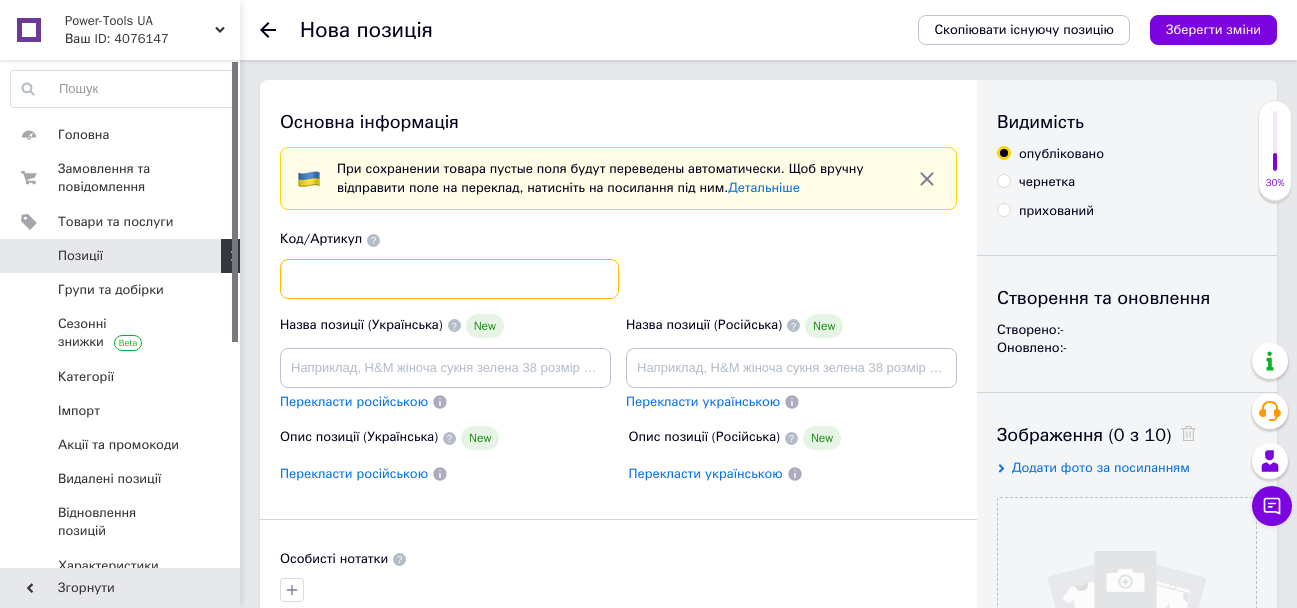 click at bounding box center (449, 279) 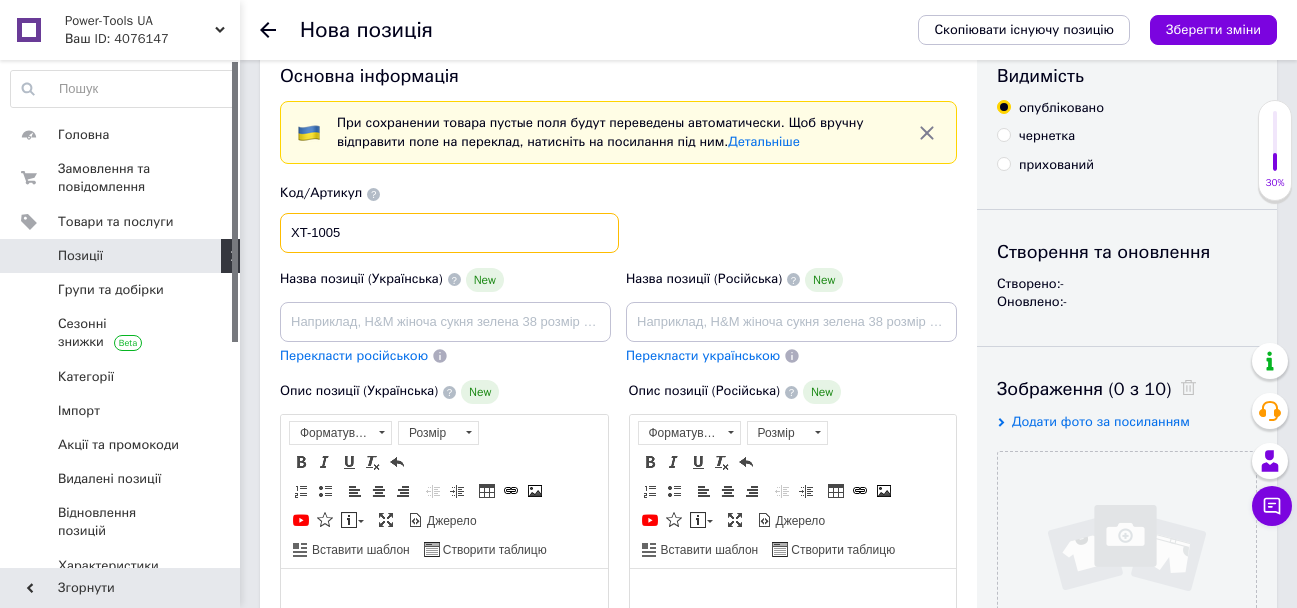 scroll, scrollTop: 100, scrollLeft: 0, axis: vertical 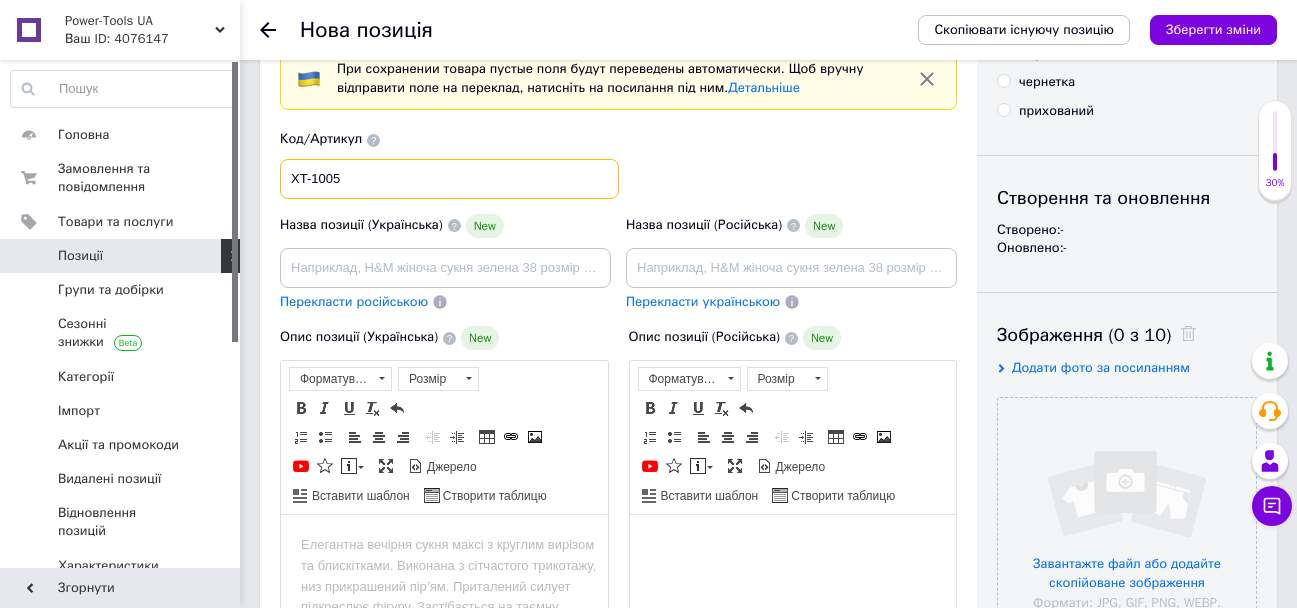 type on "XT-1005" 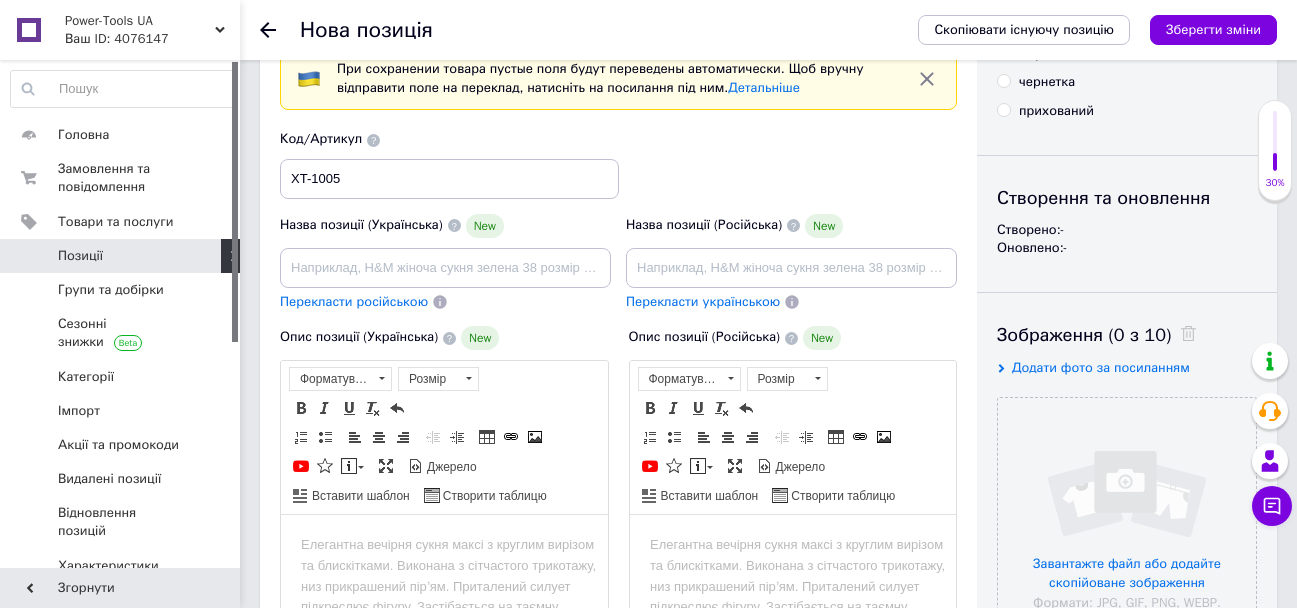 scroll, scrollTop: 0, scrollLeft: 0, axis: both 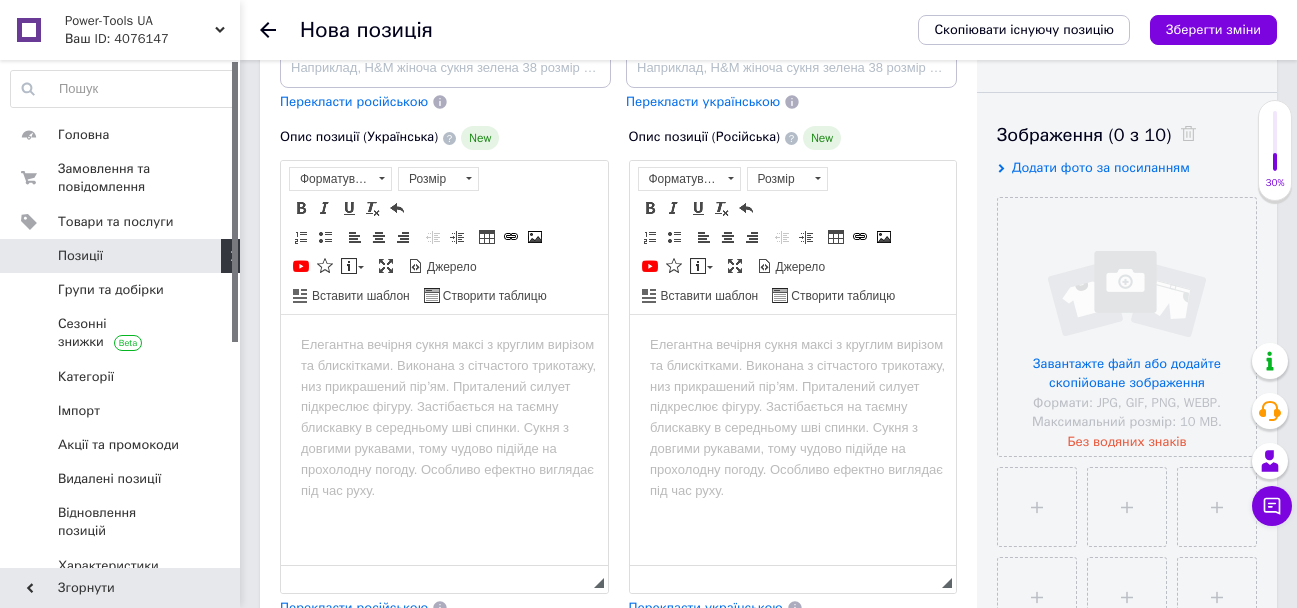 click at bounding box center (444, 345) 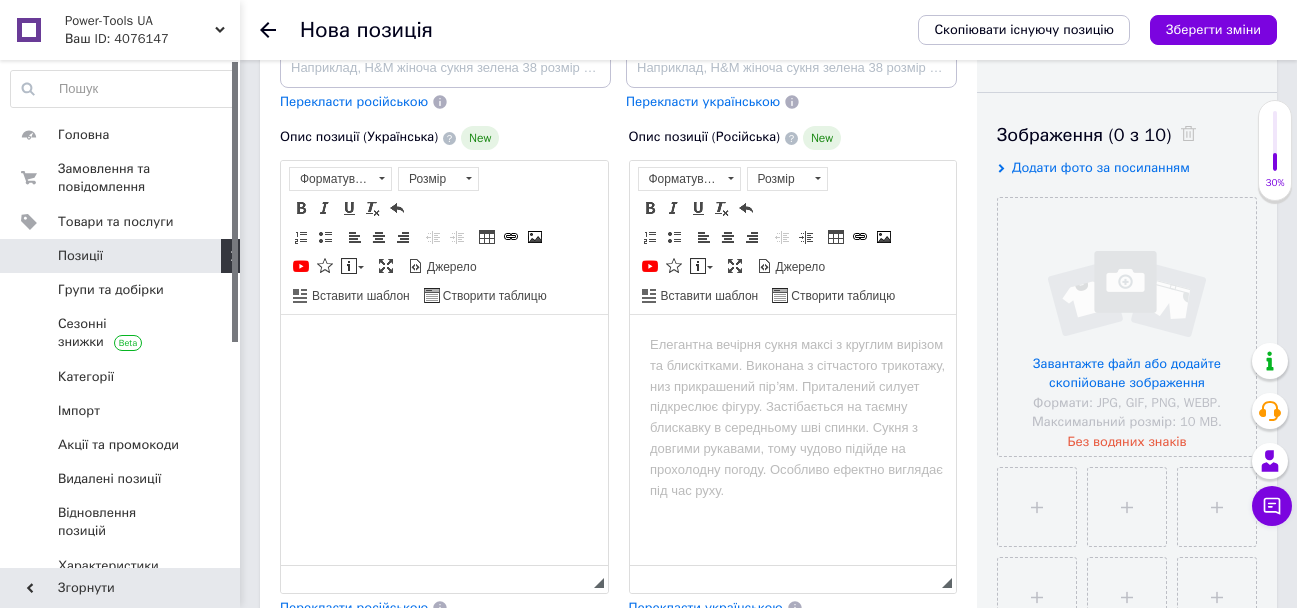 click at bounding box center [792, 345] 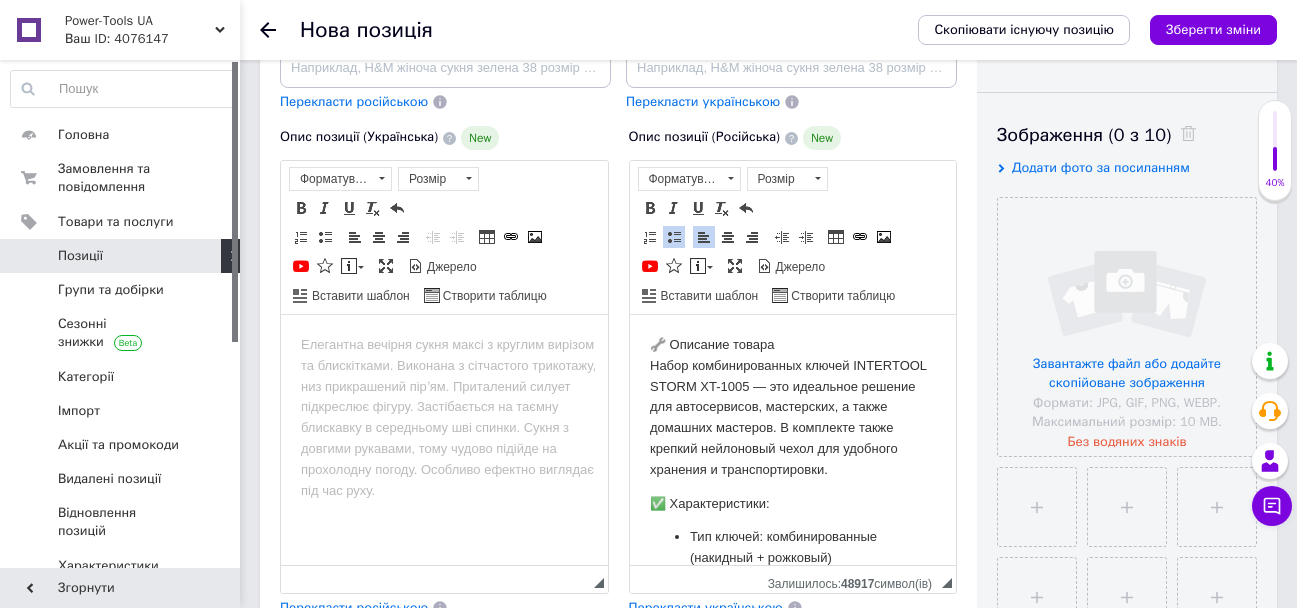 scroll, scrollTop: 842, scrollLeft: 0, axis: vertical 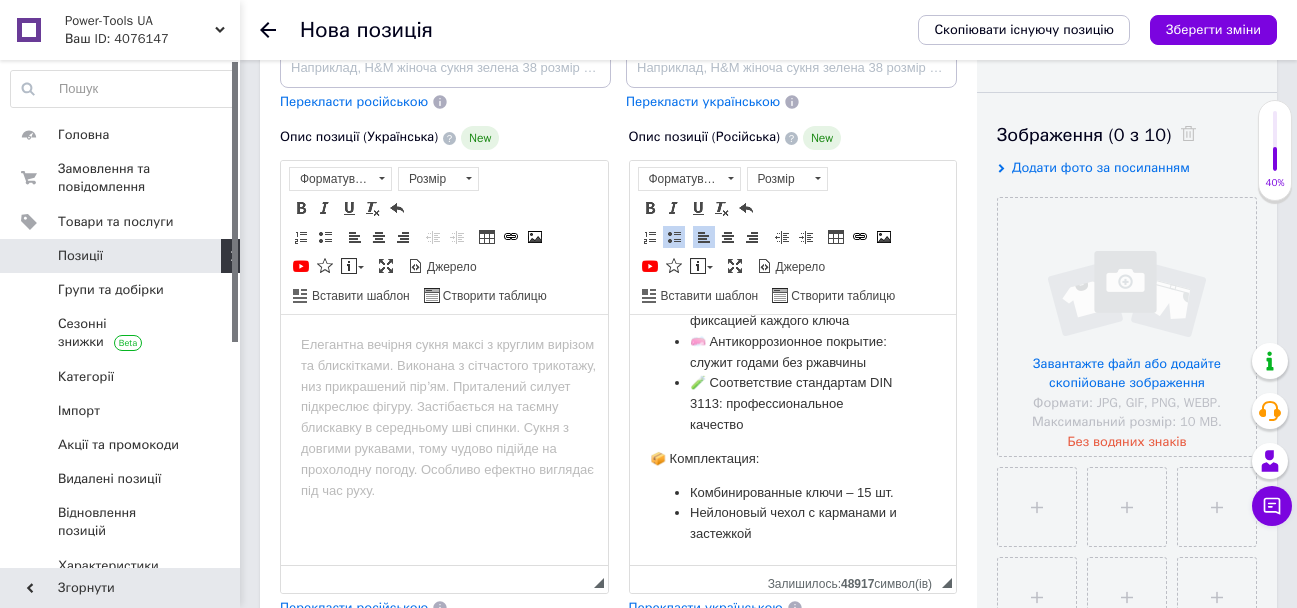 click at bounding box center (444, 345) 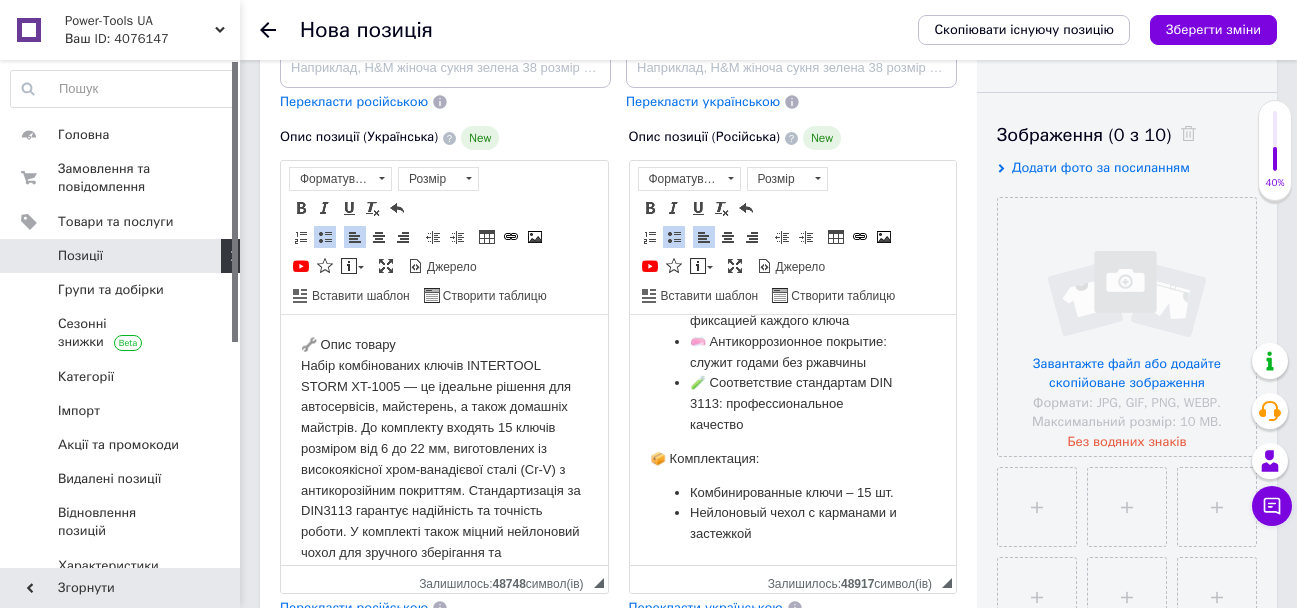 scroll, scrollTop: 821, scrollLeft: 0, axis: vertical 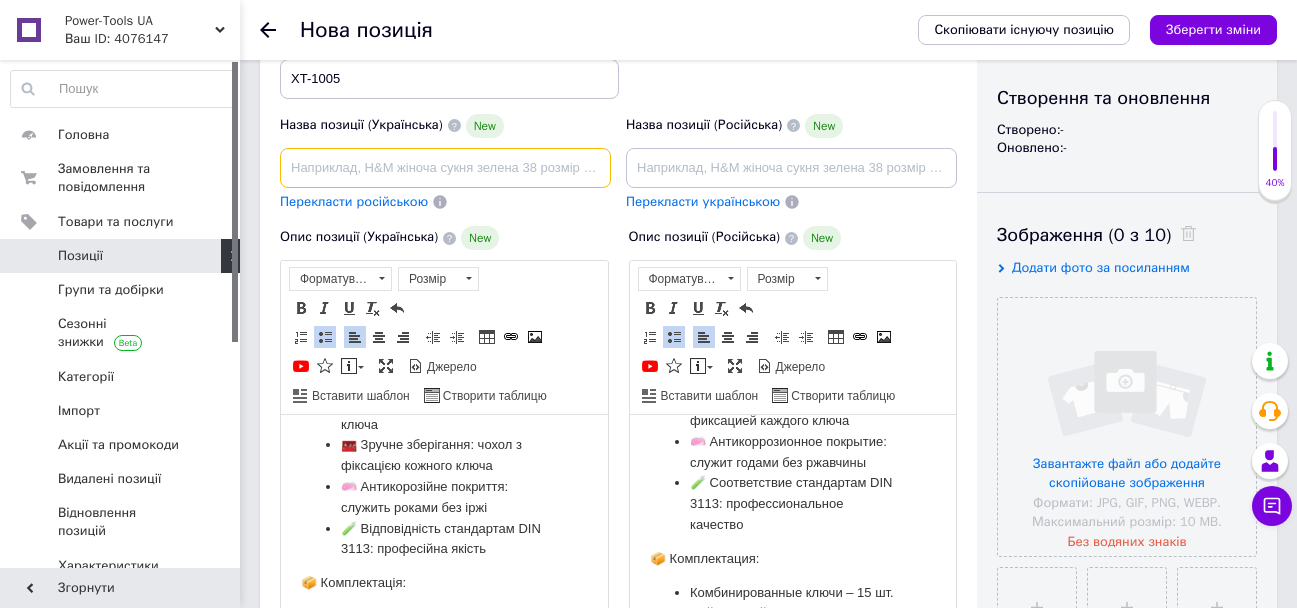 click at bounding box center (445, 168) 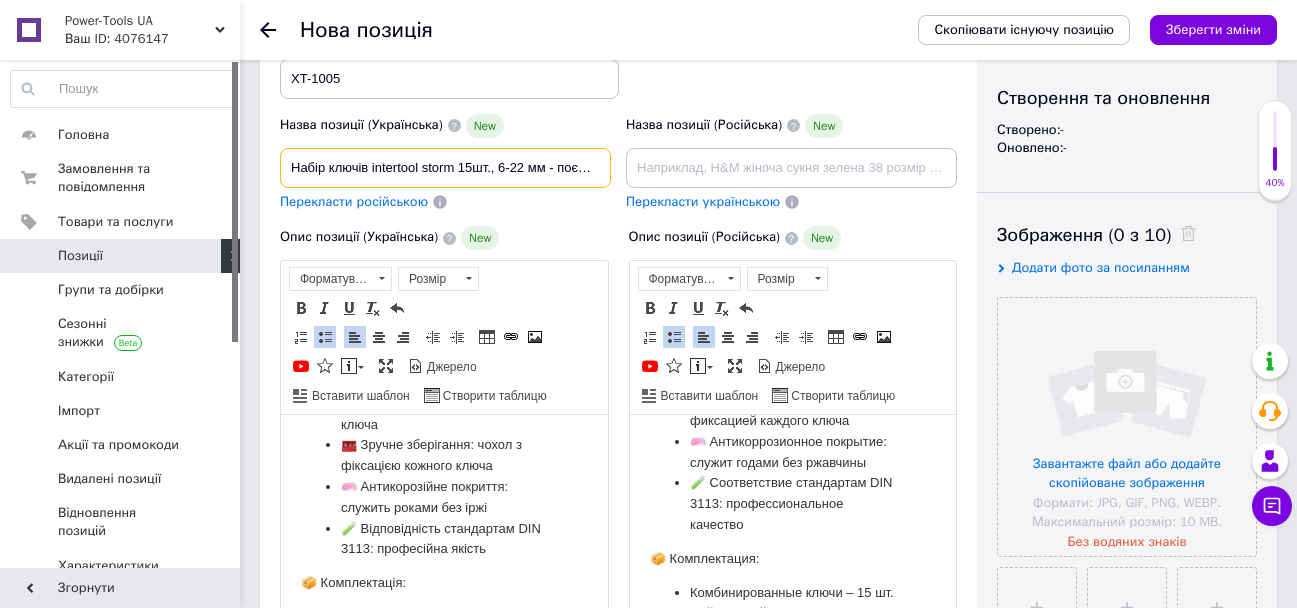 scroll, scrollTop: 0, scrollLeft: 200, axis: horizontal 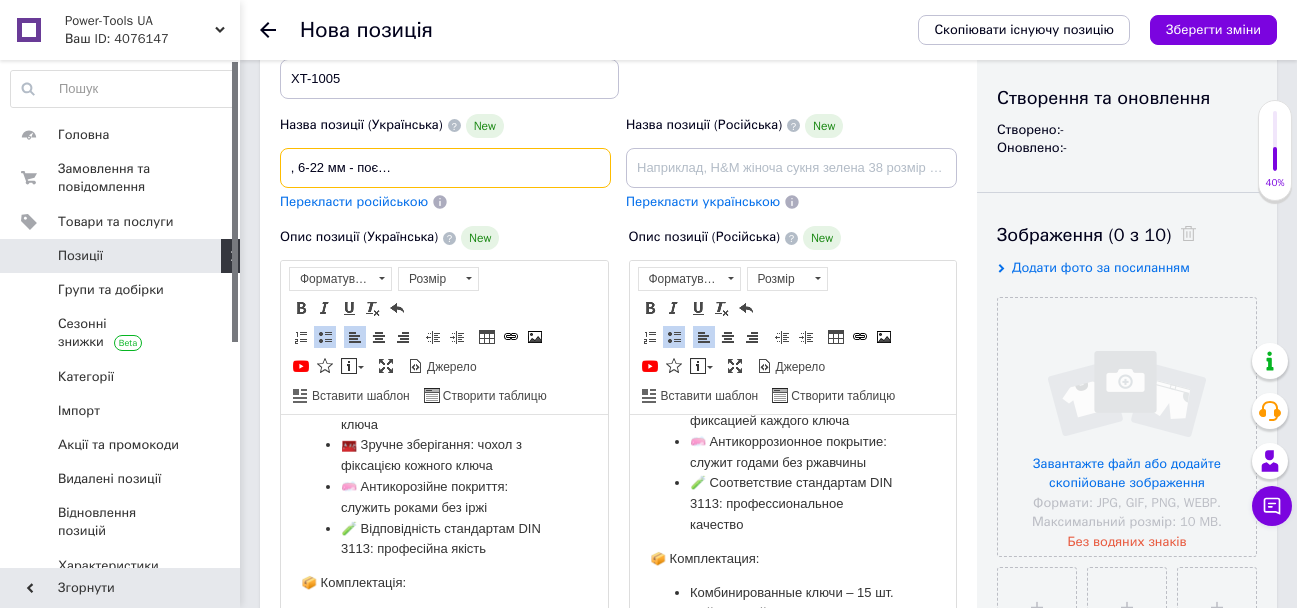 type on "Набір ключів intertool storm 15шт., 6-22 мм - поєднання рожкового і накидного ключа" 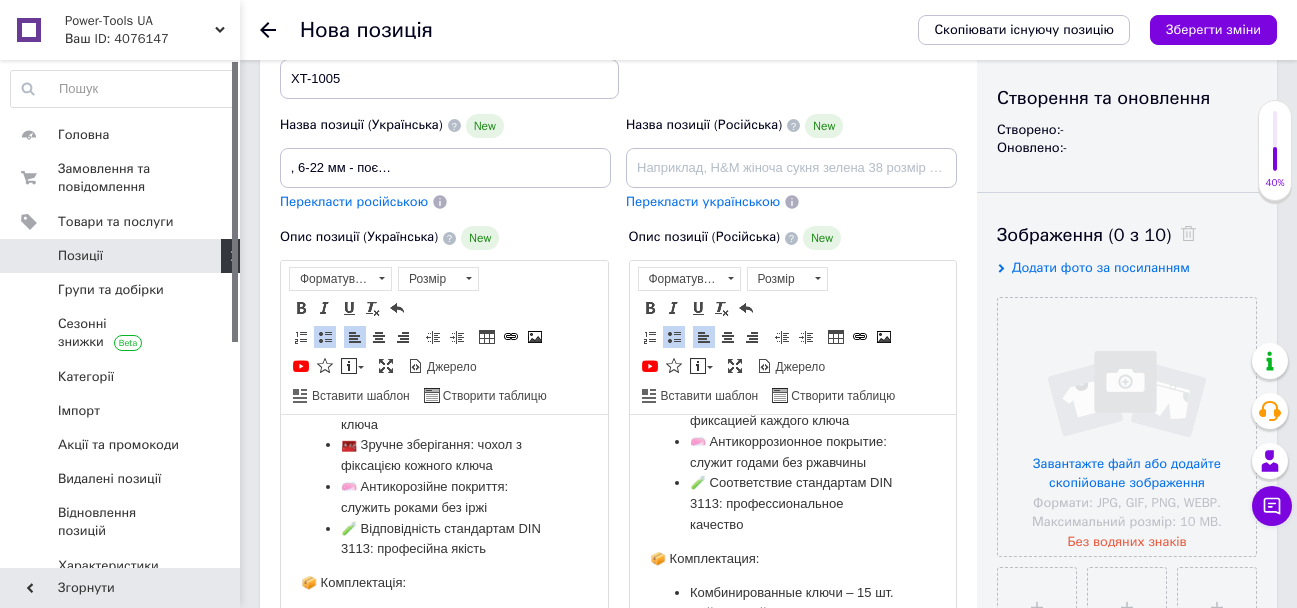 scroll, scrollTop: 0, scrollLeft: 0, axis: both 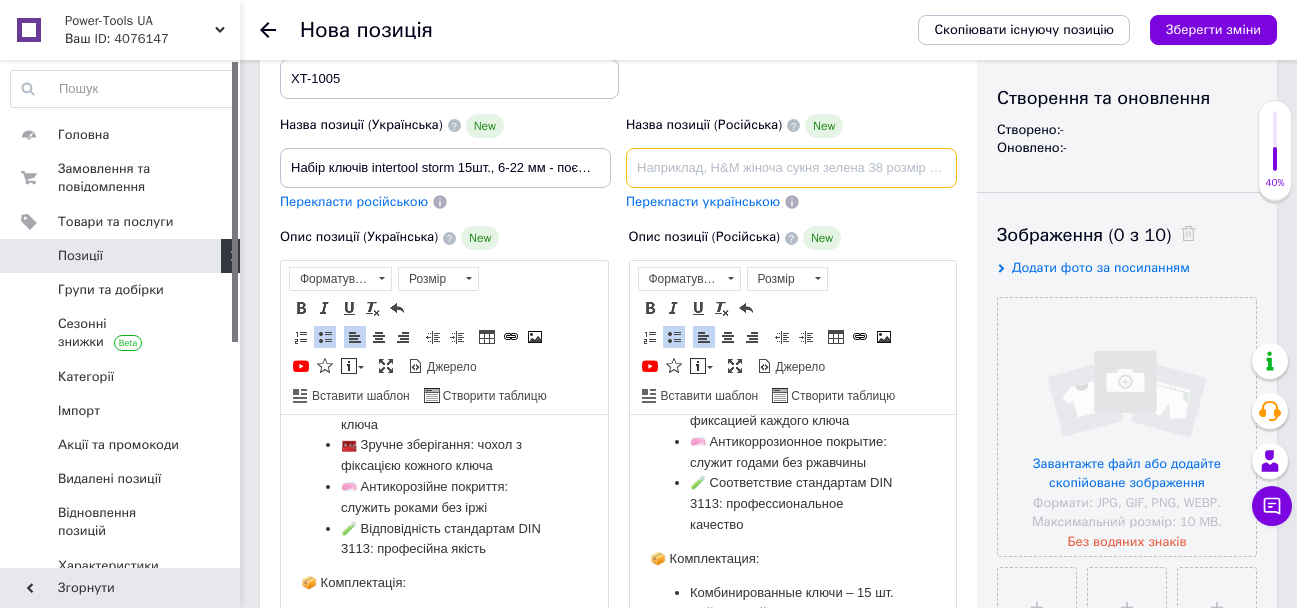 click at bounding box center [791, 168] 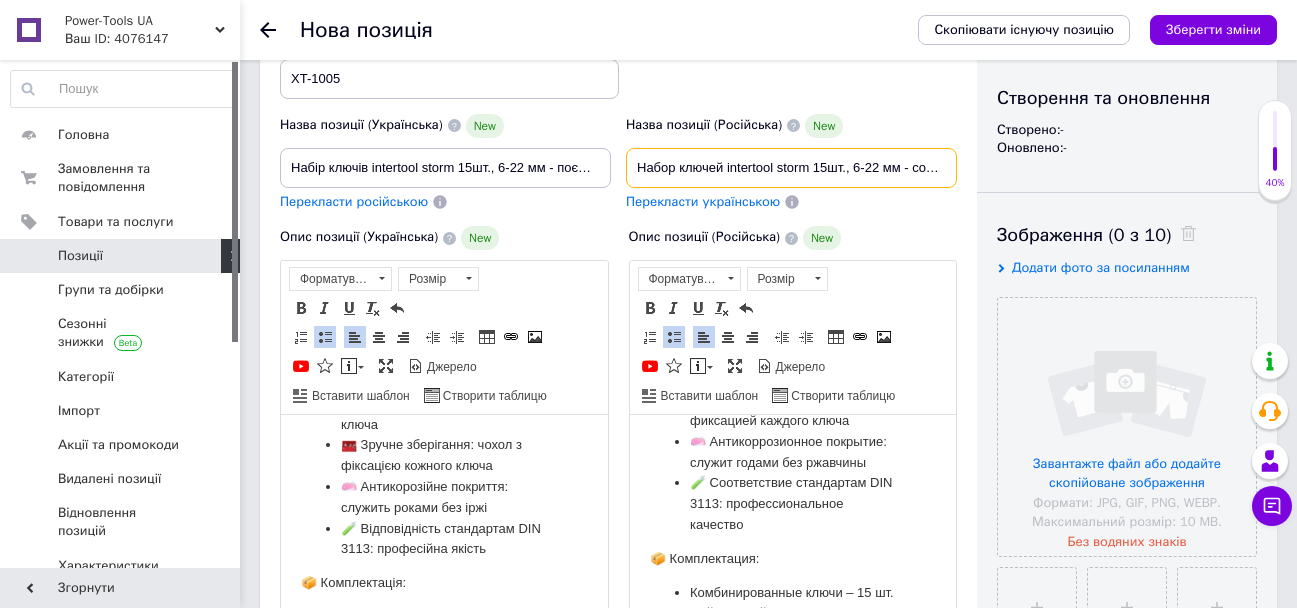 scroll, scrollTop: 0, scrollLeft: 211, axis: horizontal 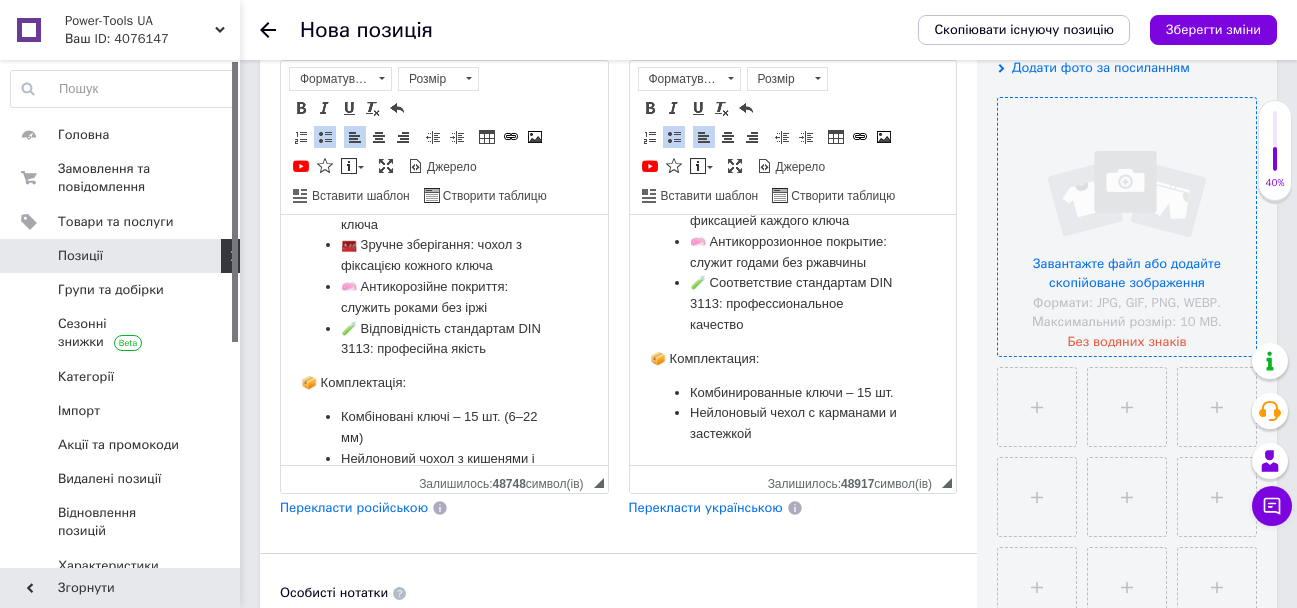 type on "Набор ключей intertool storm 15шт., 6-22 мм - сочетание рожкового и накидного ключа" 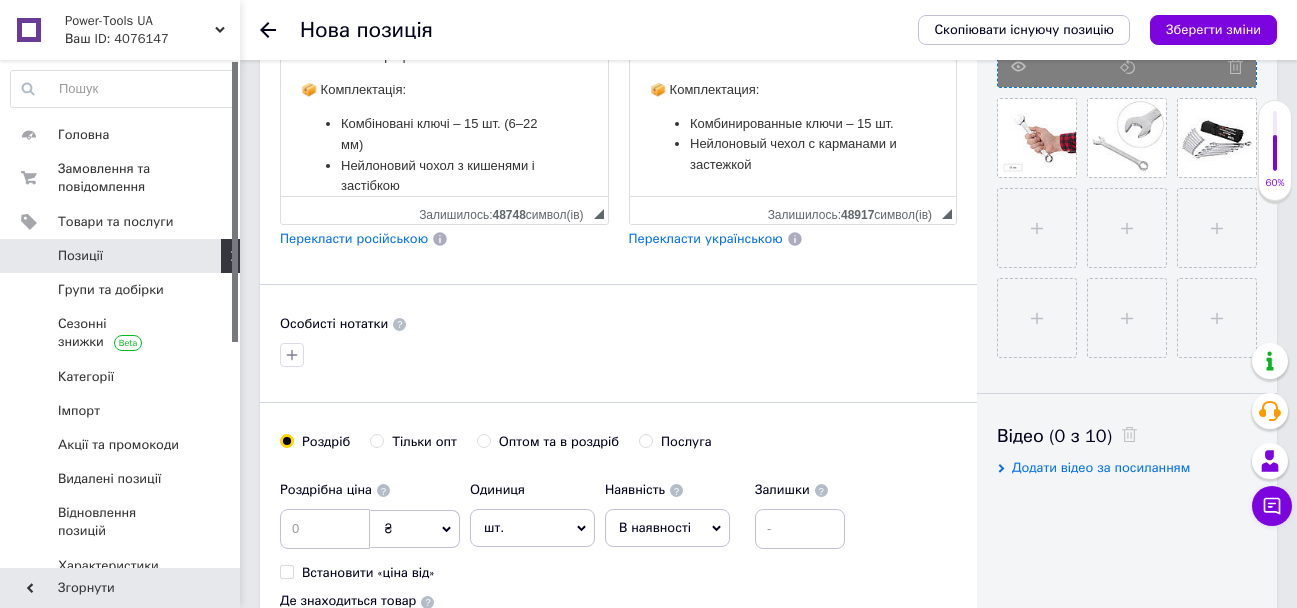 scroll, scrollTop: 800, scrollLeft: 0, axis: vertical 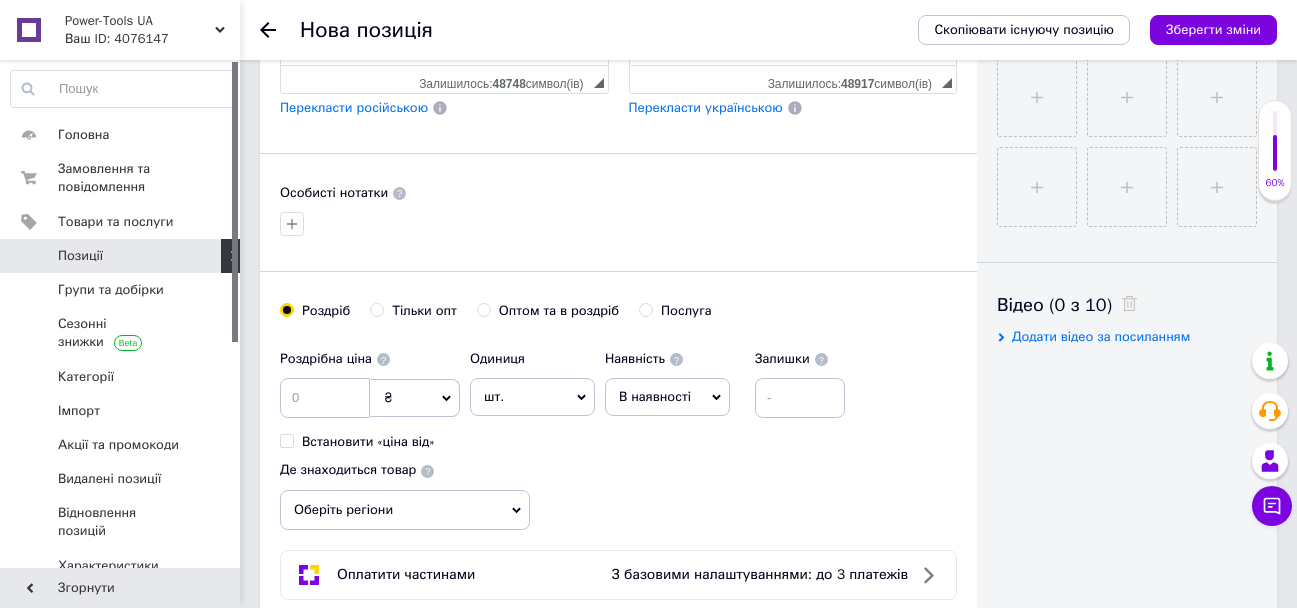 click at bounding box center [292, 224] 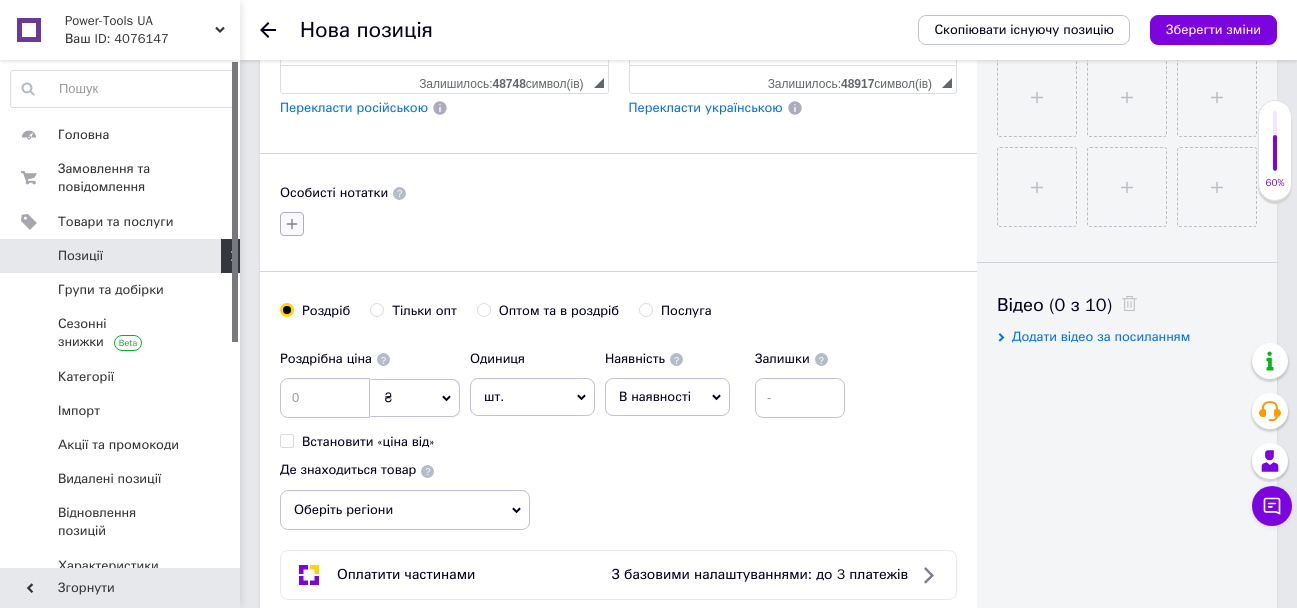 click 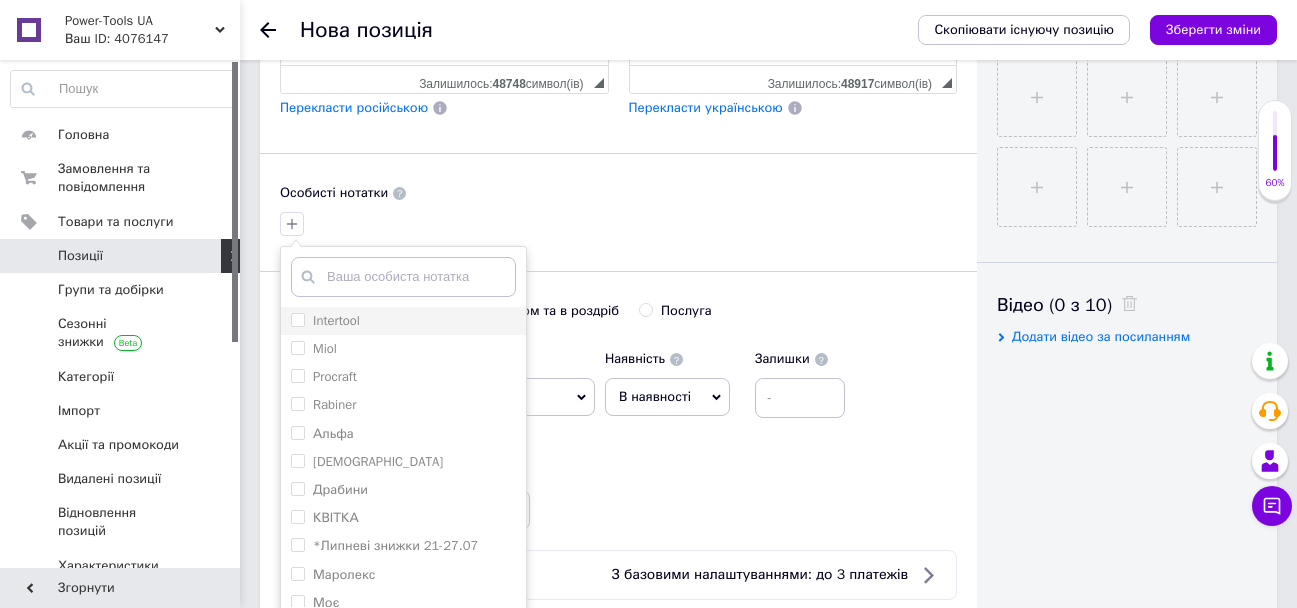click on "Intertool" at bounding box center [403, 321] 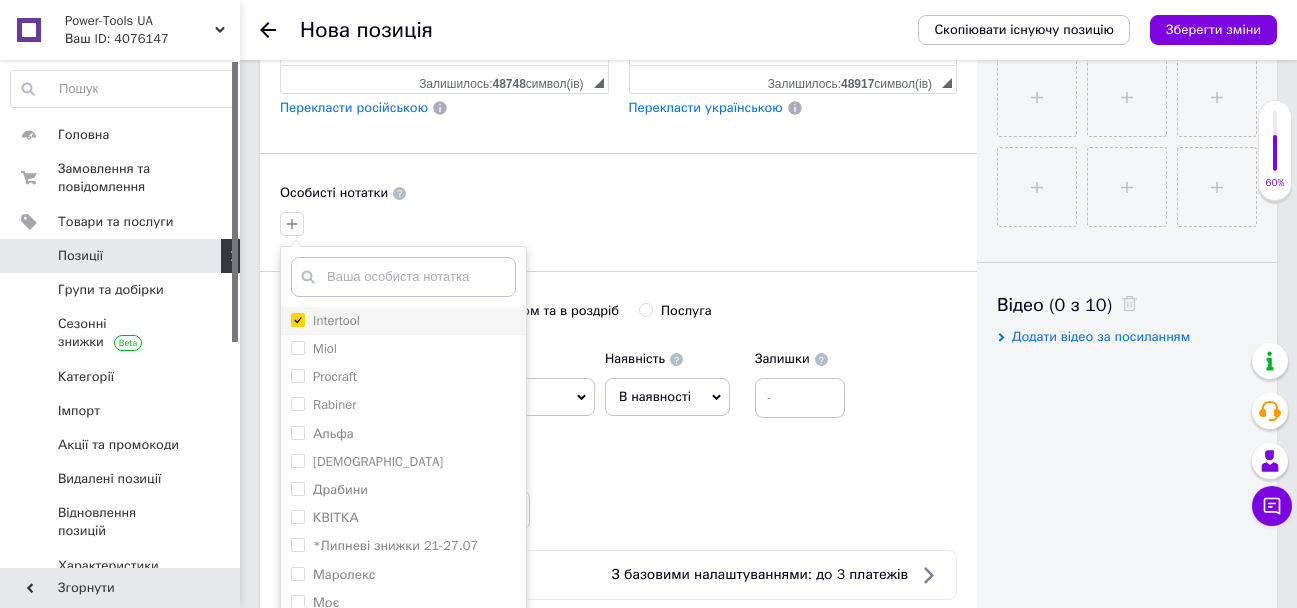checkbox on "true" 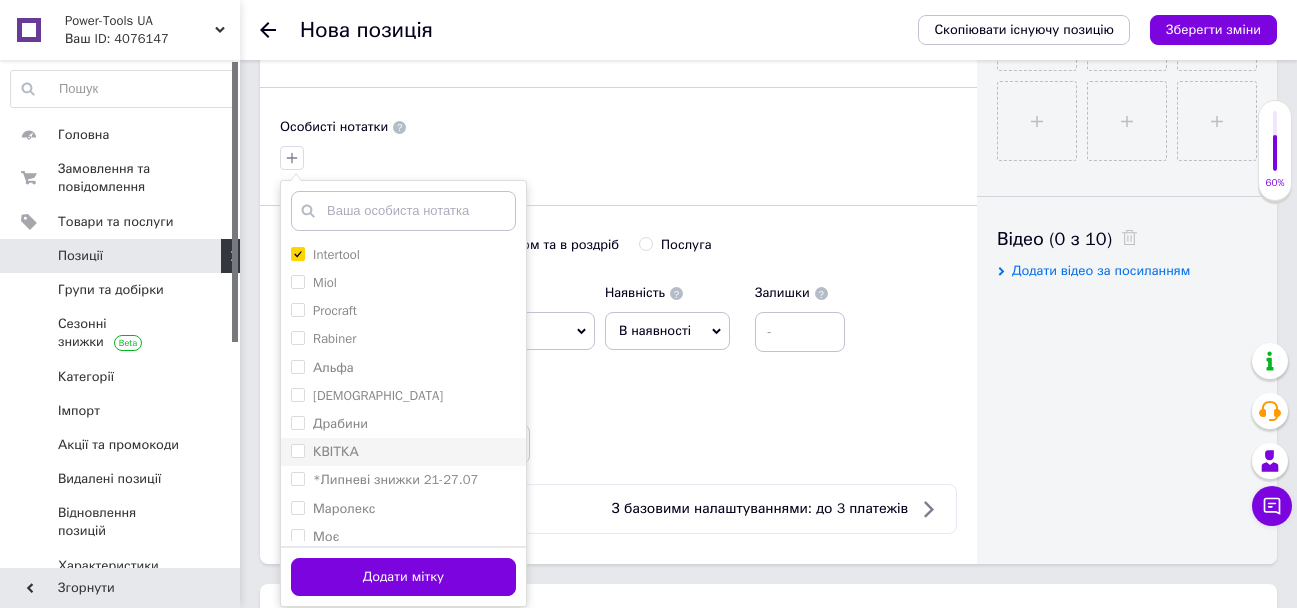 scroll, scrollTop: 900, scrollLeft: 0, axis: vertical 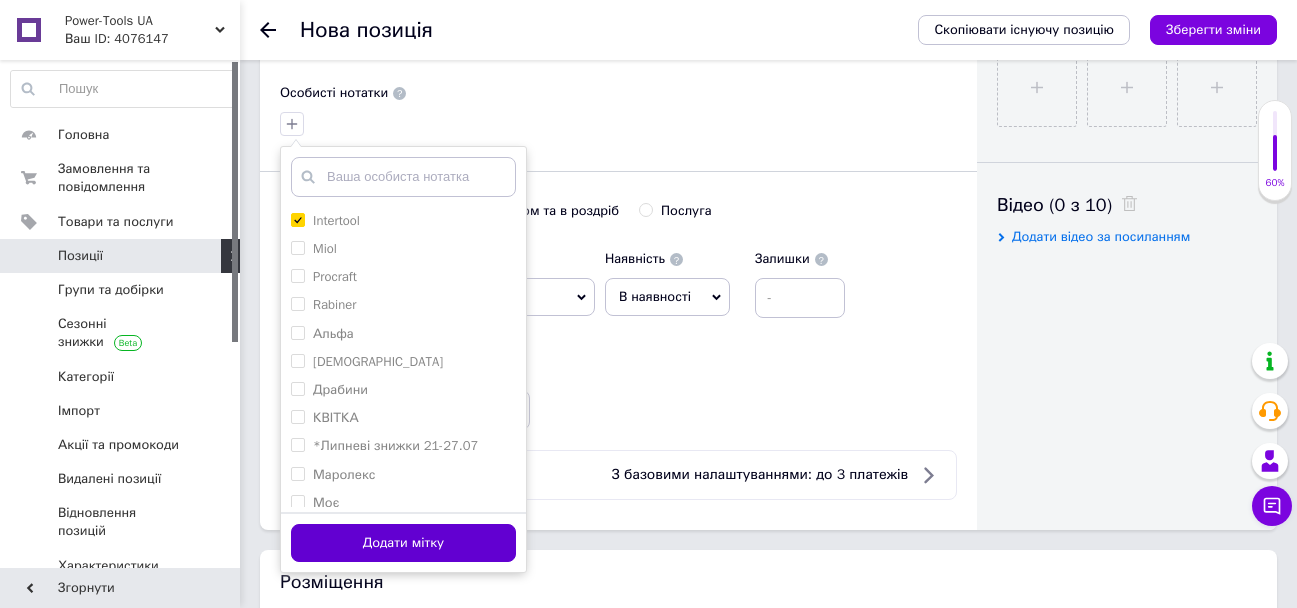 click on "Додати мітку" at bounding box center (403, 543) 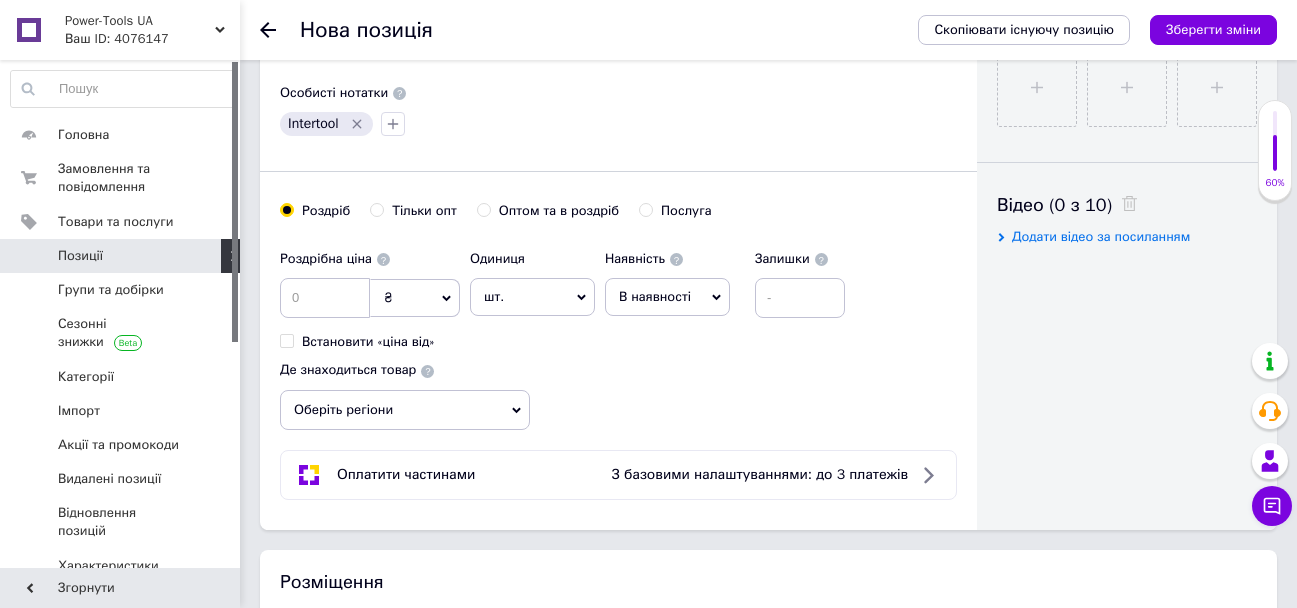 click on "В наявності" at bounding box center [655, 296] 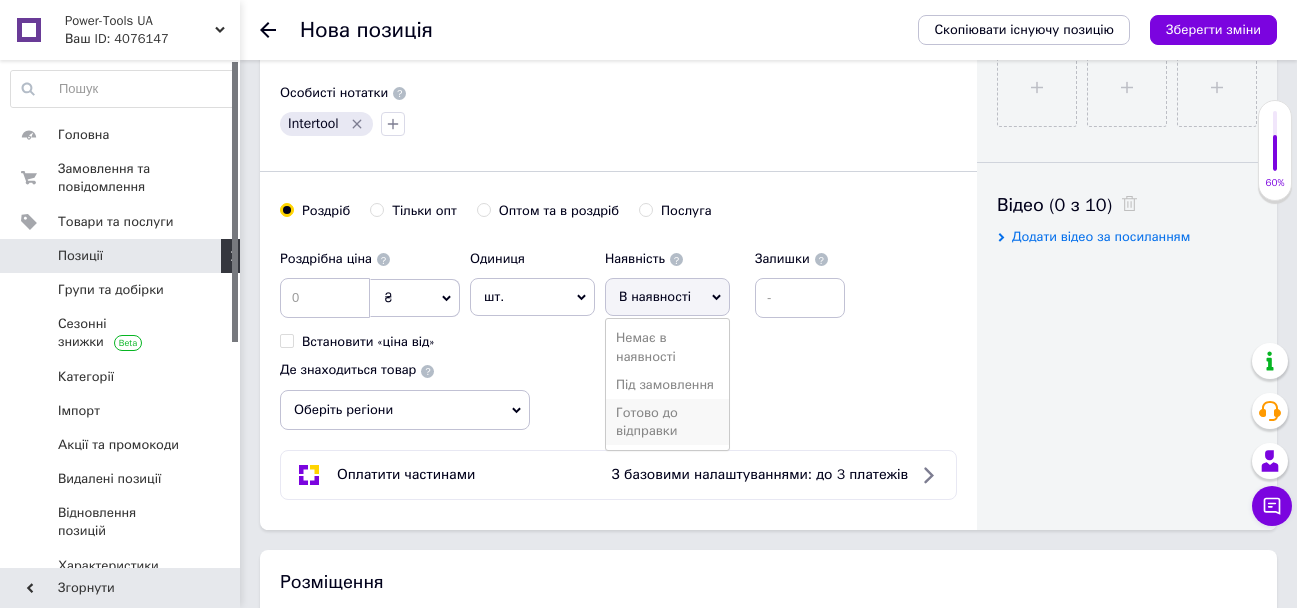 click on "Готово до відправки" at bounding box center (667, 422) 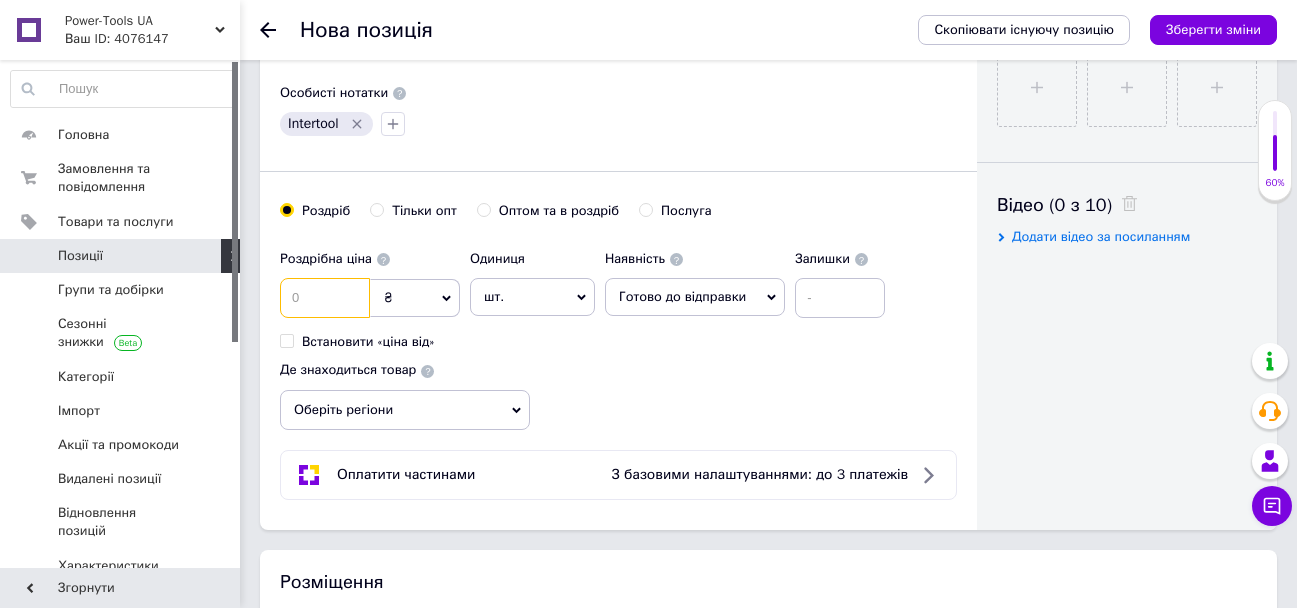 click at bounding box center (325, 298) 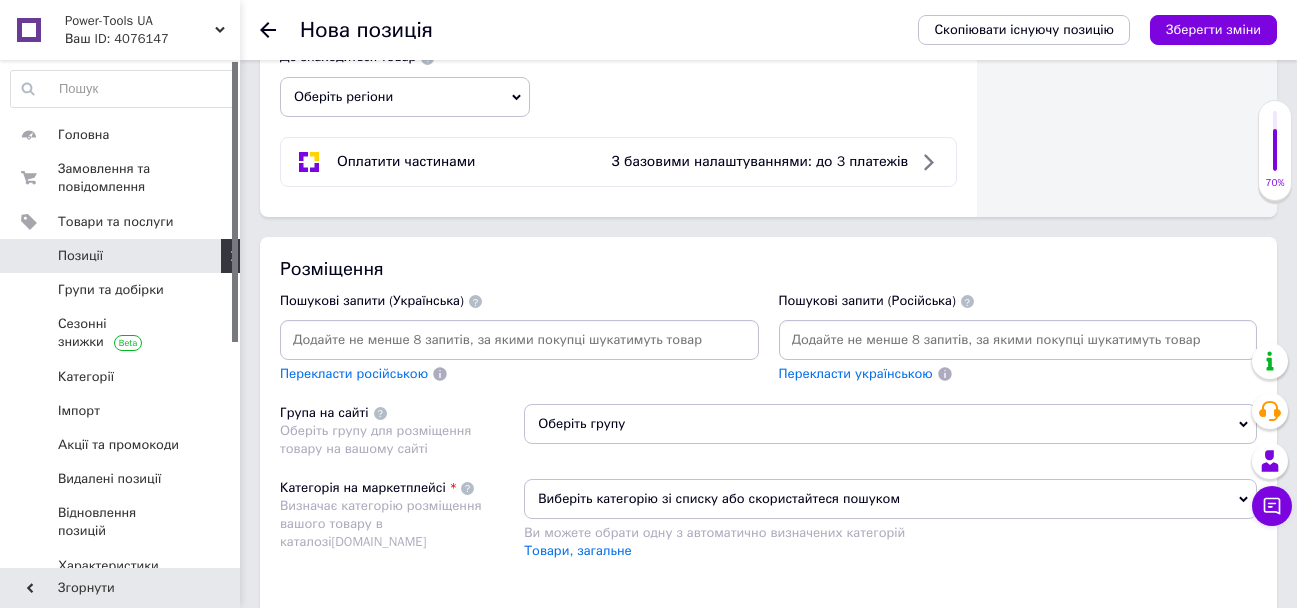 scroll, scrollTop: 1300, scrollLeft: 0, axis: vertical 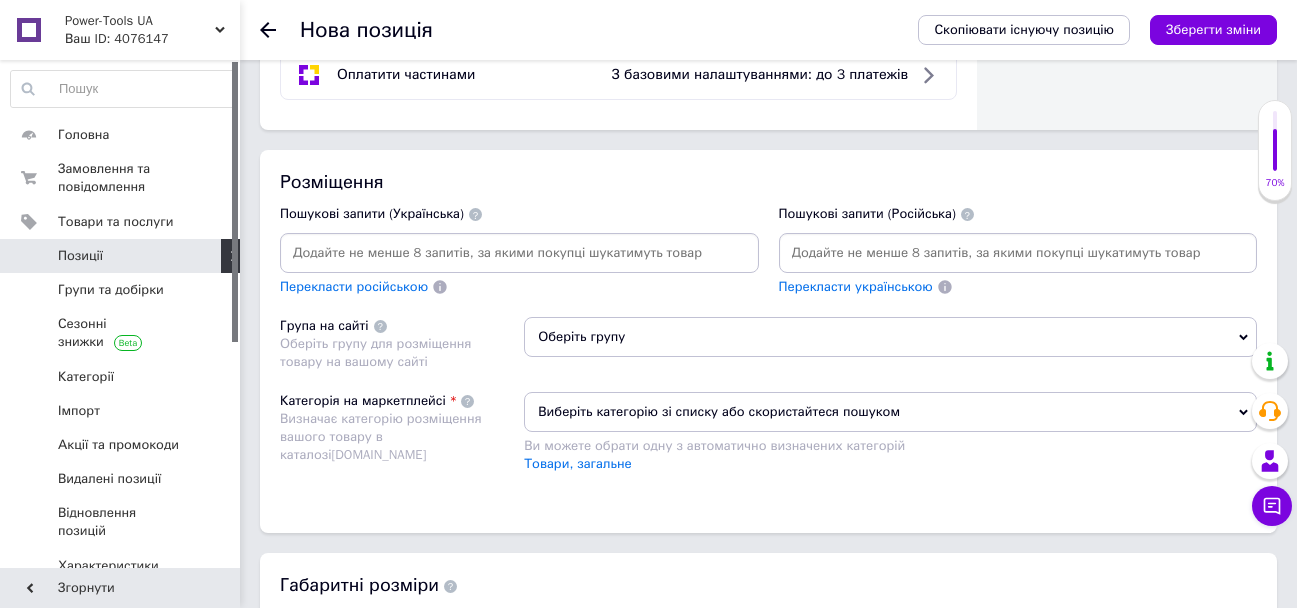 type on "973" 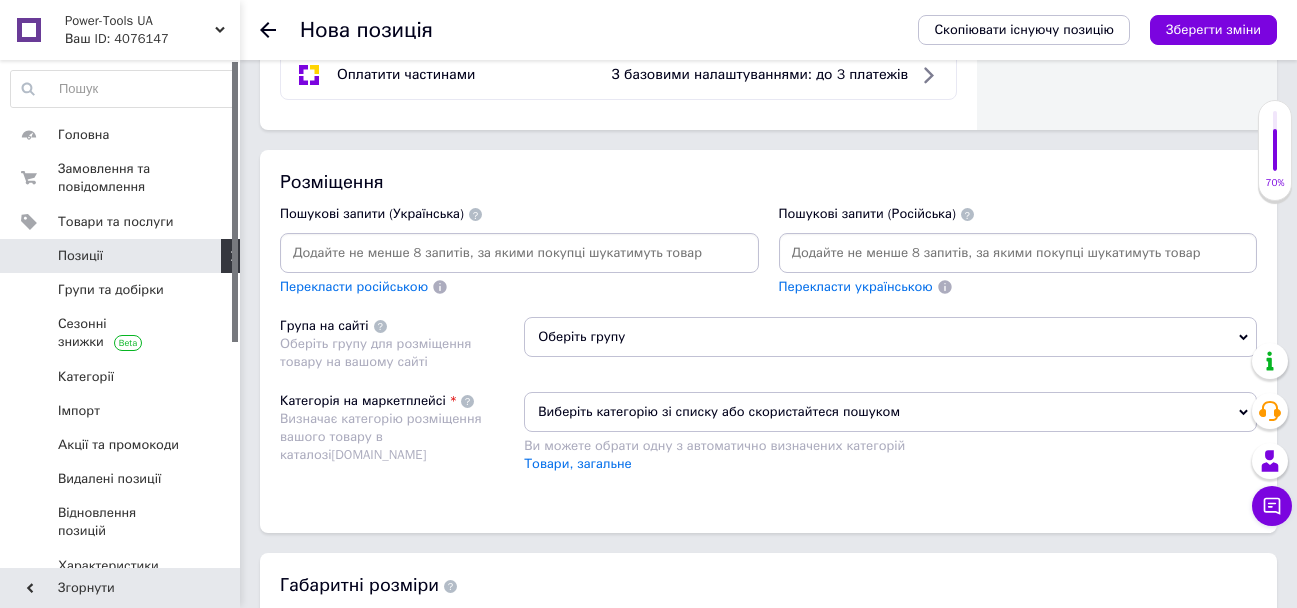 click at bounding box center [1018, 253] 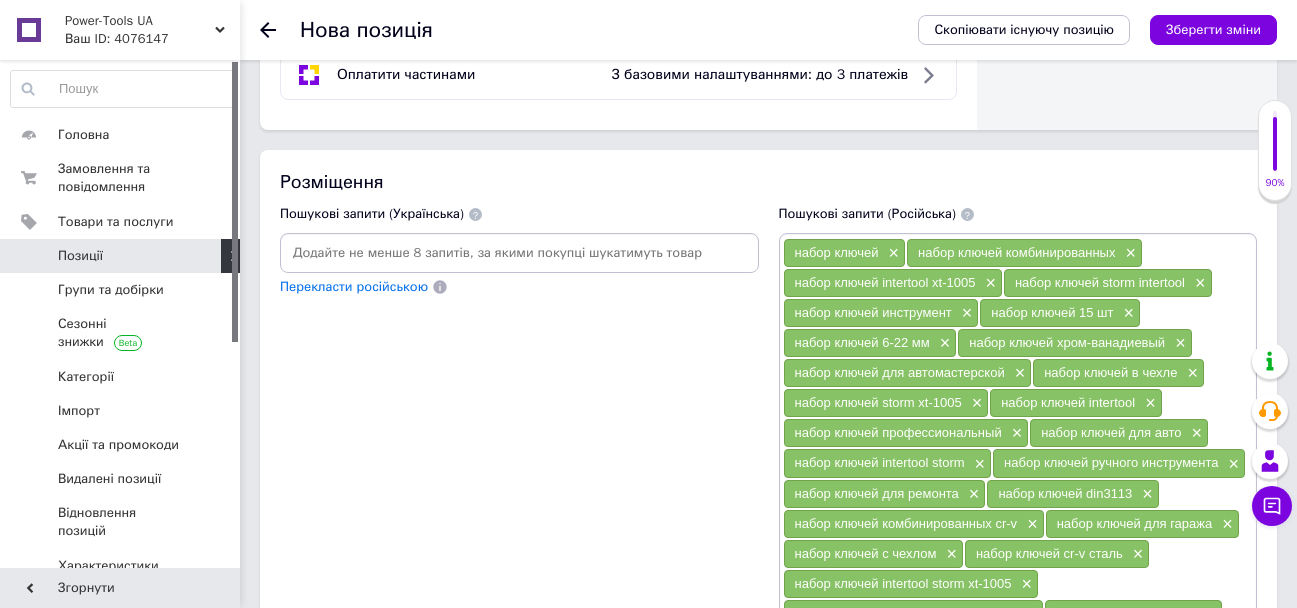 click at bounding box center (519, 253) 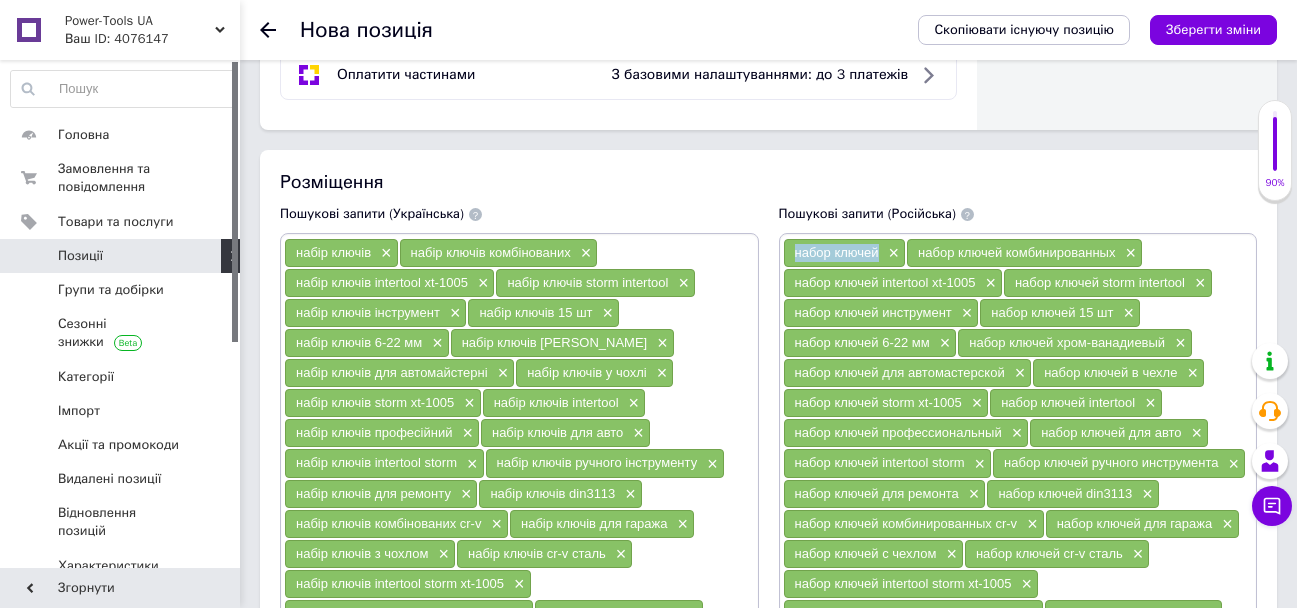 drag, startPoint x: 879, startPoint y: 255, endPoint x: 795, endPoint y: 254, distance: 84.00595 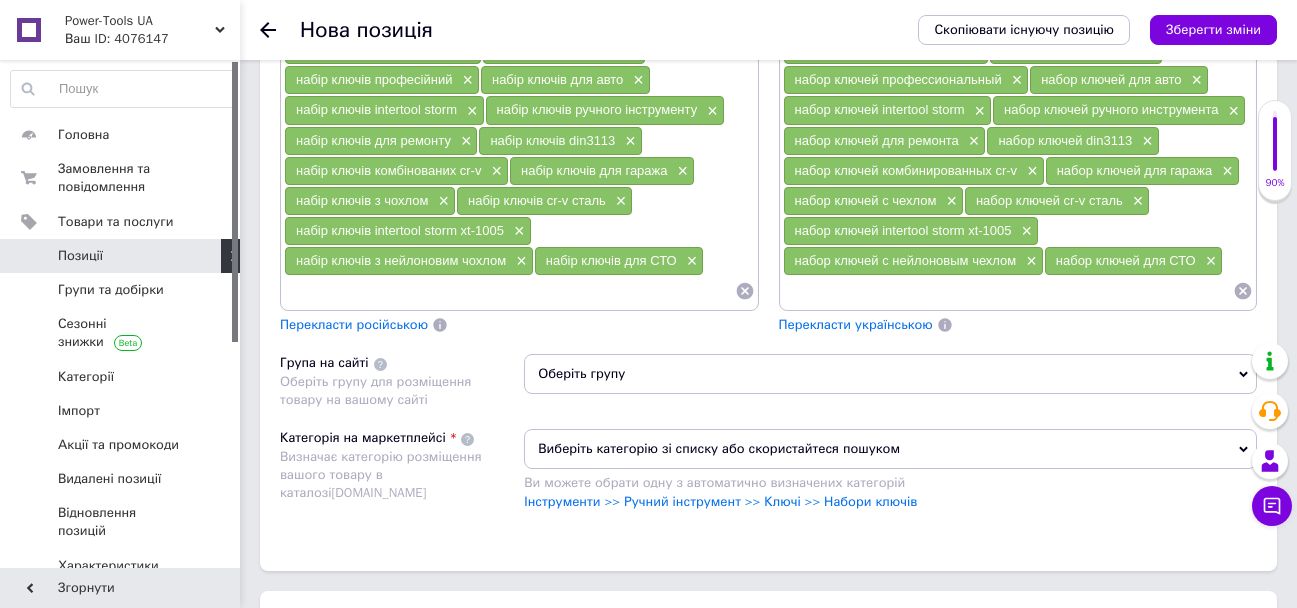 scroll, scrollTop: 1700, scrollLeft: 0, axis: vertical 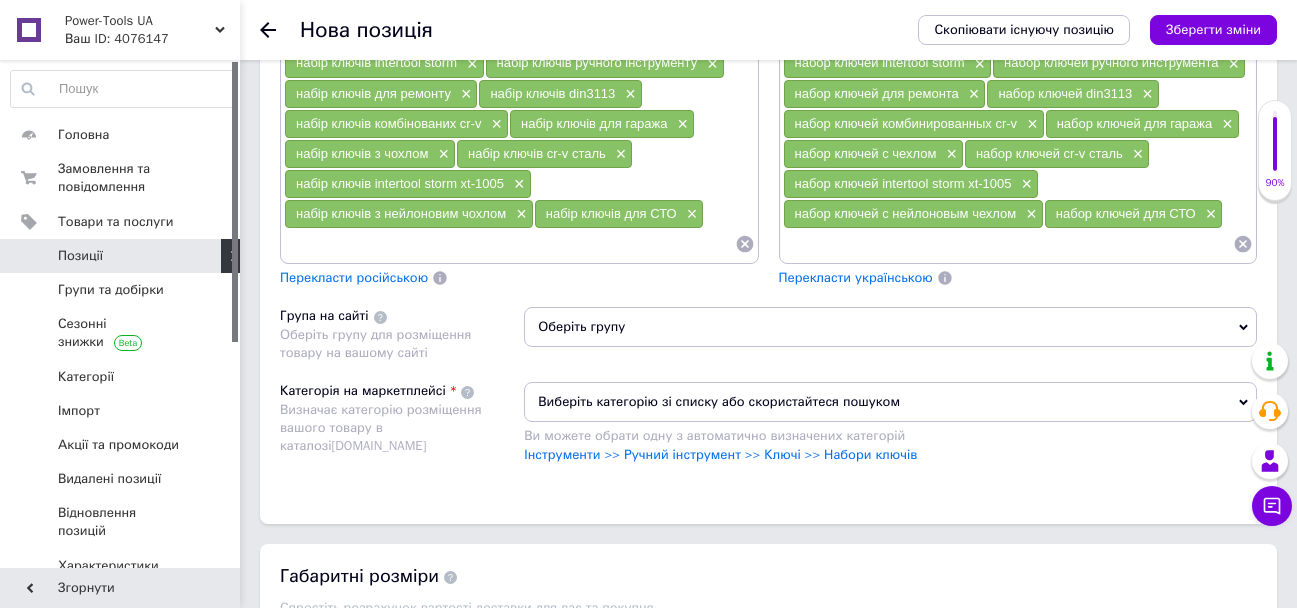 click at bounding box center (1008, 244) 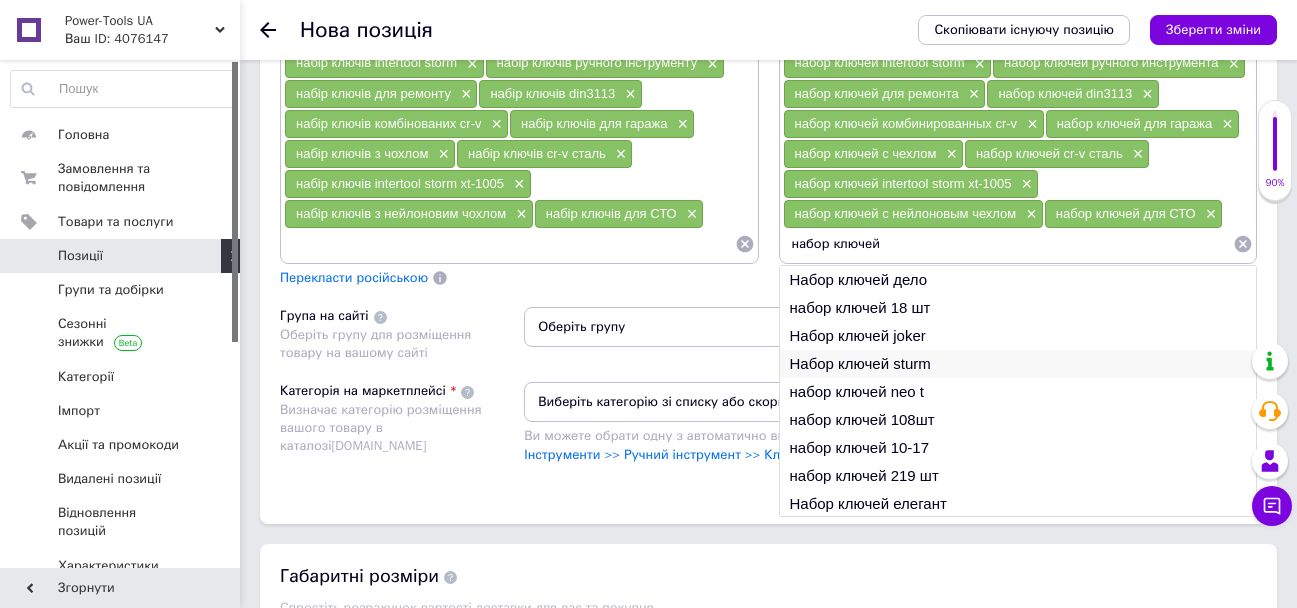 type on "набор ключей" 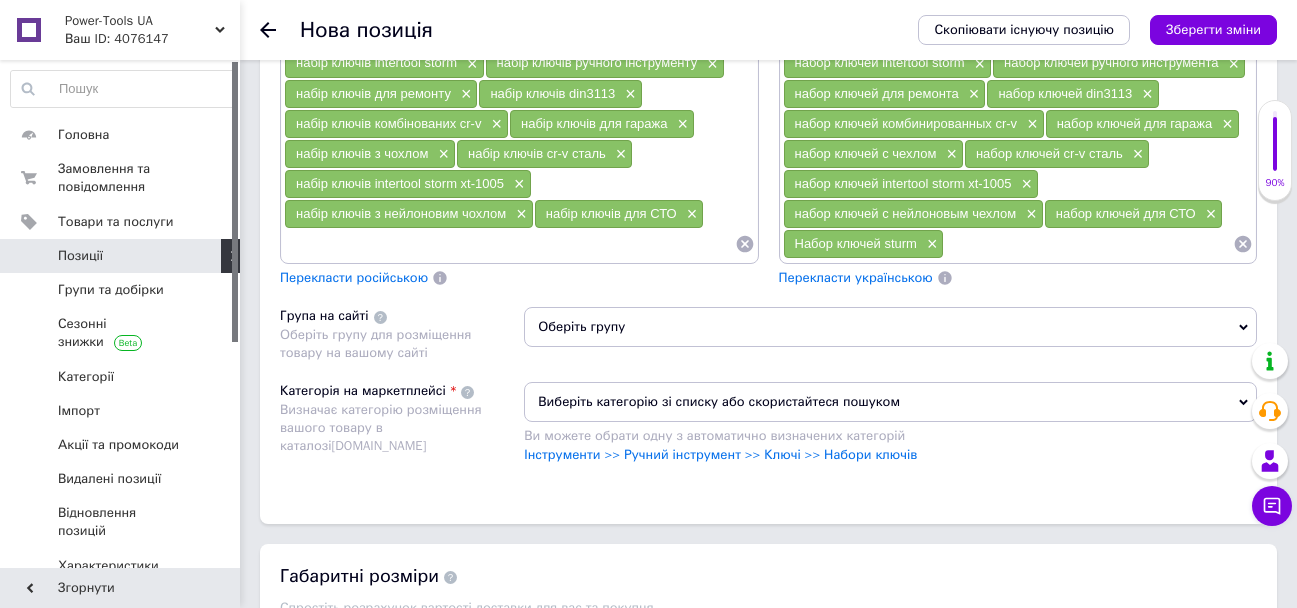 click at bounding box center [1088, 244] 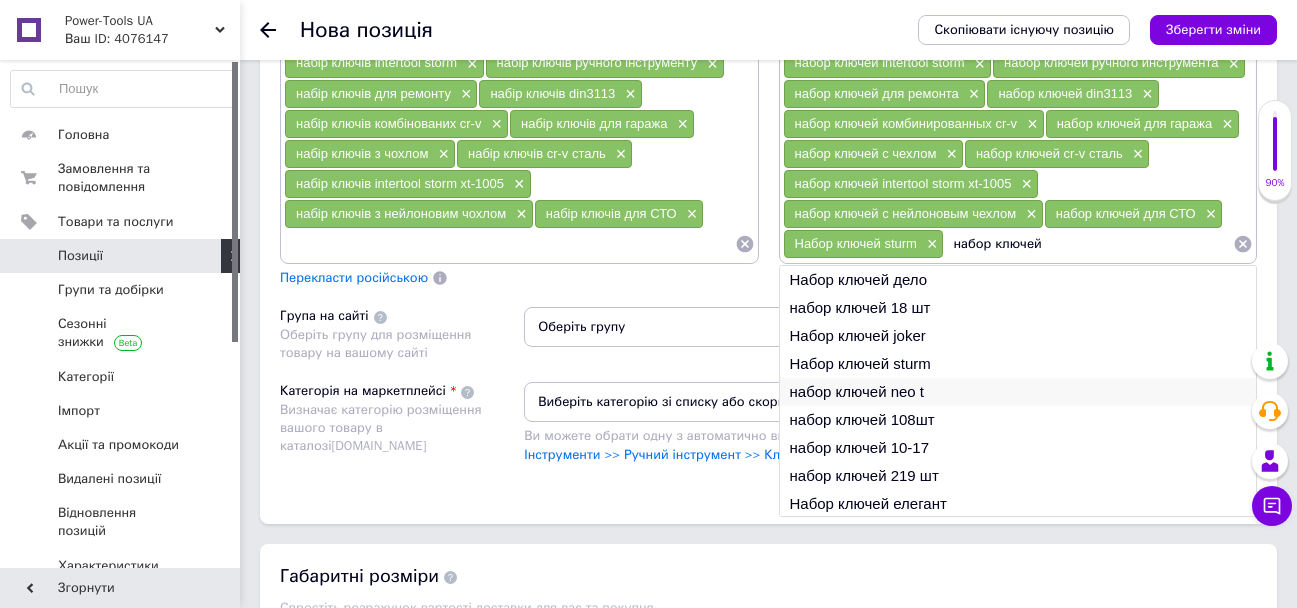 type on "набор ключей" 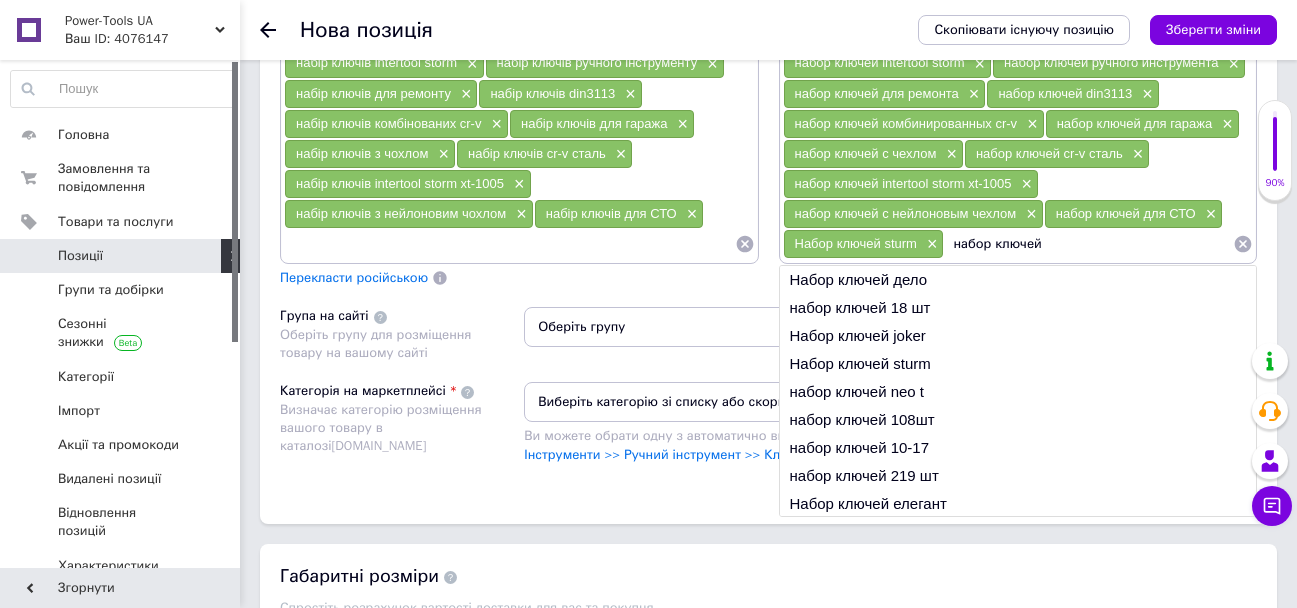 drag, startPoint x: 948, startPoint y: 391, endPoint x: 992, endPoint y: 337, distance: 69.656296 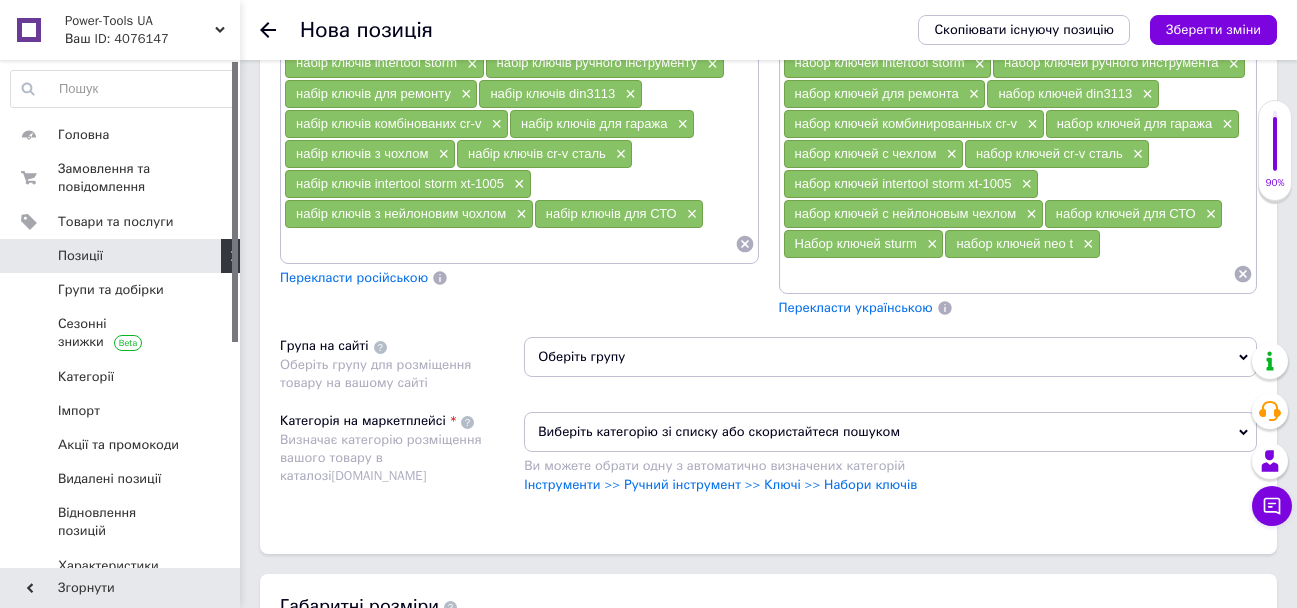 click at bounding box center [1008, 274] 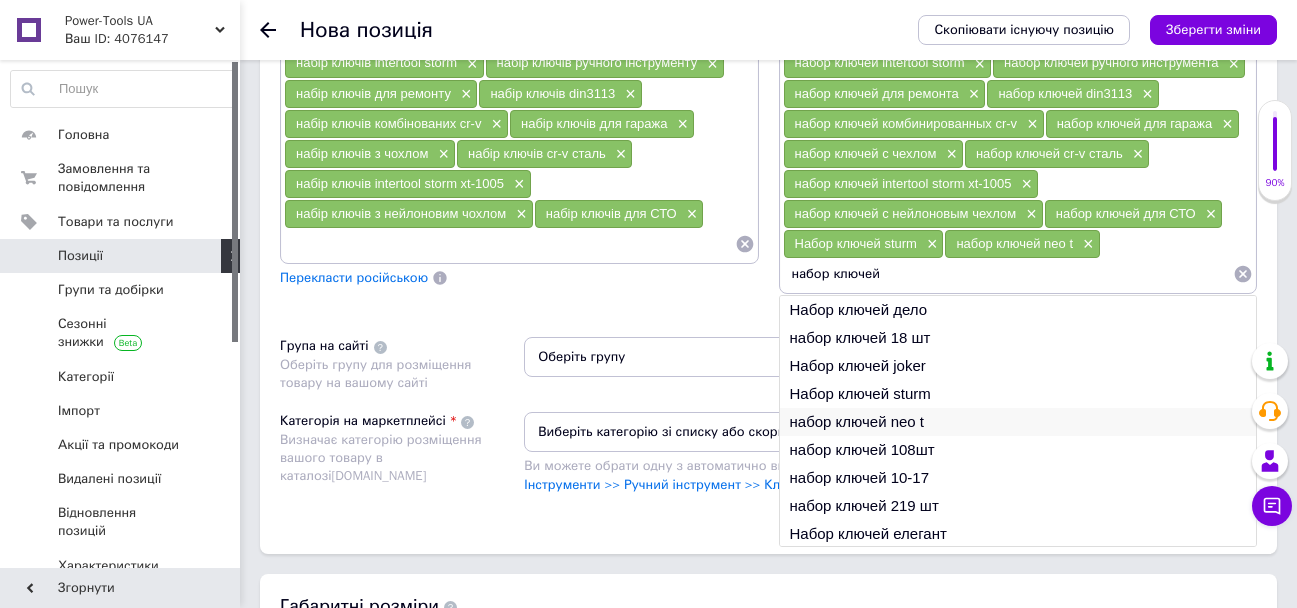 scroll, scrollTop: 30, scrollLeft: 0, axis: vertical 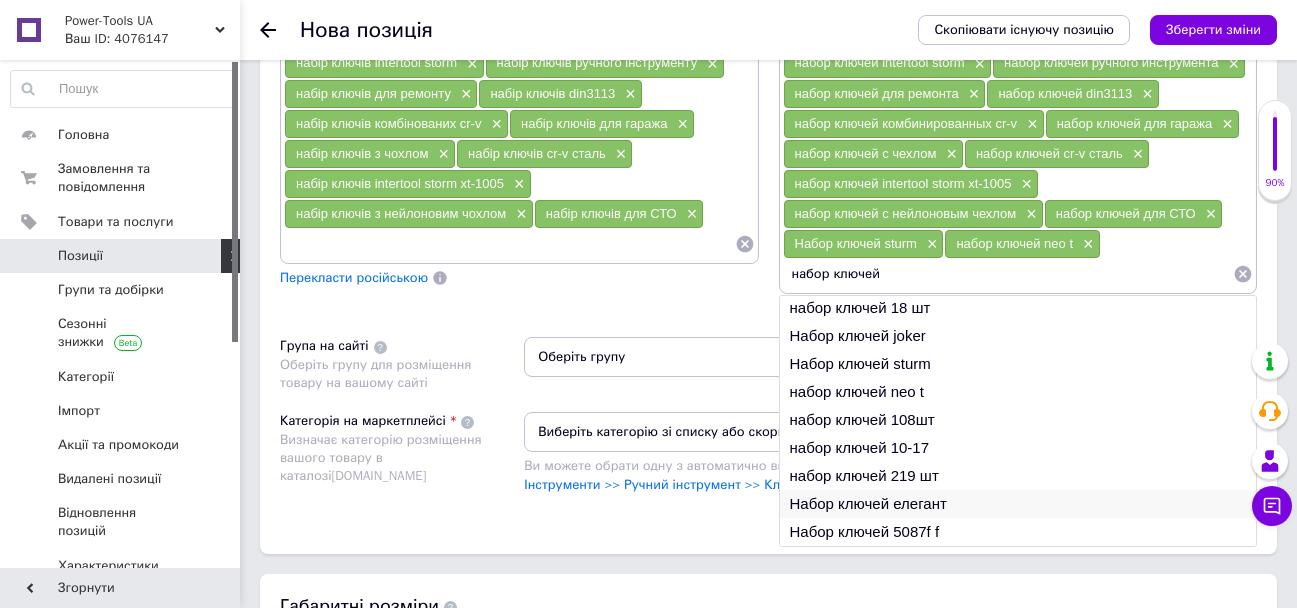 type on "набор ключей" 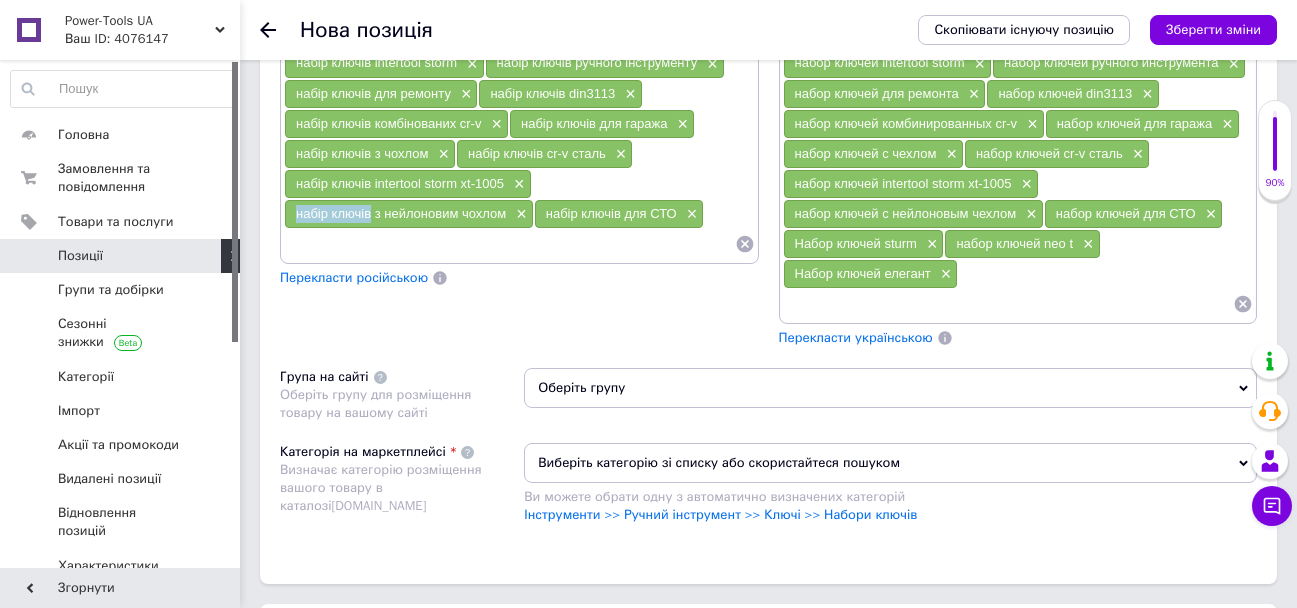 drag, startPoint x: 296, startPoint y: 220, endPoint x: 370, endPoint y: 223, distance: 74.06078 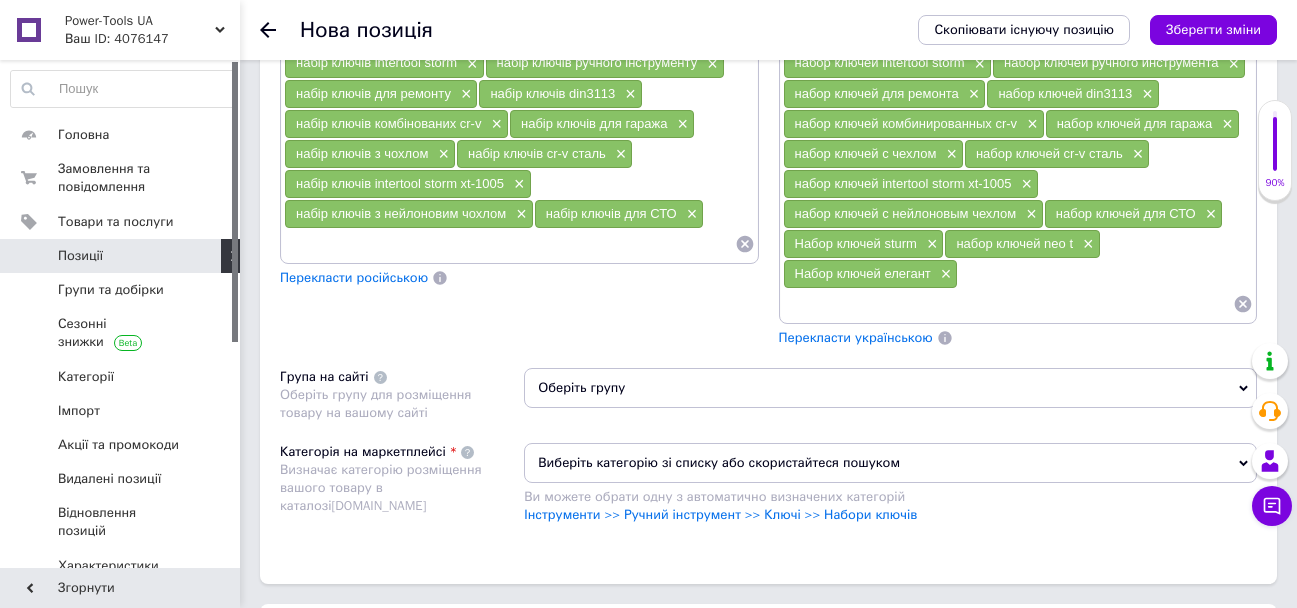 click at bounding box center [509, 244] 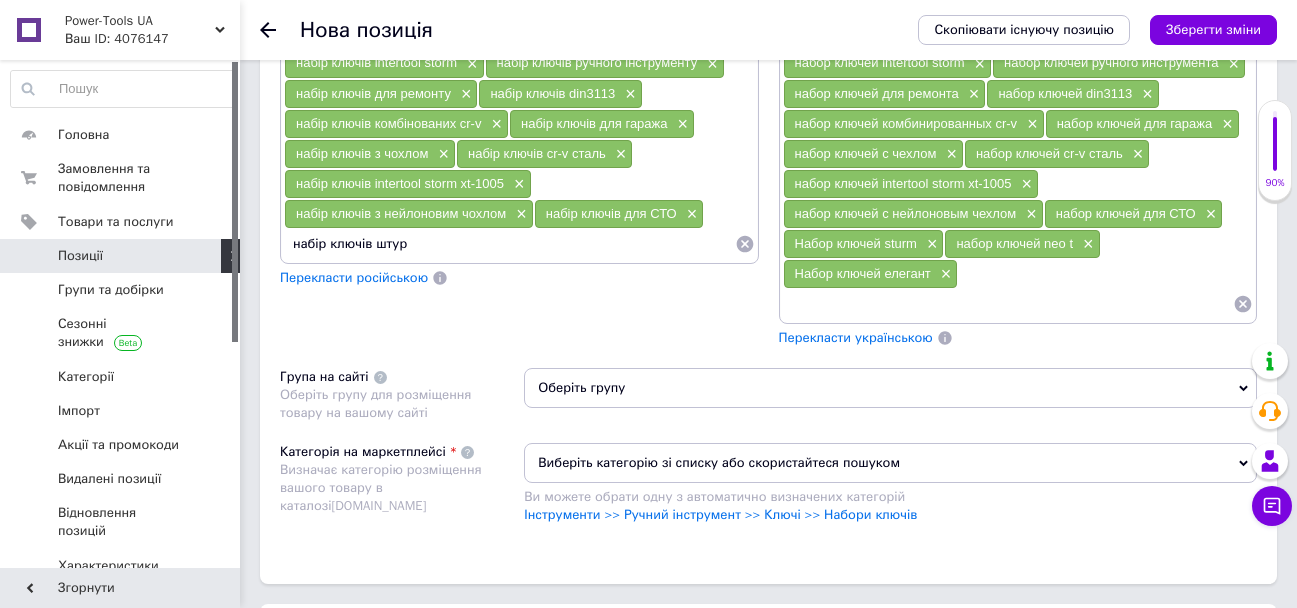 type on "набір ключів штурм" 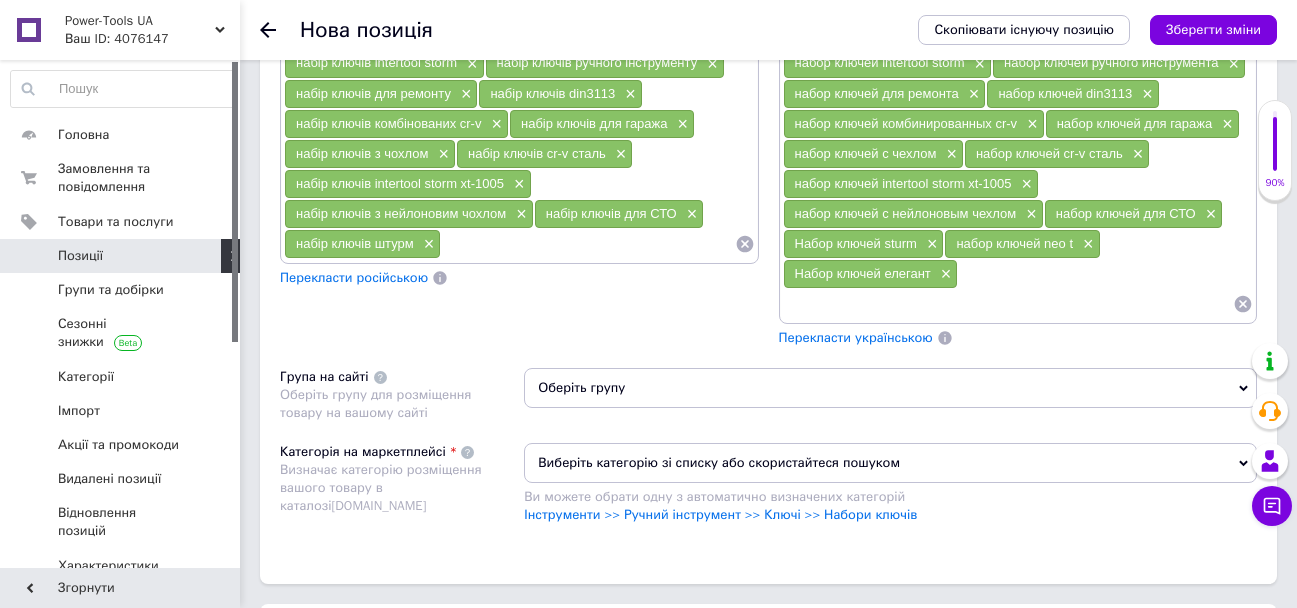 paste on "набір ключів" 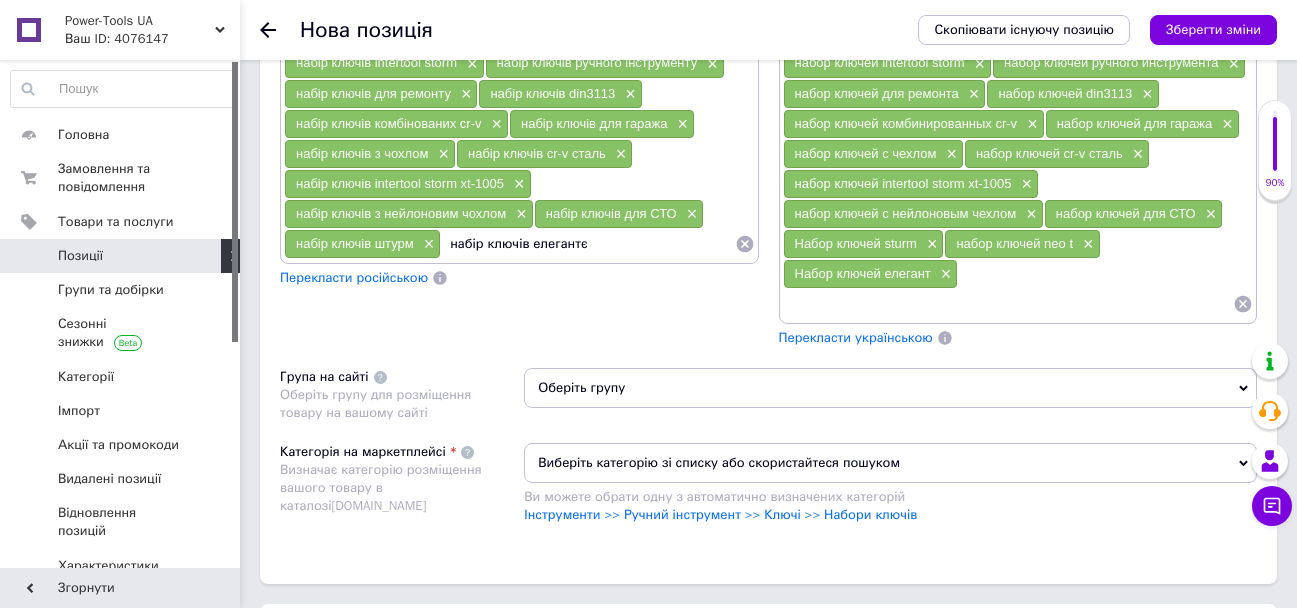 type on "набір ключів елегант" 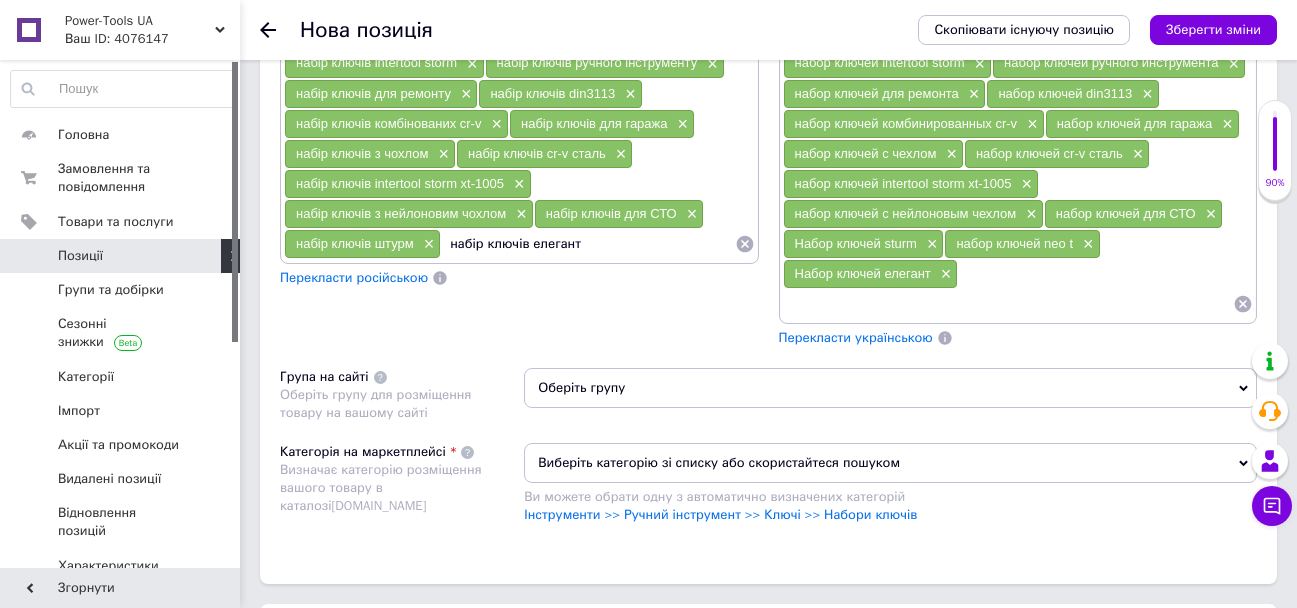 type 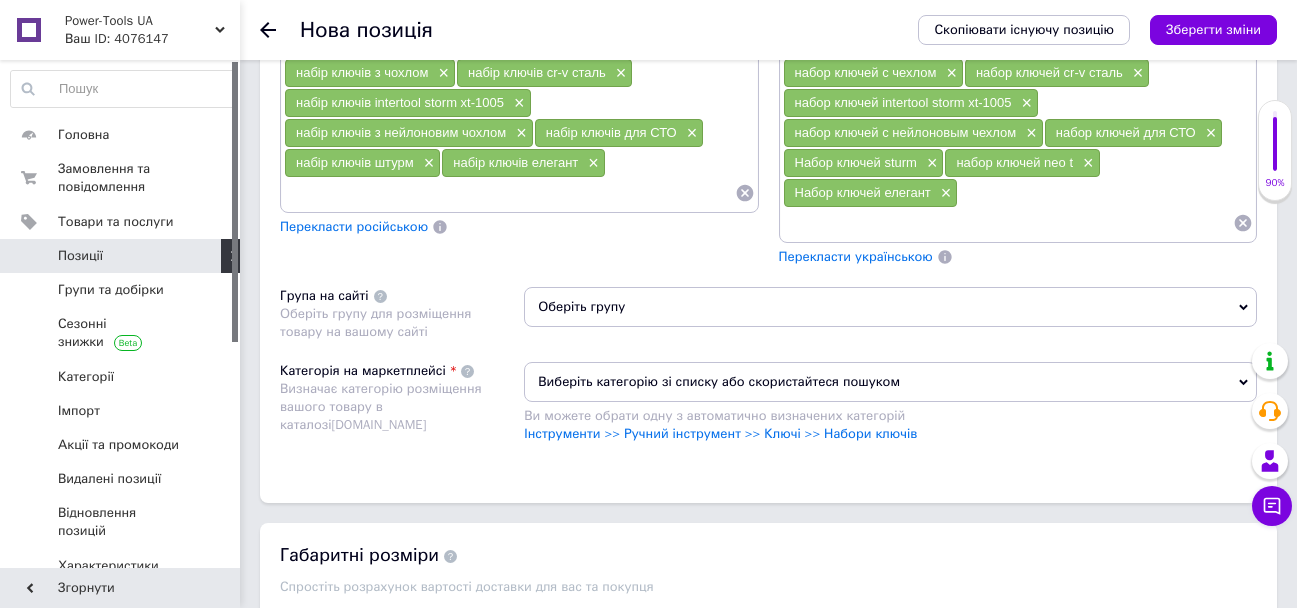 scroll, scrollTop: 1900, scrollLeft: 0, axis: vertical 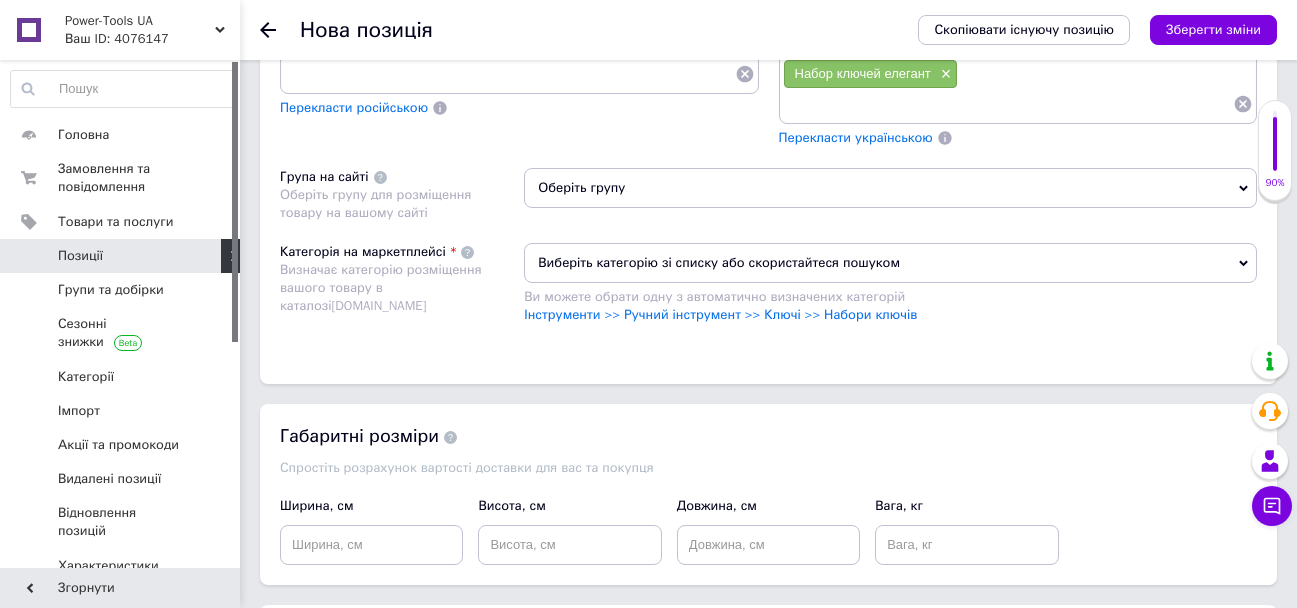 click on "Оберіть групу" at bounding box center (890, 188) 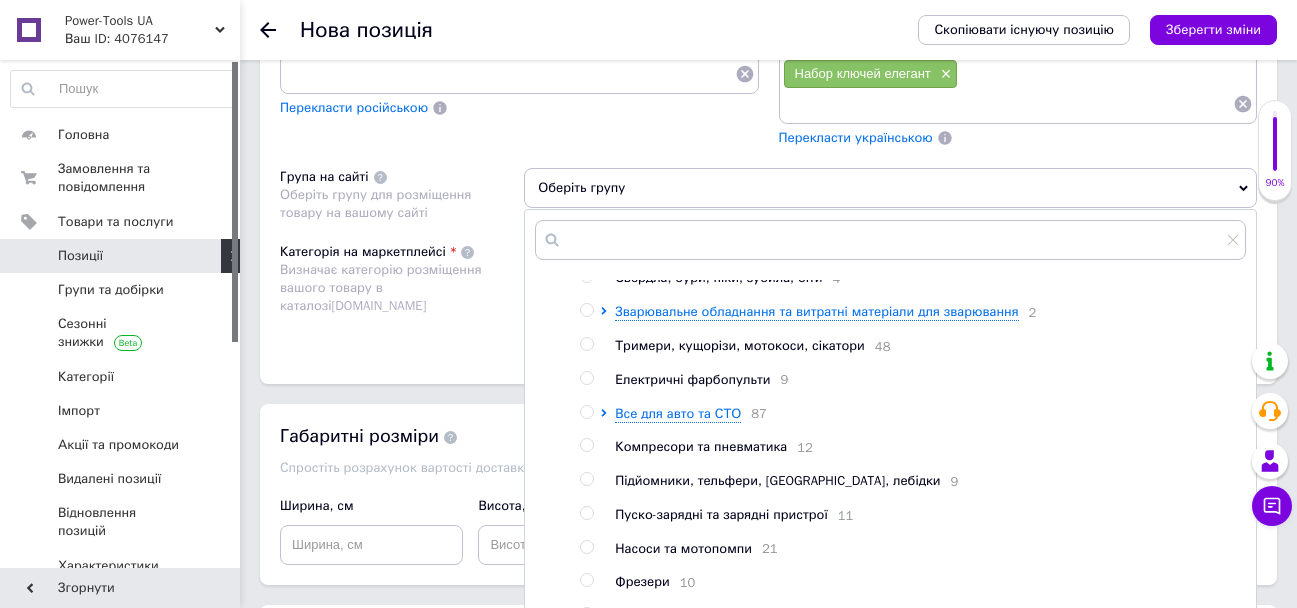 scroll, scrollTop: 200, scrollLeft: 0, axis: vertical 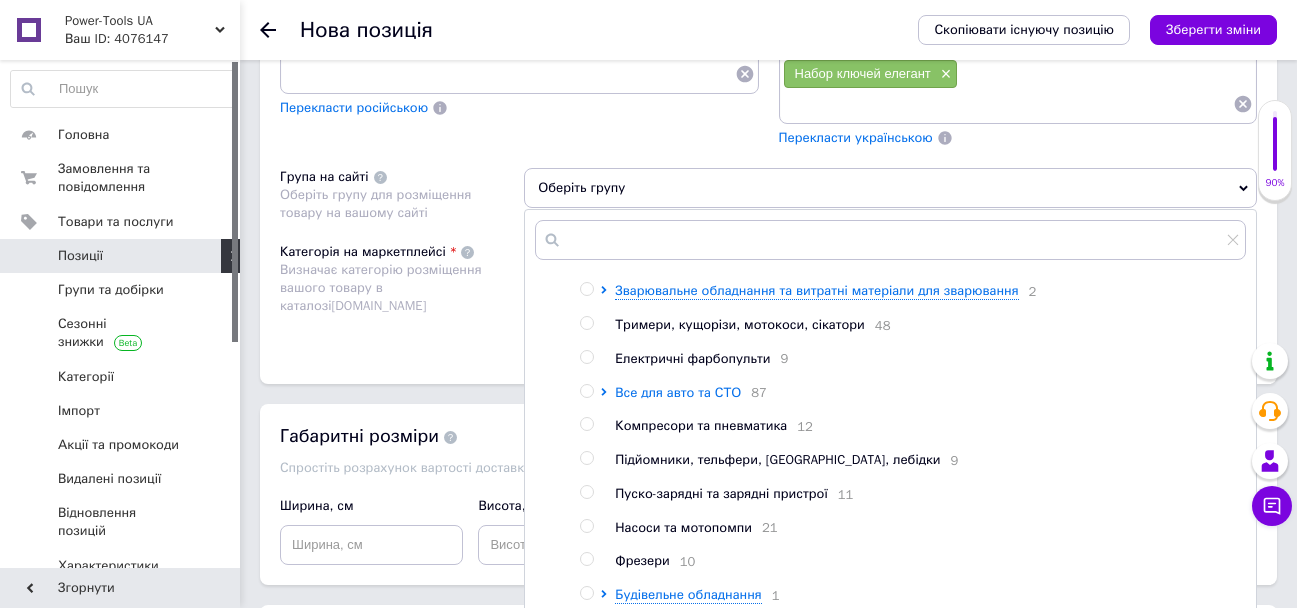 click on "Все для авто та СТО" at bounding box center (678, 392) 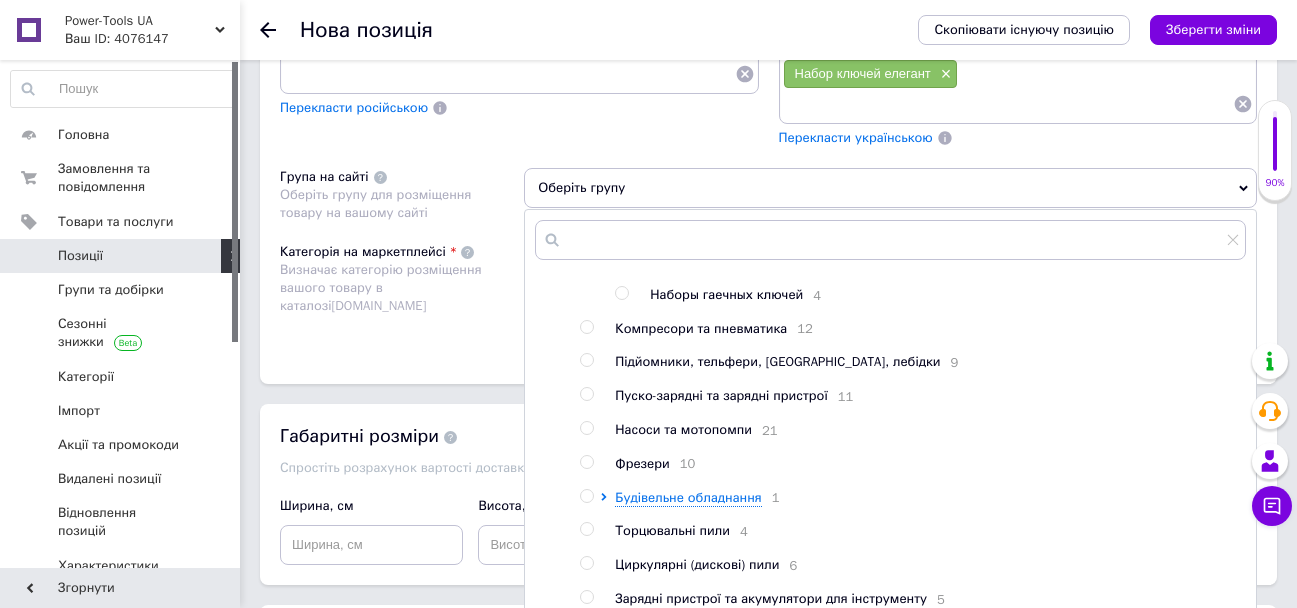 scroll, scrollTop: 400, scrollLeft: 0, axis: vertical 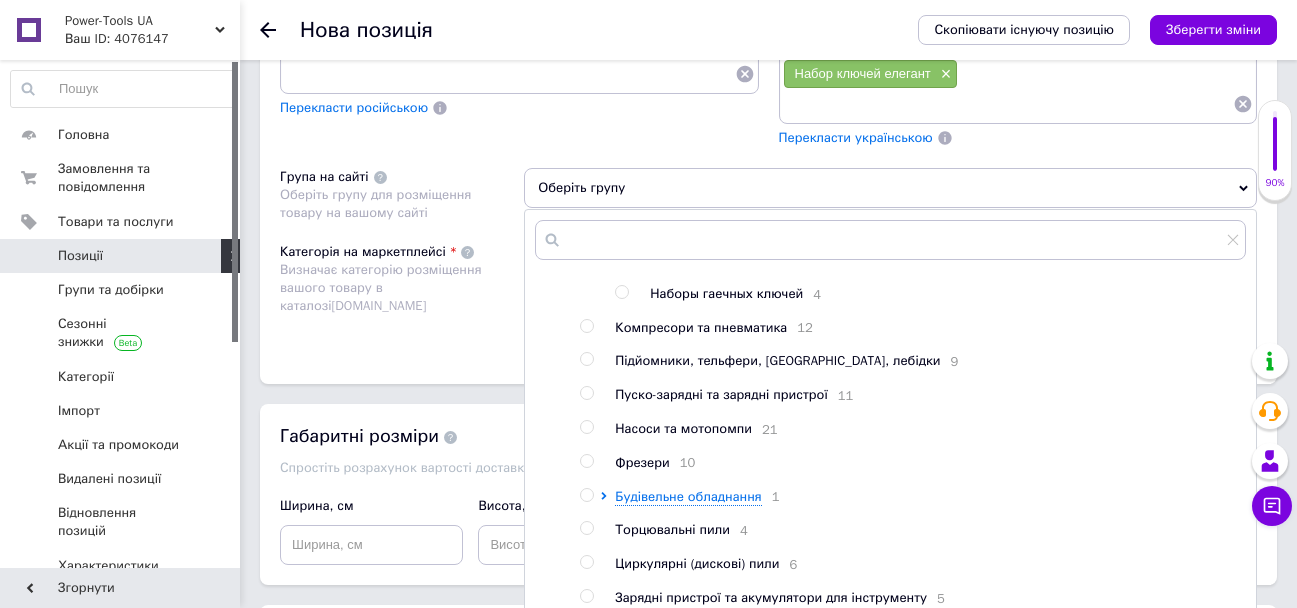 click at bounding box center [621, 292] 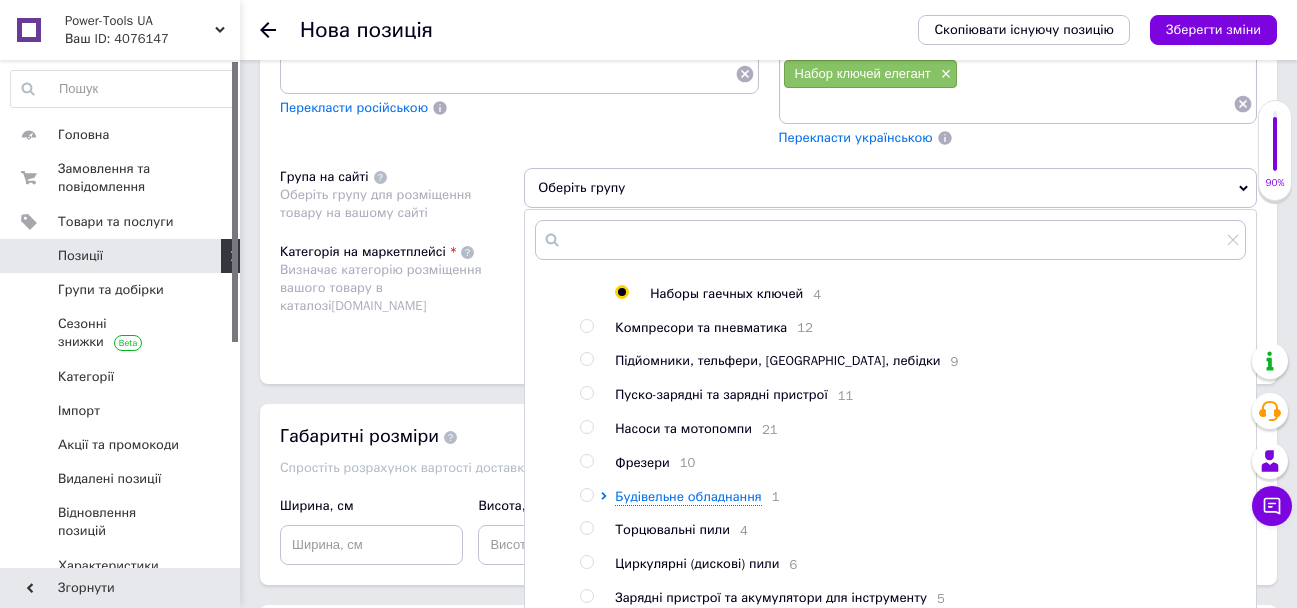 radio on "true" 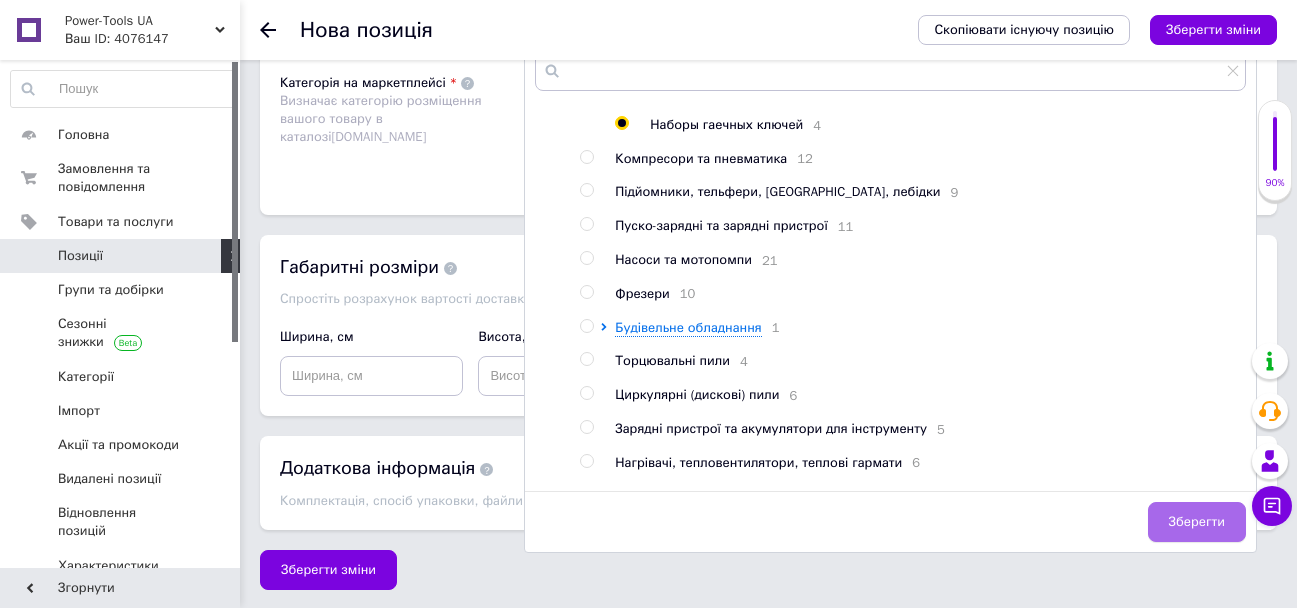 click on "Зберегти" at bounding box center [1197, 522] 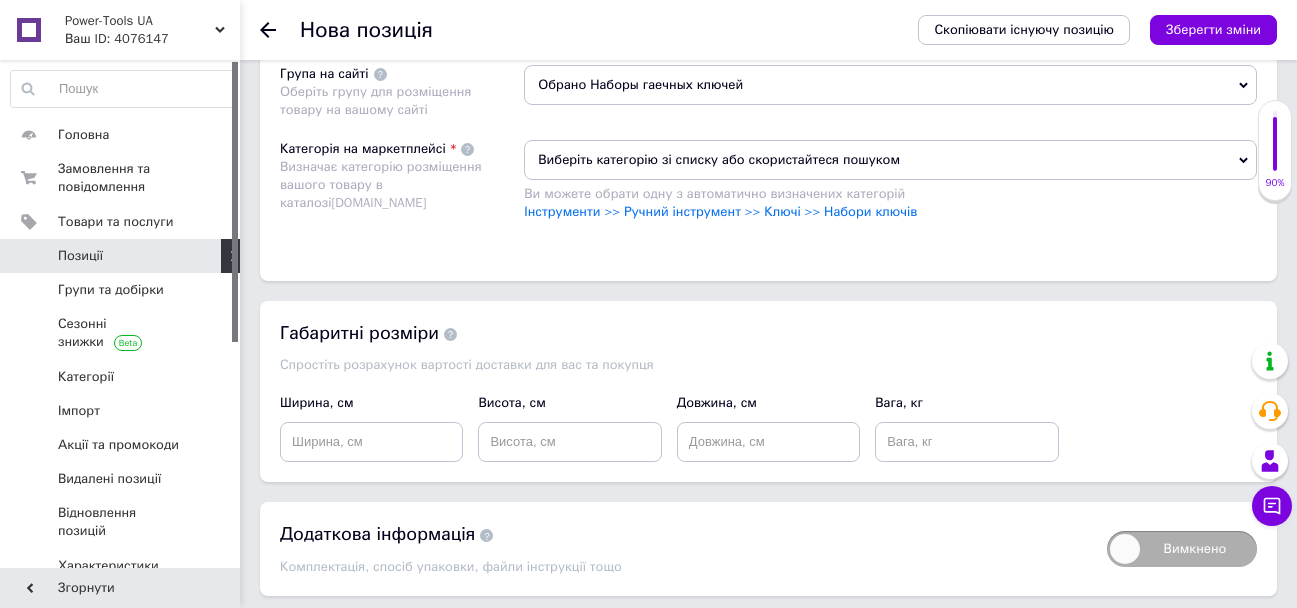 scroll, scrollTop: 1969, scrollLeft: 0, axis: vertical 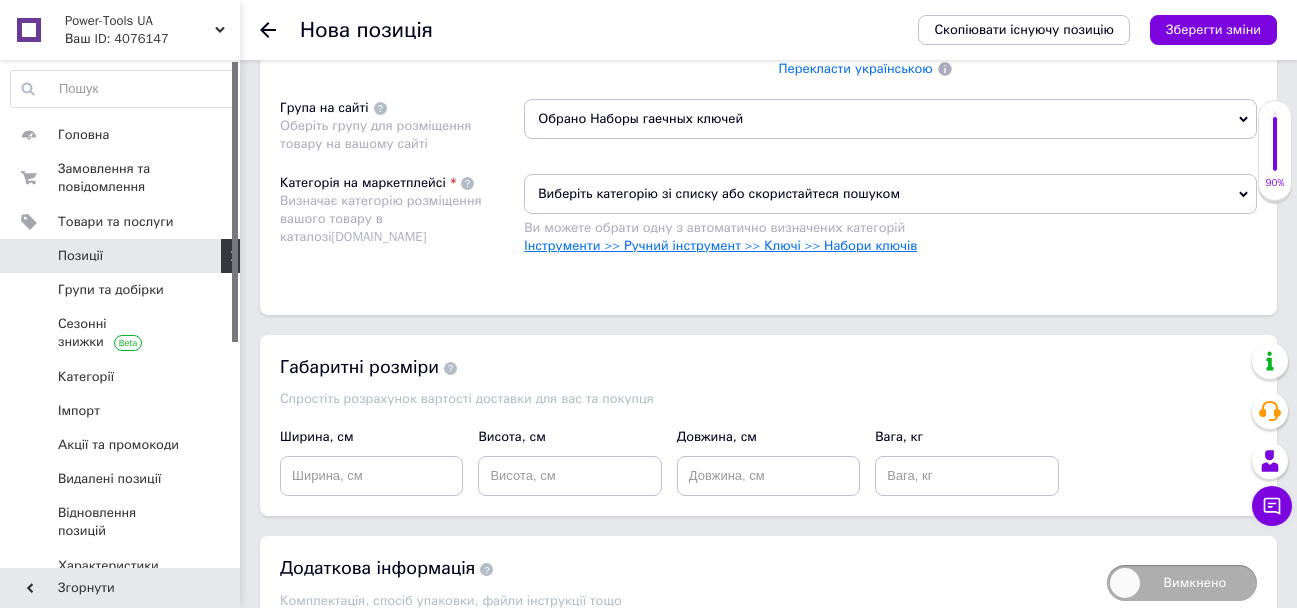 click on "Інструменти >> Ручний інструмент >> Ключі >> Набори ключів" at bounding box center (720, 245) 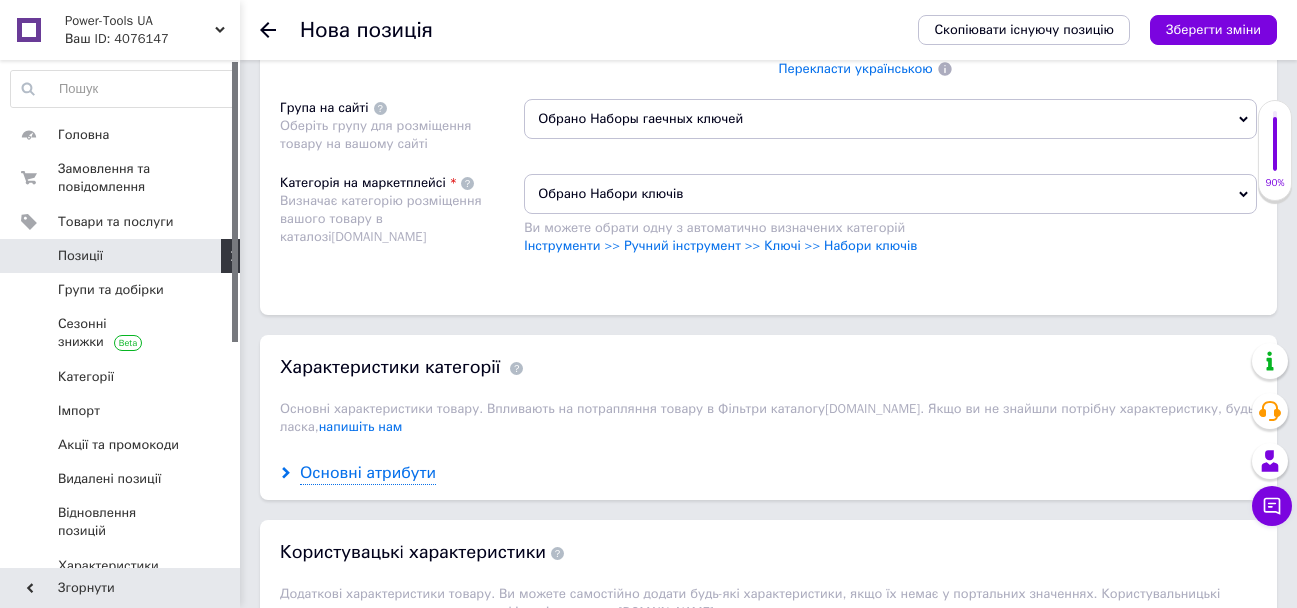 click on "Основні атрибути" at bounding box center (368, 473) 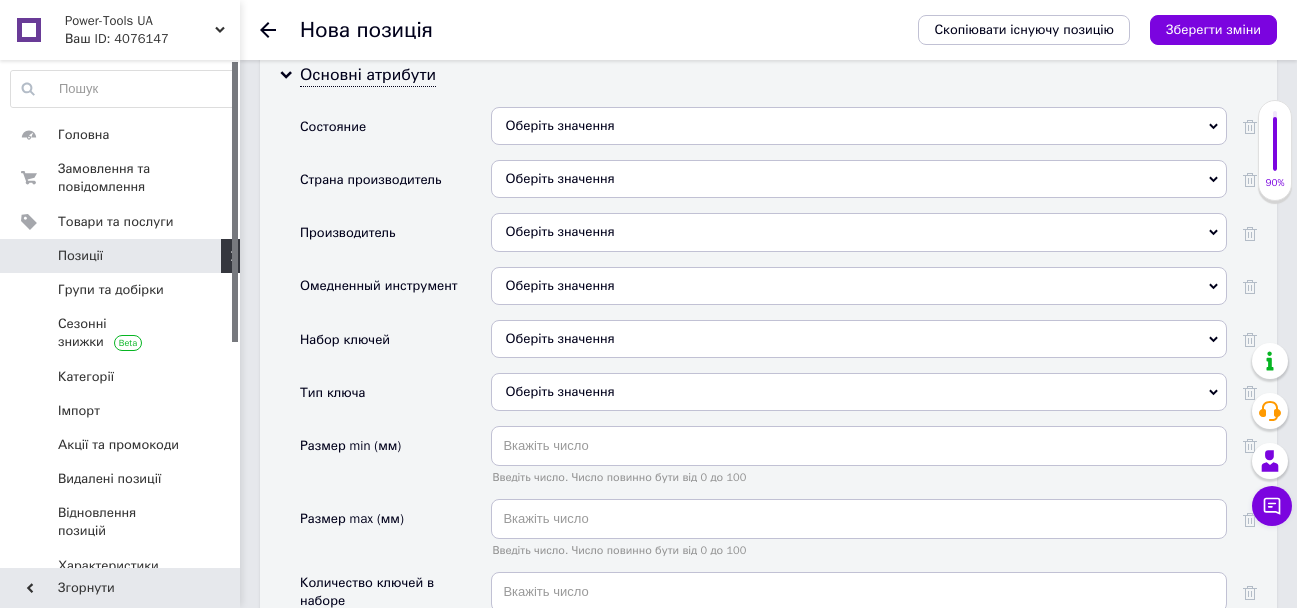 scroll, scrollTop: 2369, scrollLeft: 0, axis: vertical 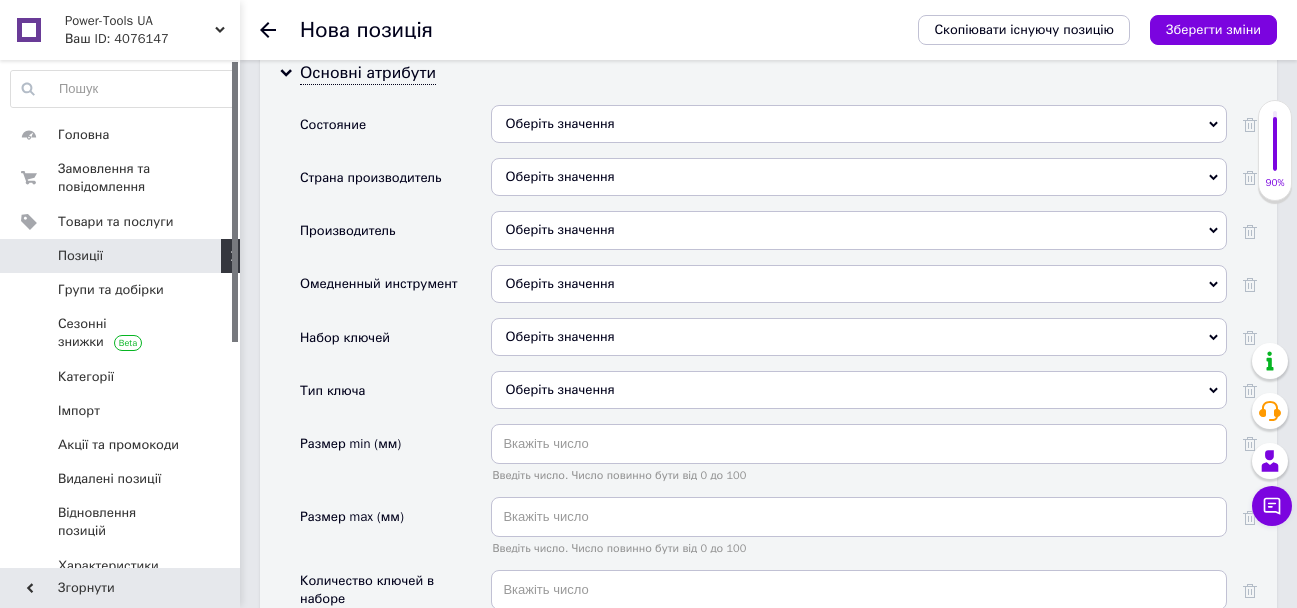 click on "Оберіть значення" at bounding box center [859, 124] 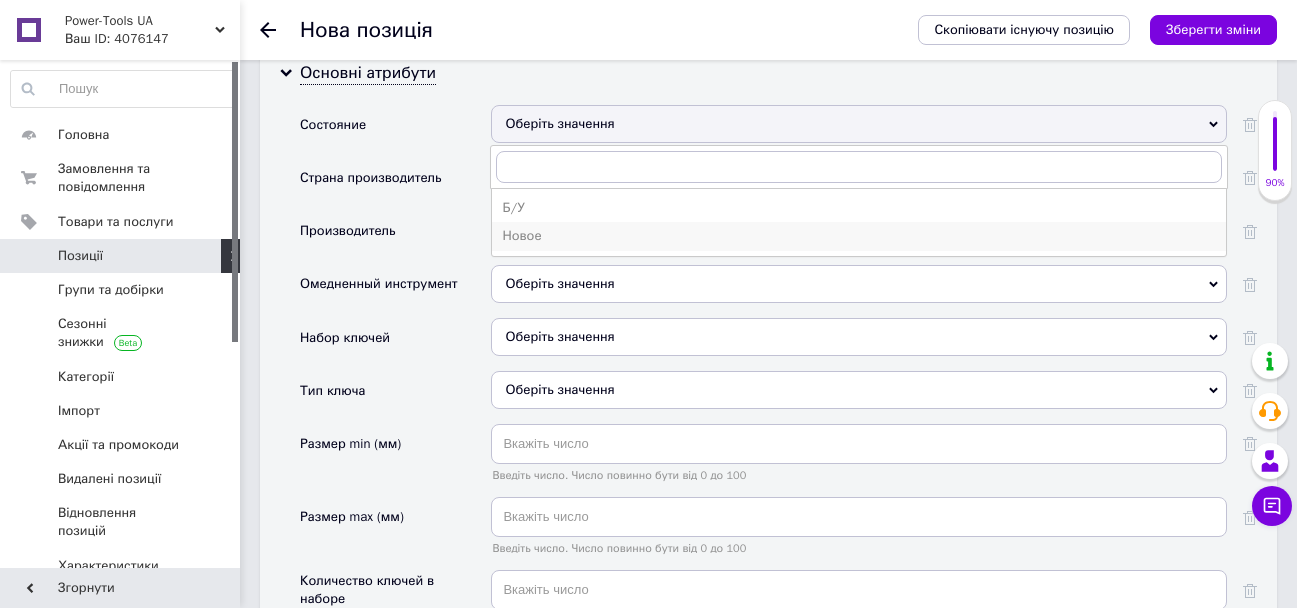 click on "Новое" at bounding box center [859, 236] 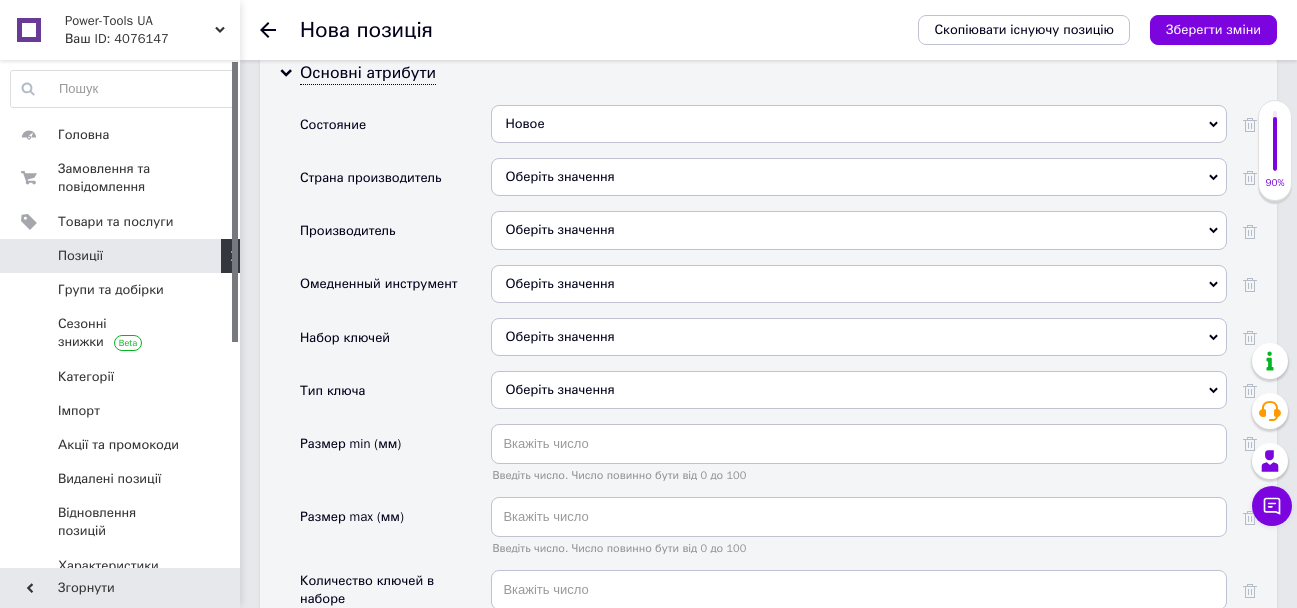 click on "Оберіть значення" at bounding box center (859, 177) 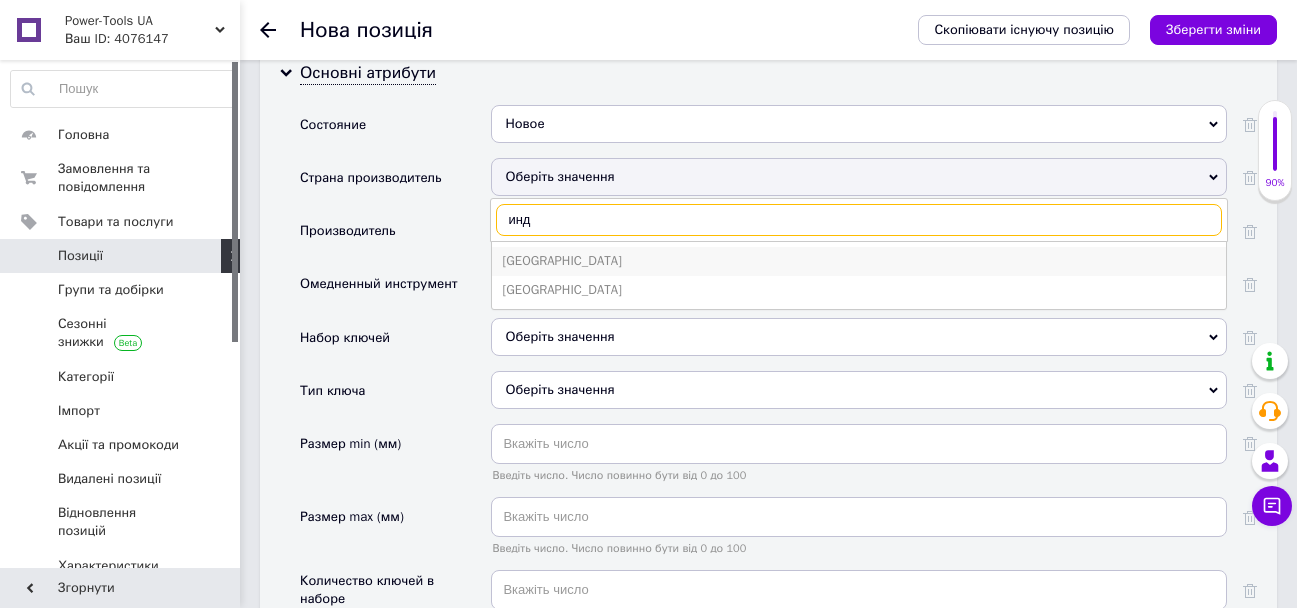 type on "инд" 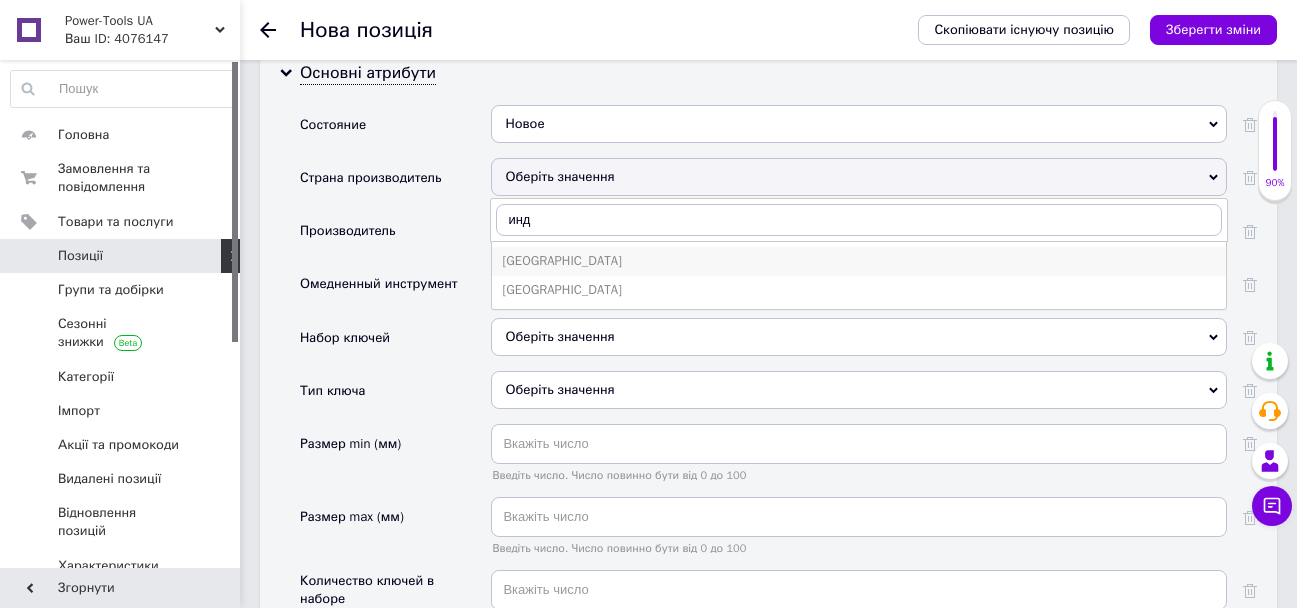 click on "[GEOGRAPHIC_DATA]" at bounding box center [859, 261] 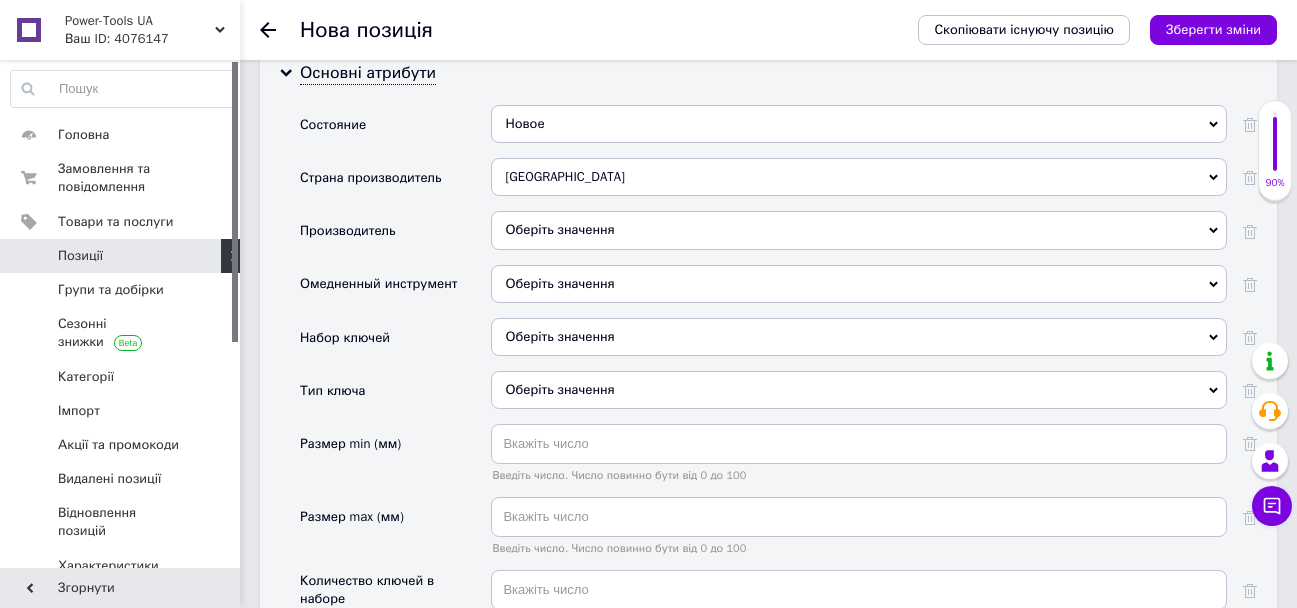 click on "Оберіть значення" at bounding box center (859, 230) 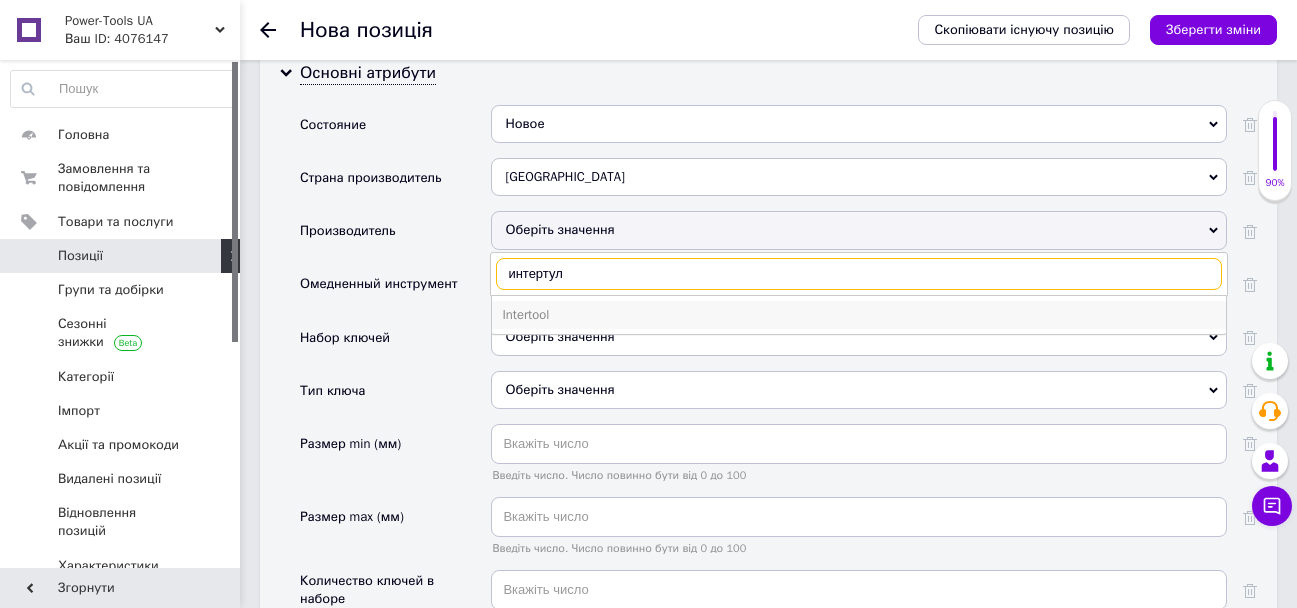 type on "интертул" 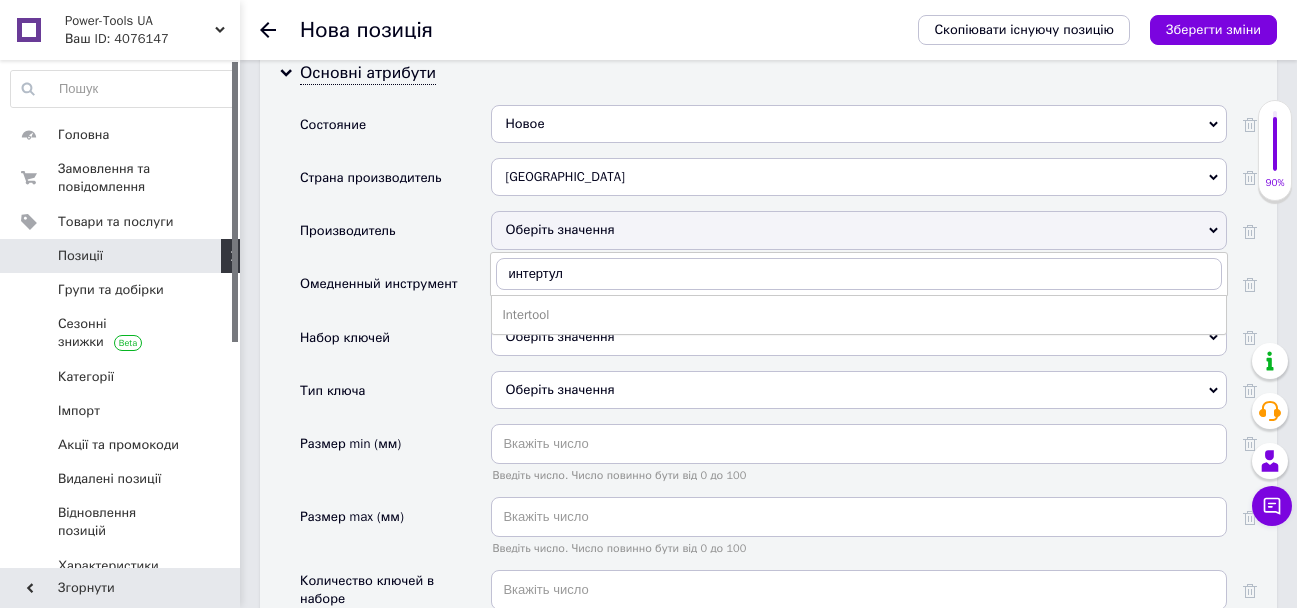 click on "Intertool" at bounding box center (859, 315) 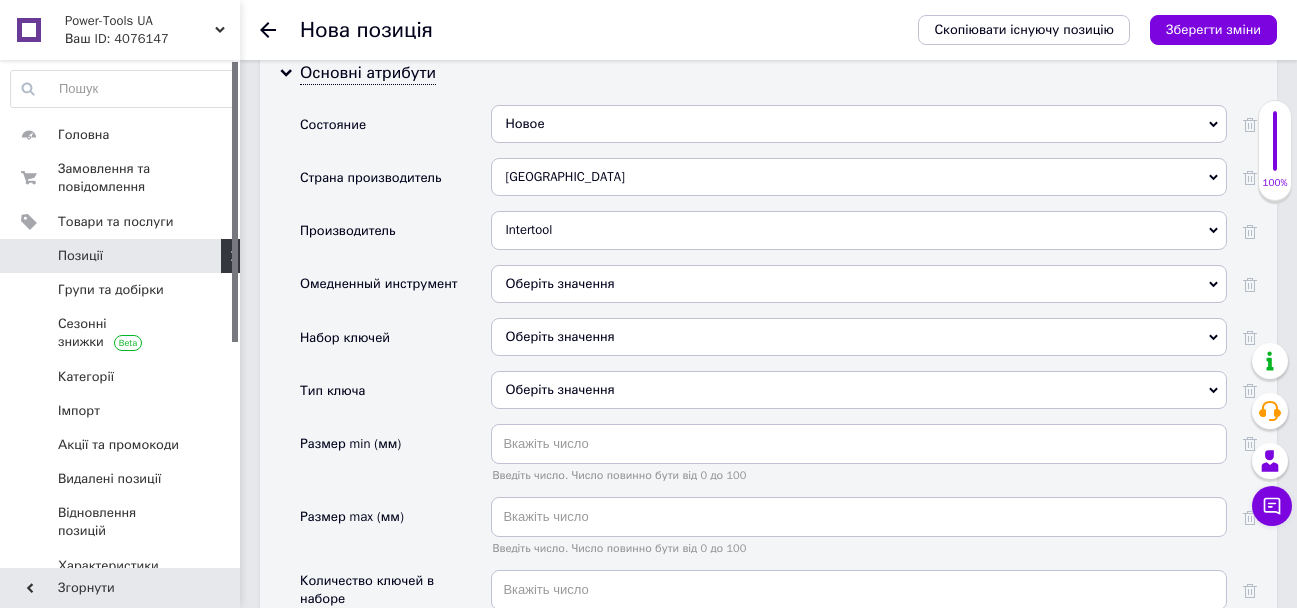 scroll, scrollTop: 2469, scrollLeft: 0, axis: vertical 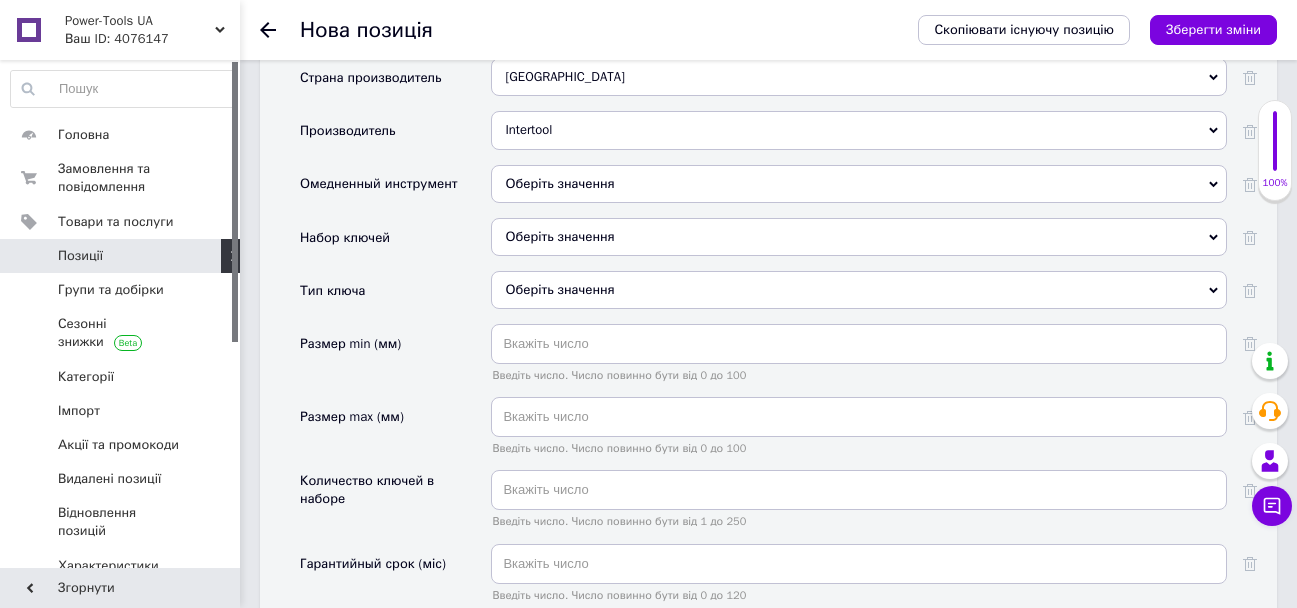 click on "Оберіть значення" at bounding box center [859, 237] 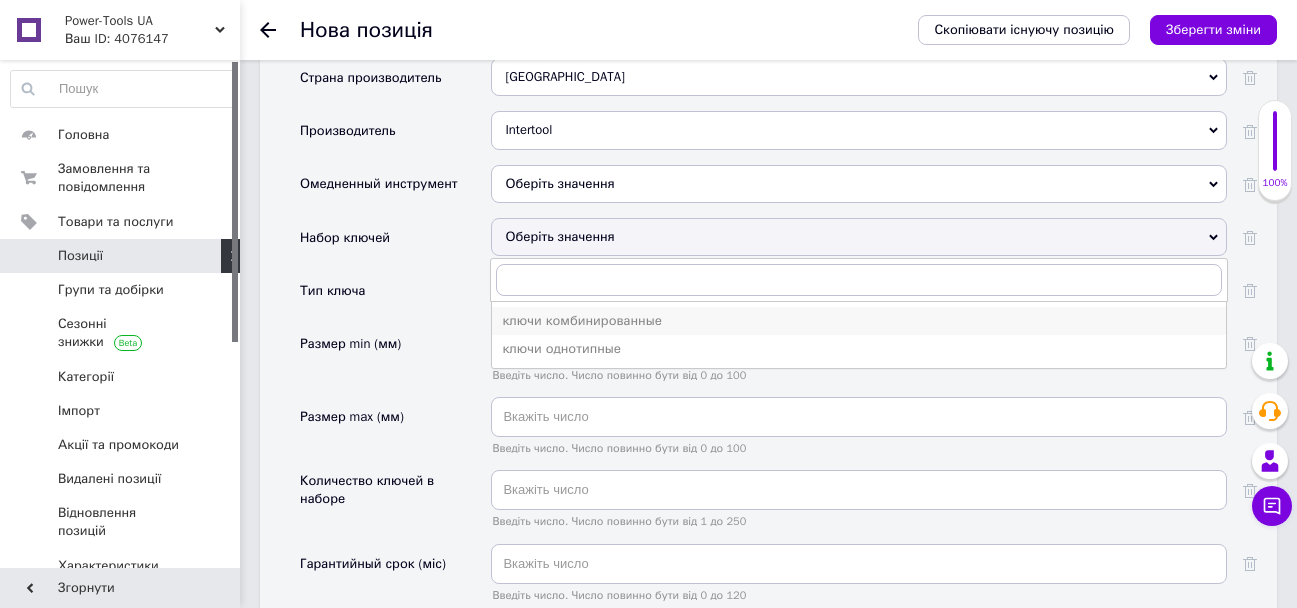 click on "ключи комбинированные" at bounding box center (859, 321) 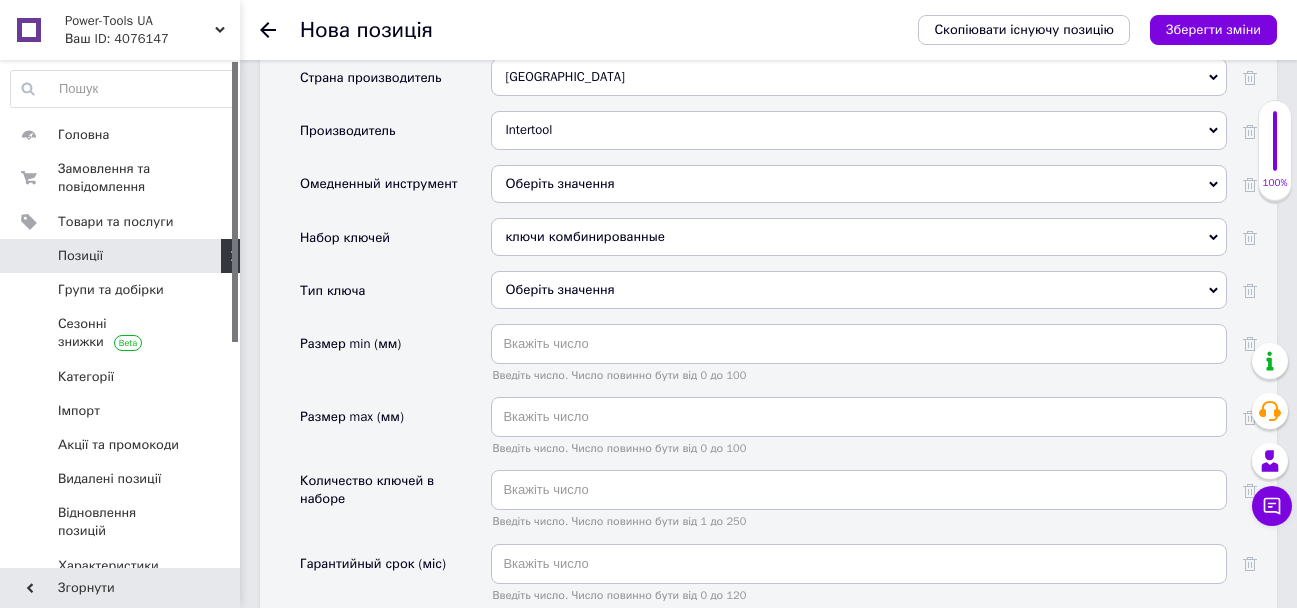 click on "Оберіть значення" at bounding box center [859, 290] 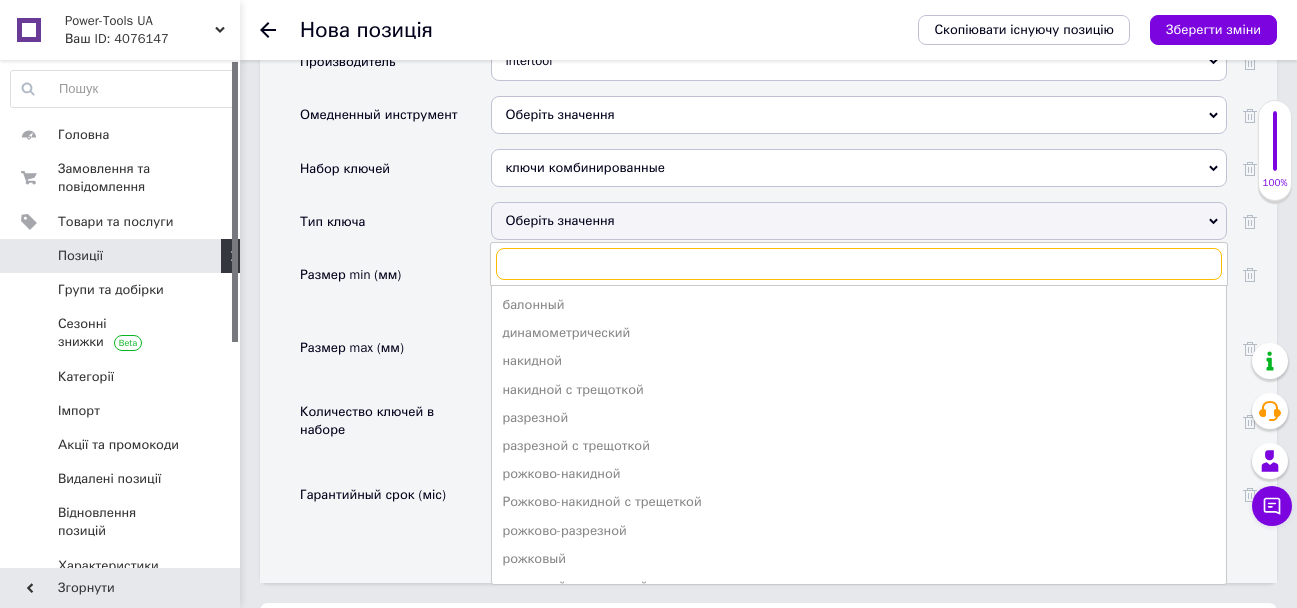 scroll, scrollTop: 2669, scrollLeft: 0, axis: vertical 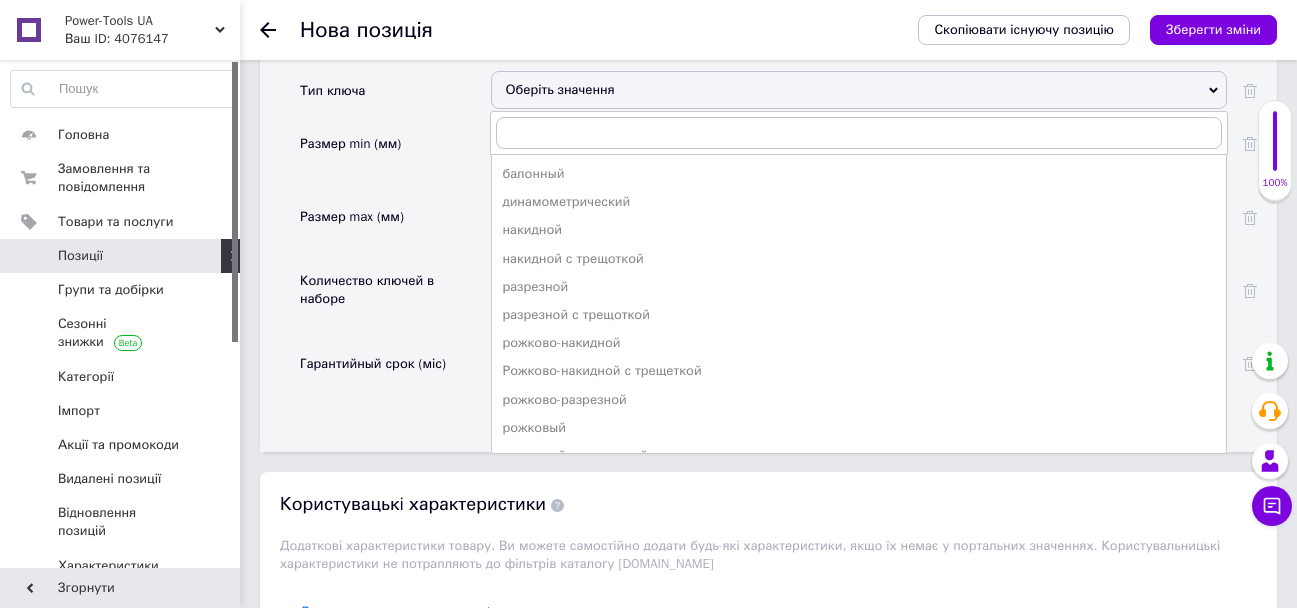 click on "рожково-накидной" at bounding box center [859, 343] 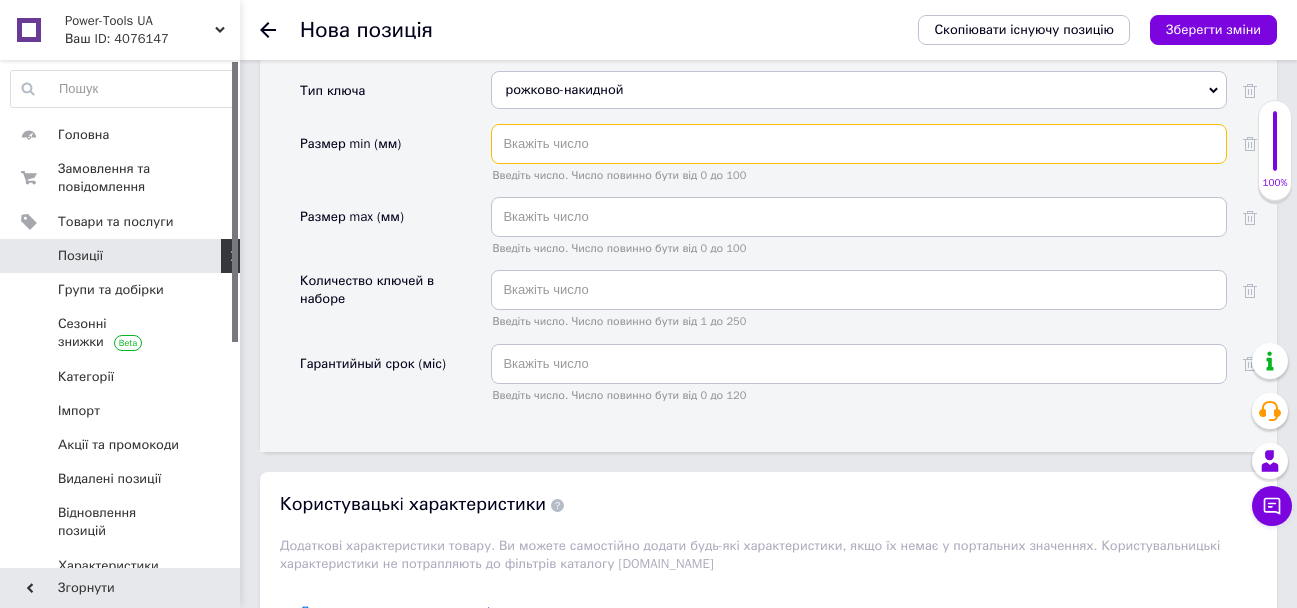 click at bounding box center [859, 144] 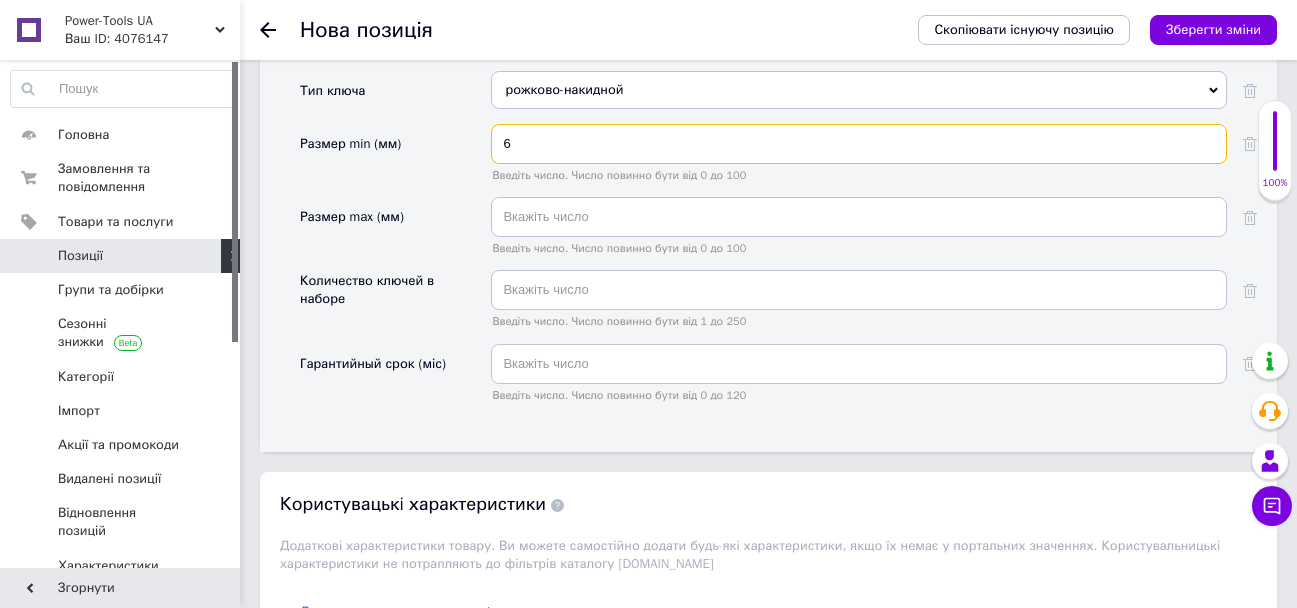 type on "6" 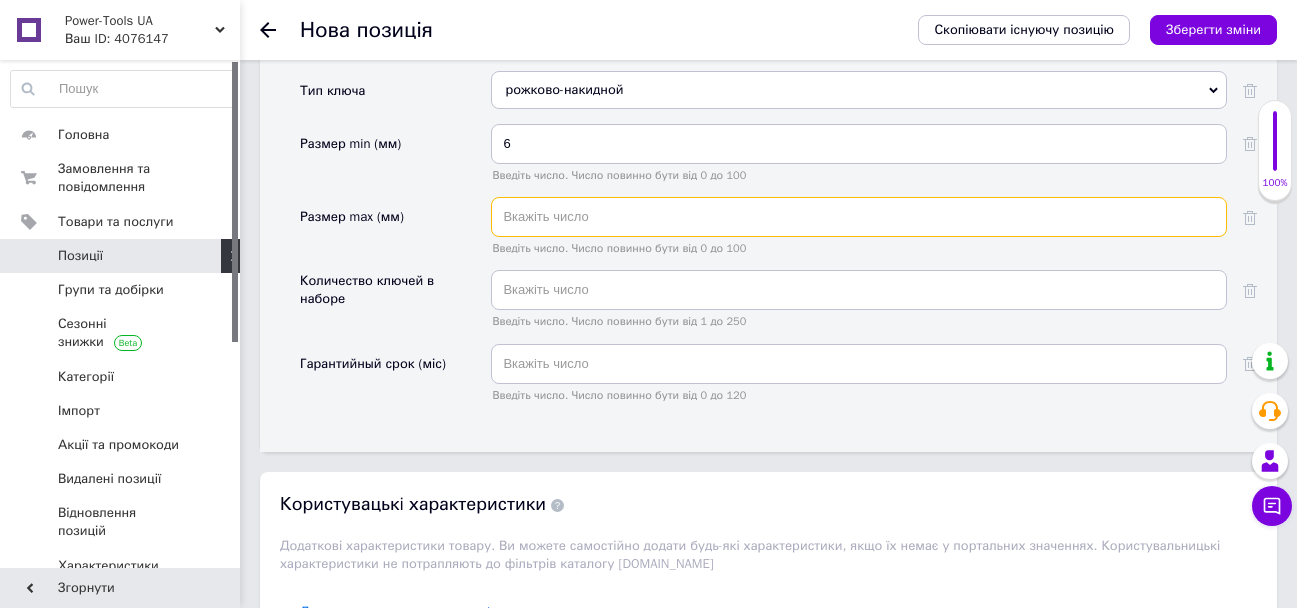 click at bounding box center (859, 217) 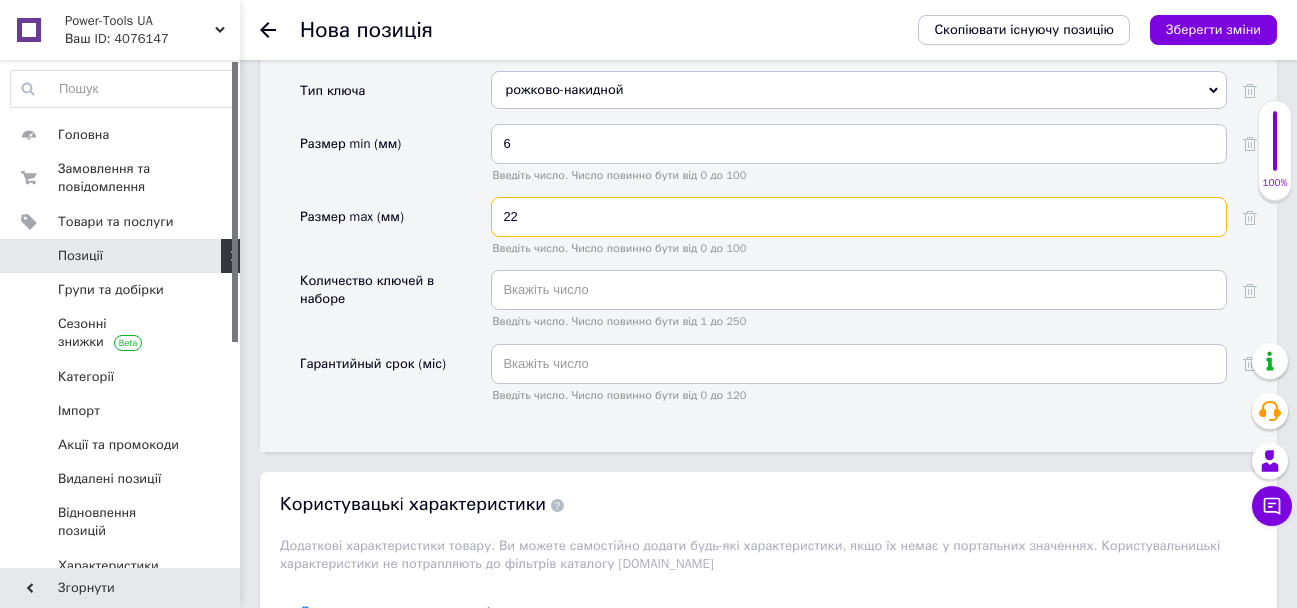 type on "22" 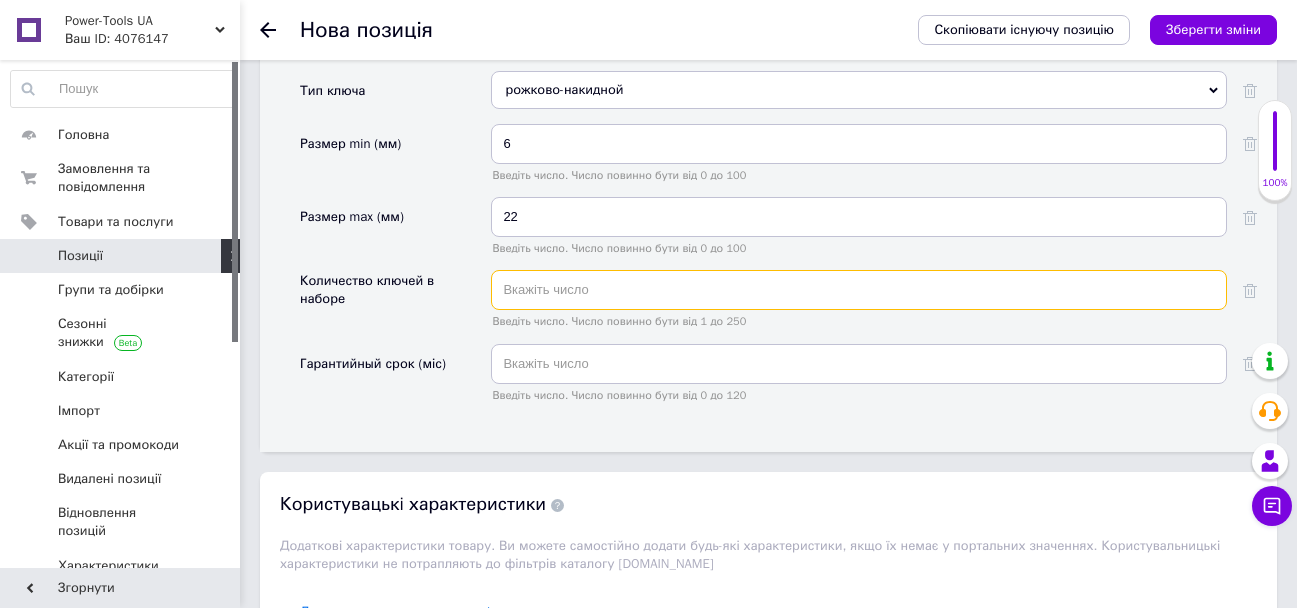 click at bounding box center [859, 290] 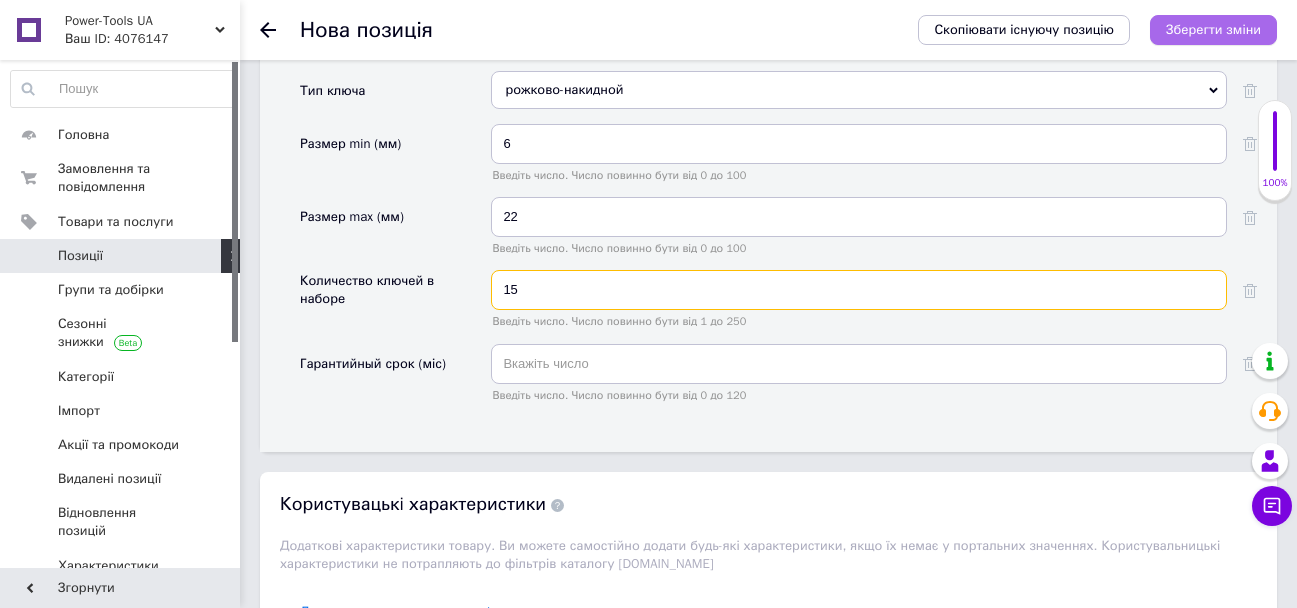 type on "15" 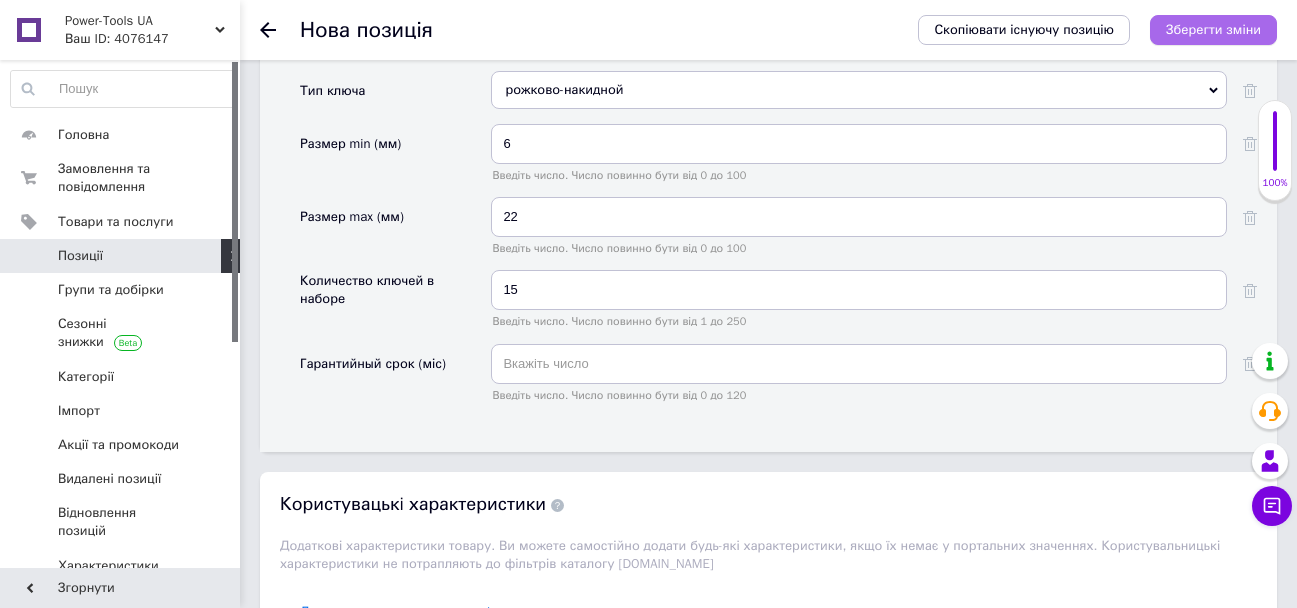 click on "Зберегти зміни" at bounding box center (1213, 30) 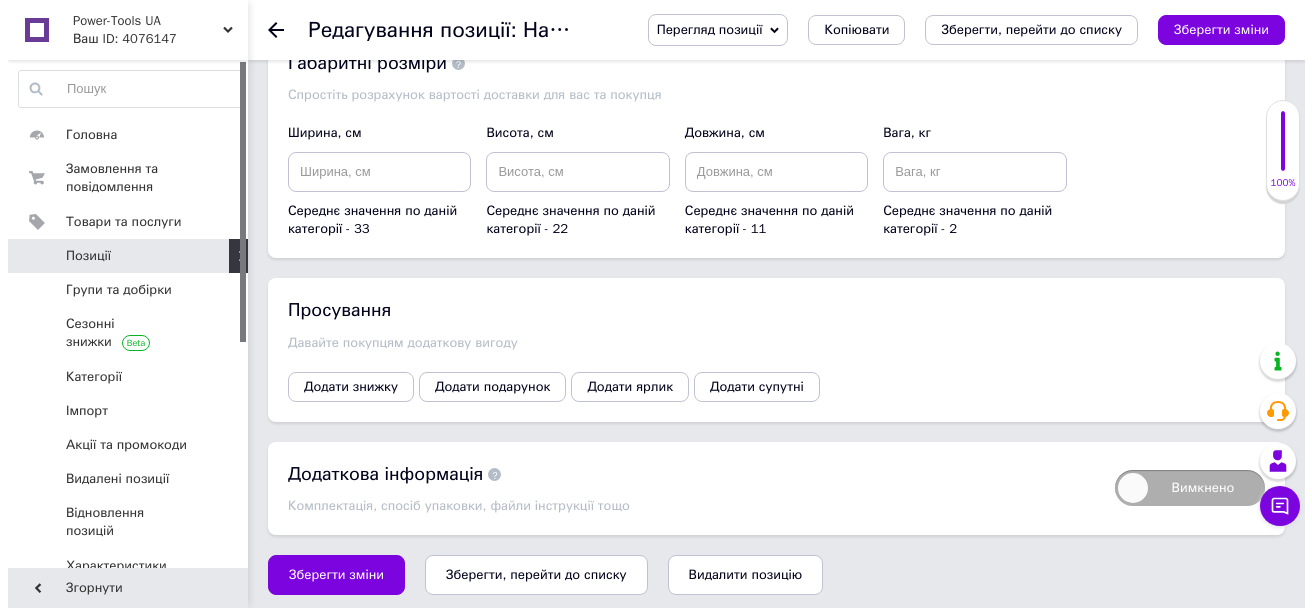 scroll, scrollTop: 2637, scrollLeft: 0, axis: vertical 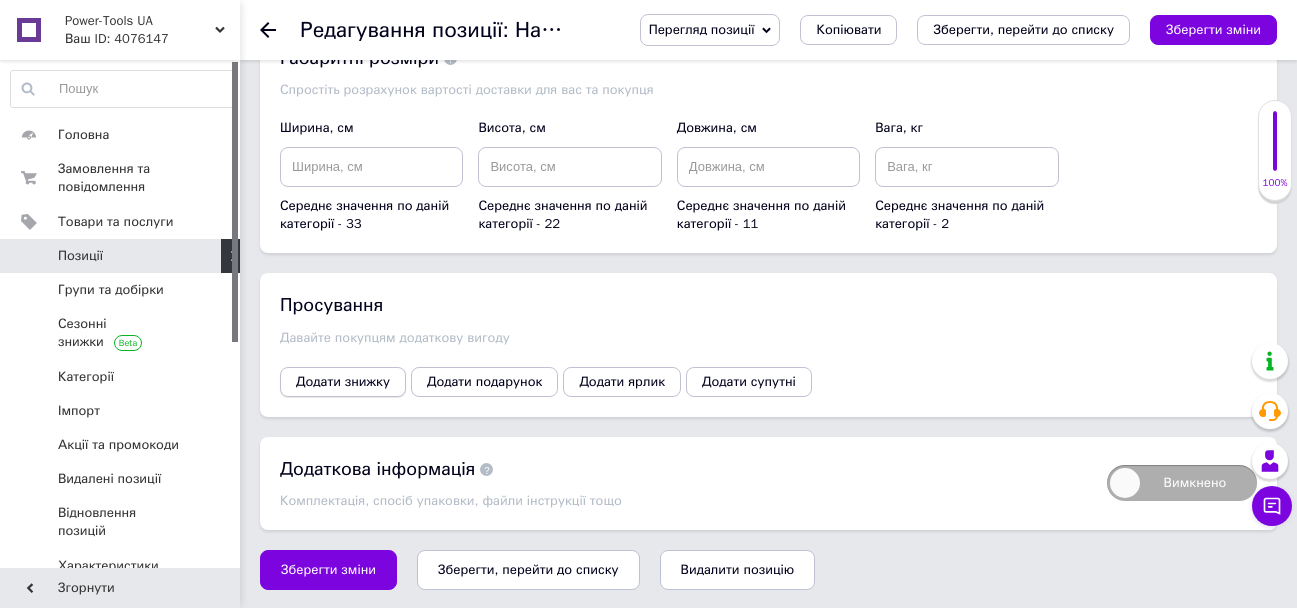 click on "Додати знижку" at bounding box center (343, 382) 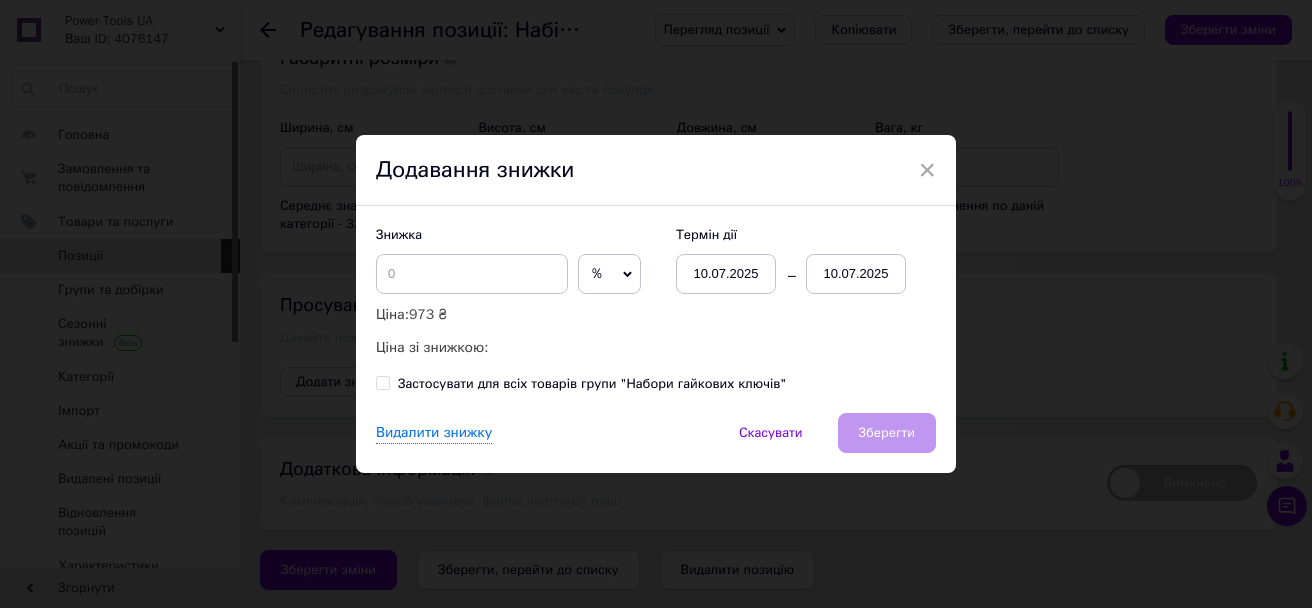 click on "%" at bounding box center (597, 273) 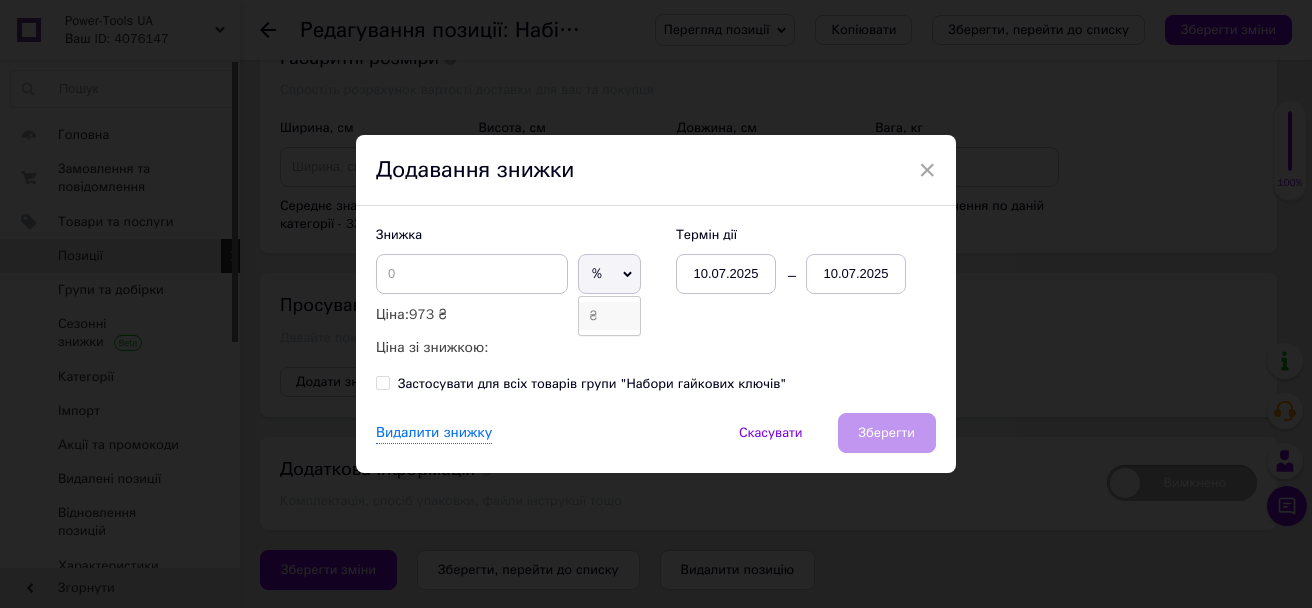 click on "₴" at bounding box center [609, 316] 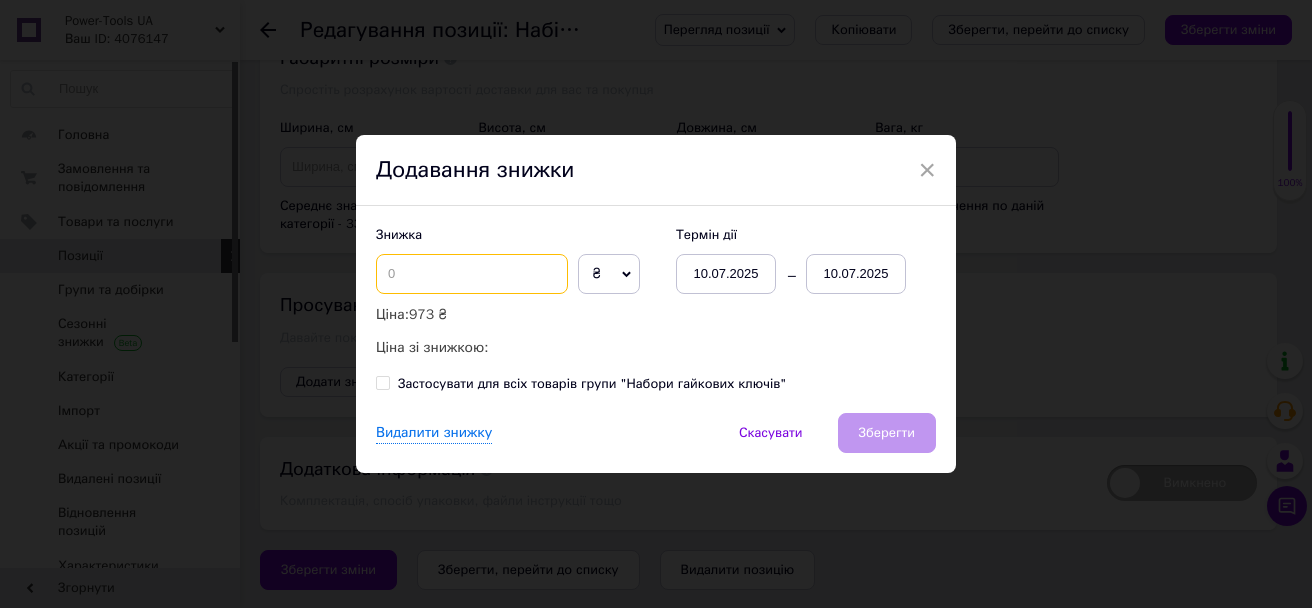 click at bounding box center [472, 274] 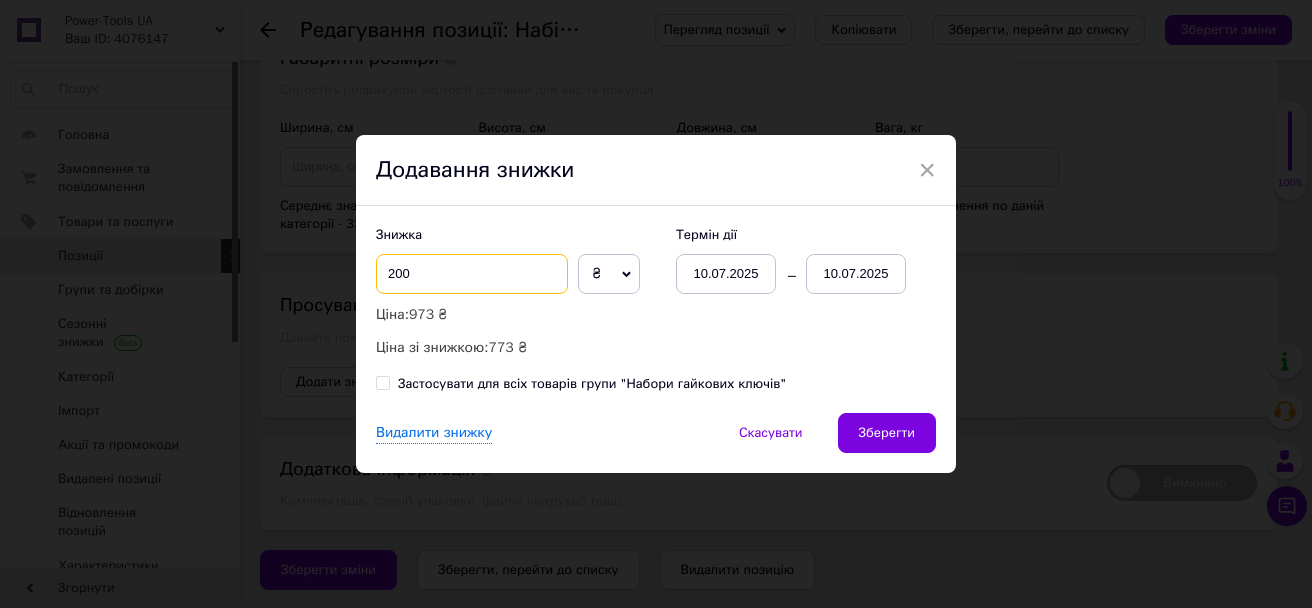 type on "200" 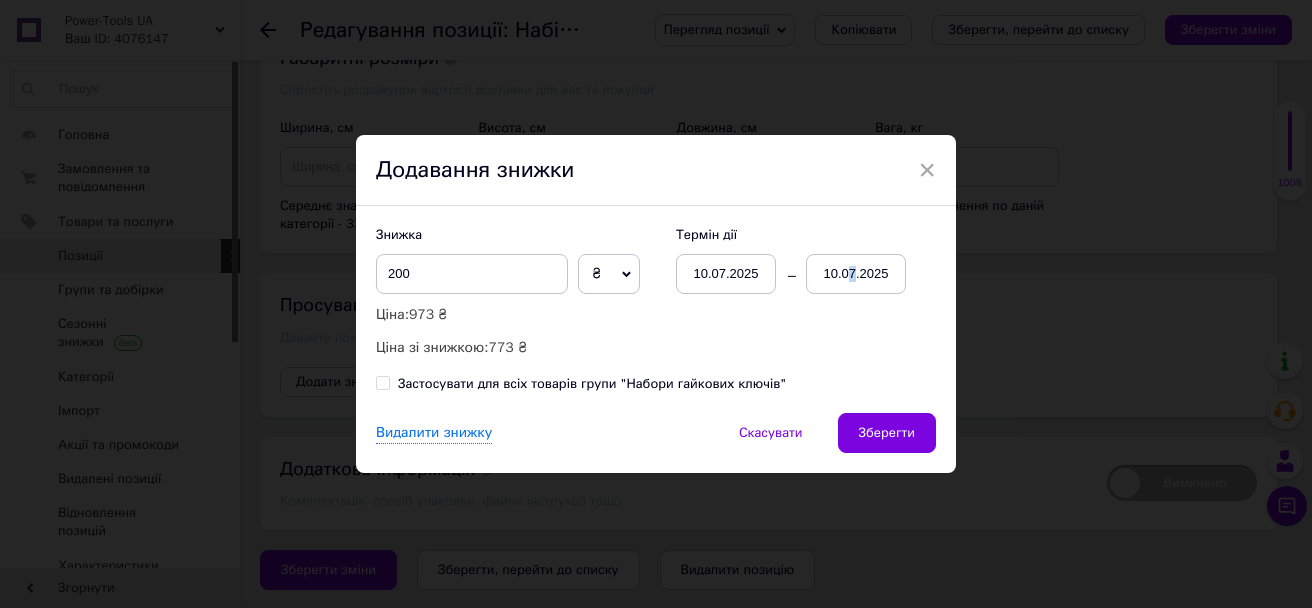 click on "10.07.2025" at bounding box center [856, 274] 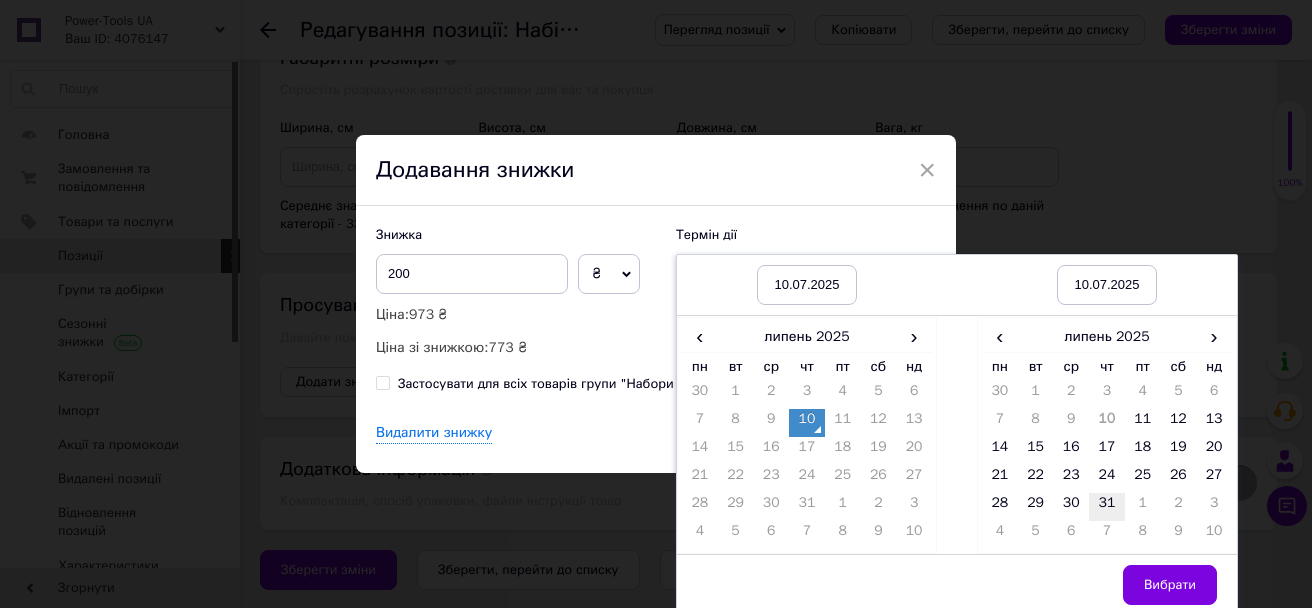 click on "31" at bounding box center [1107, 507] 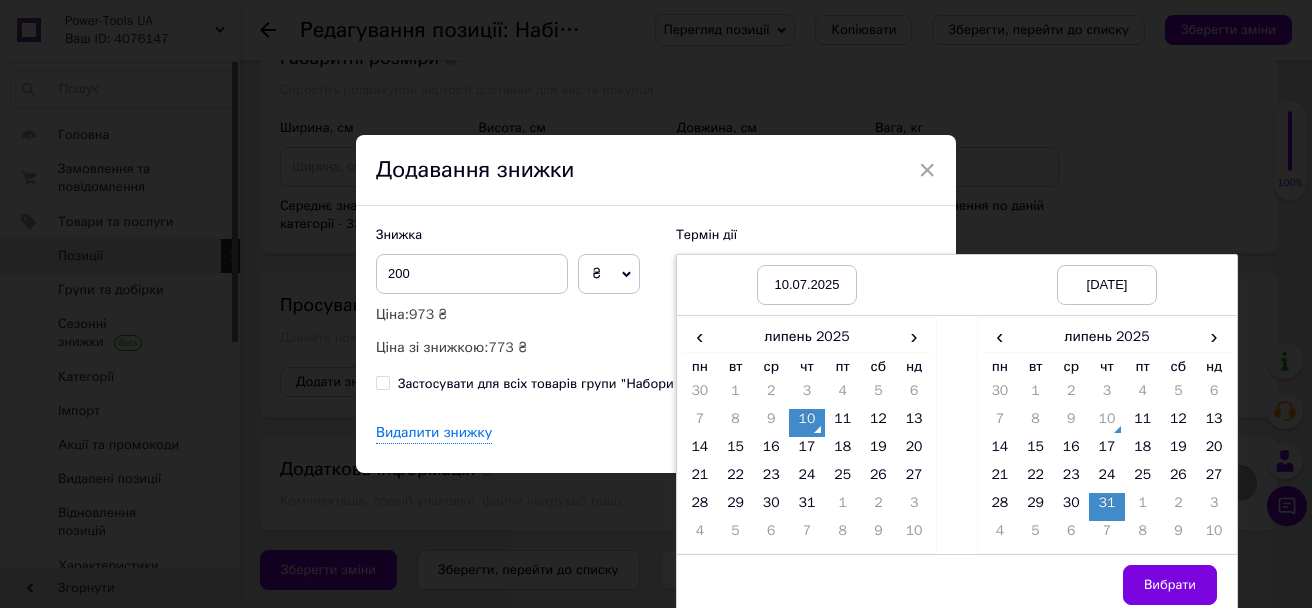 click on "Вибрати" at bounding box center (1170, 585) 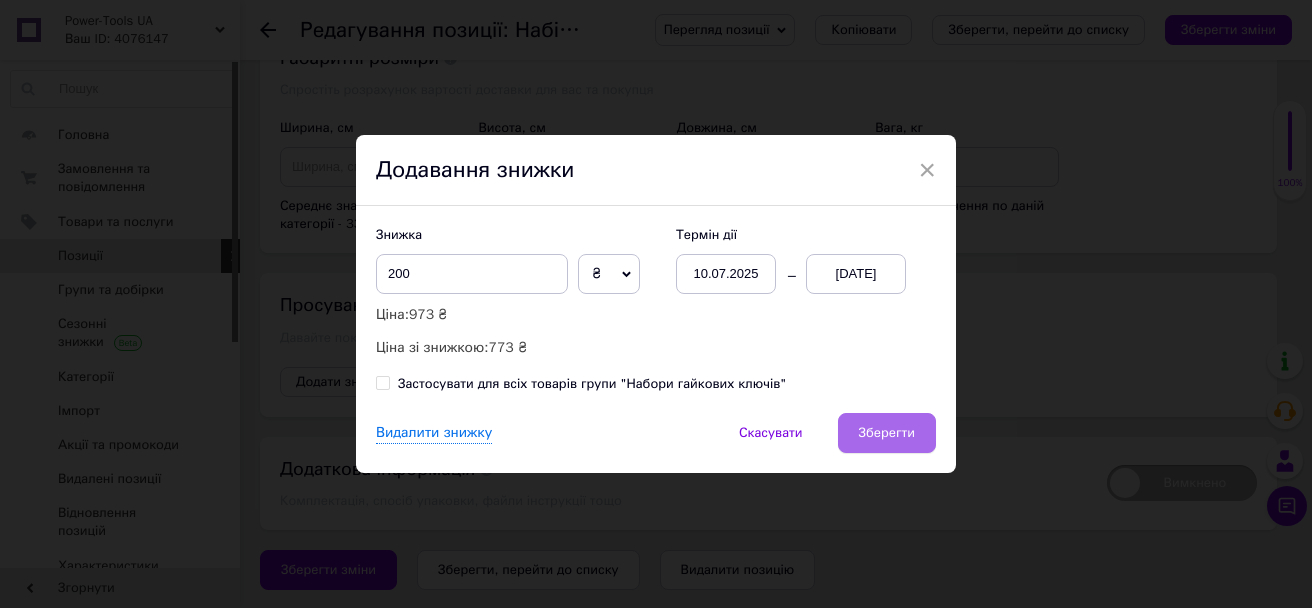 click on "Зберегти" at bounding box center [887, 433] 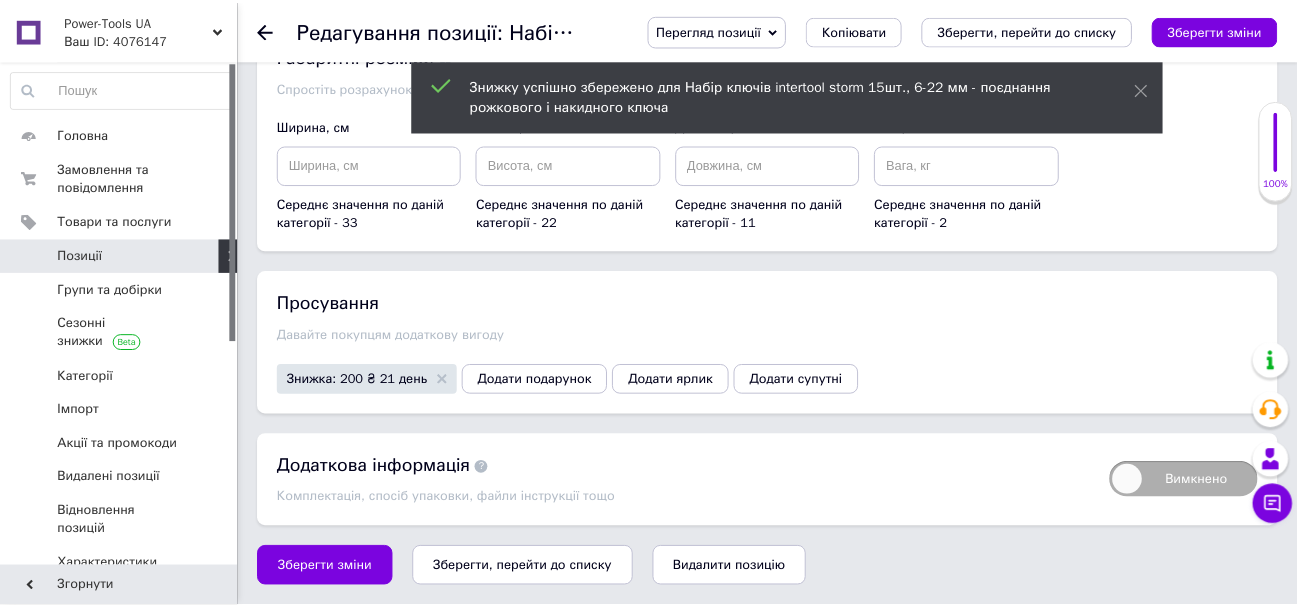 scroll, scrollTop: 2607, scrollLeft: 0, axis: vertical 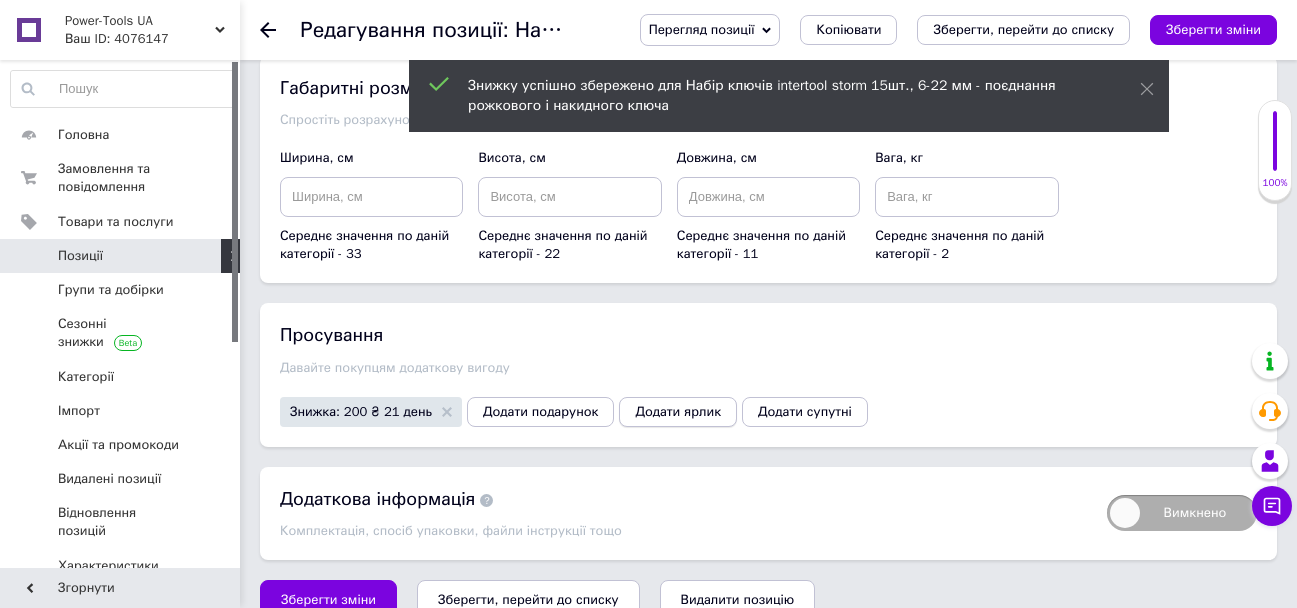 click on "Додати ярлик" at bounding box center (678, 412) 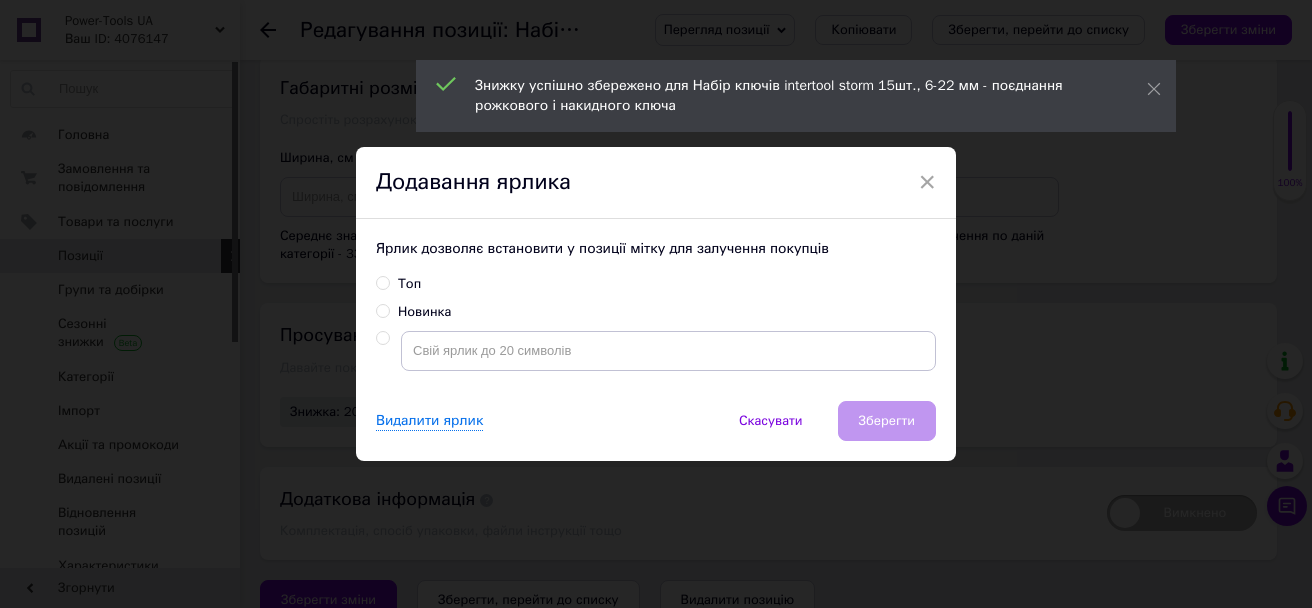 click on "Топ" at bounding box center (398, 284) 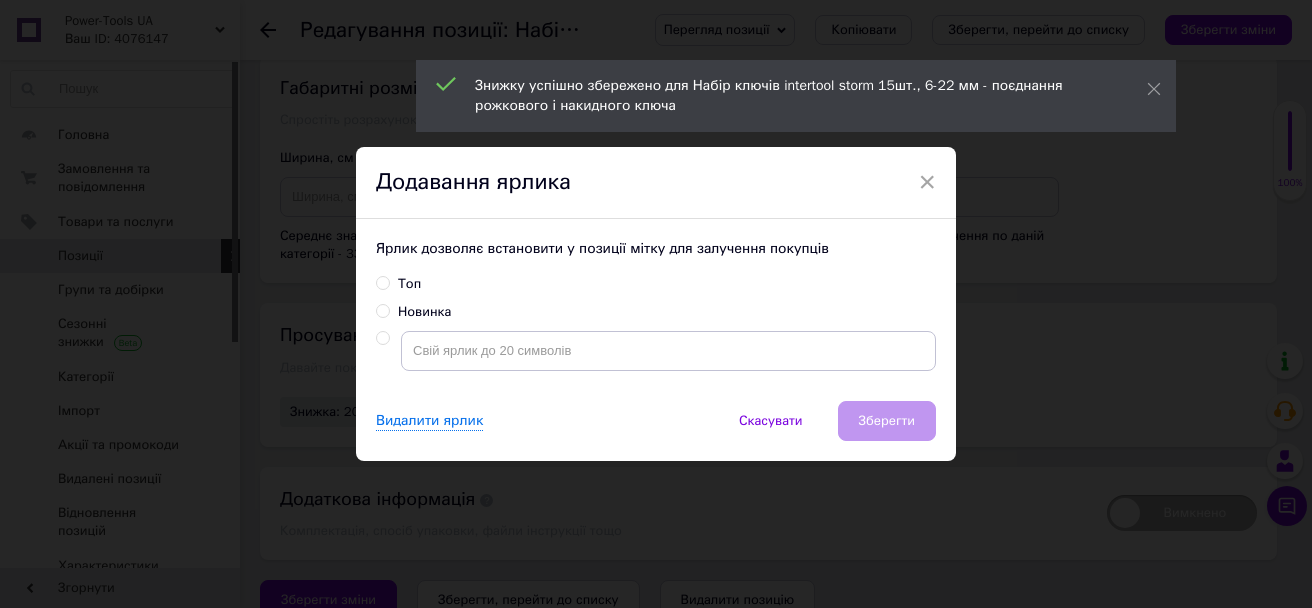 radio on "true" 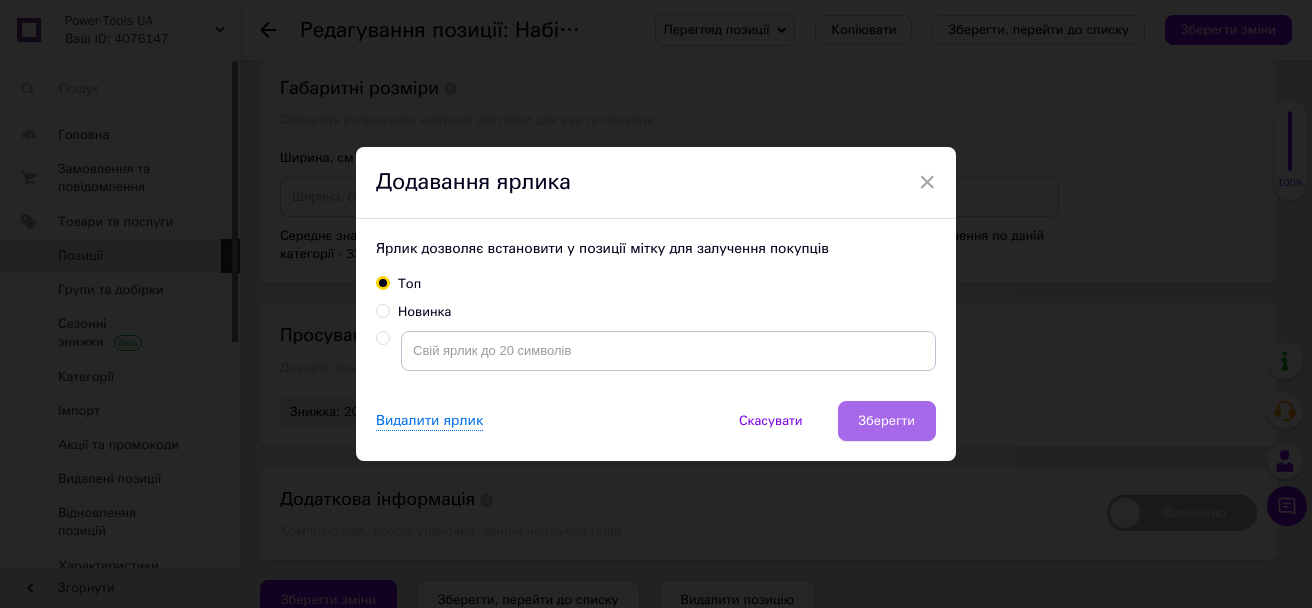 click on "Зберегти" at bounding box center (887, 421) 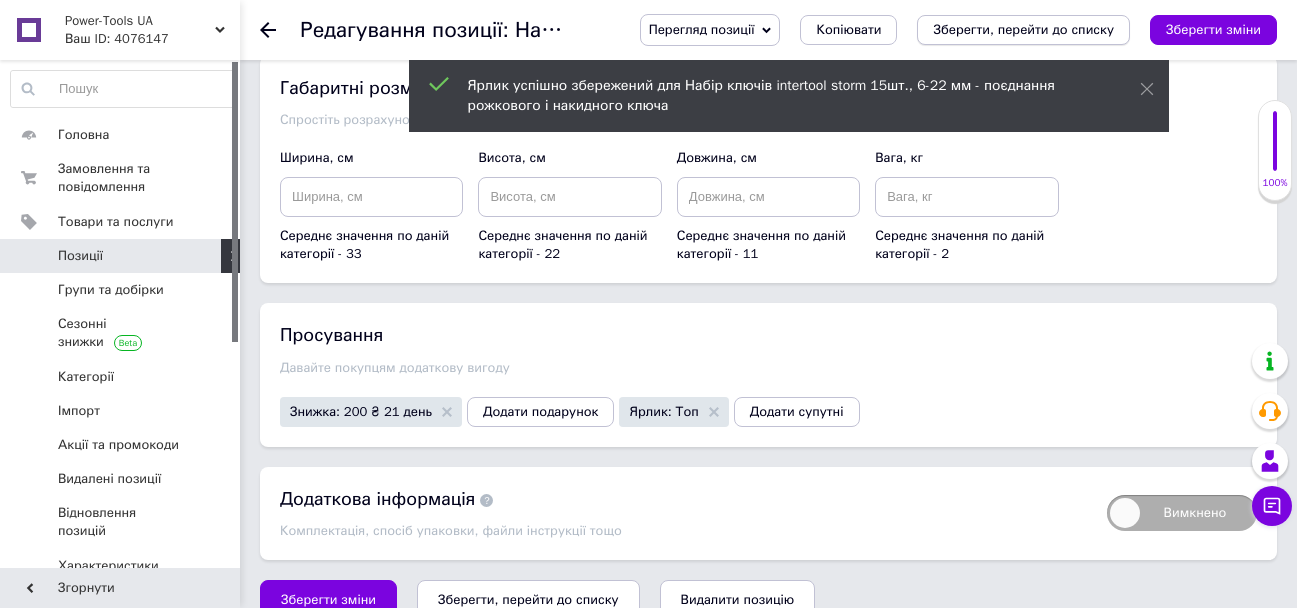 click on "Зберегти, перейти до списку" at bounding box center (1023, 29) 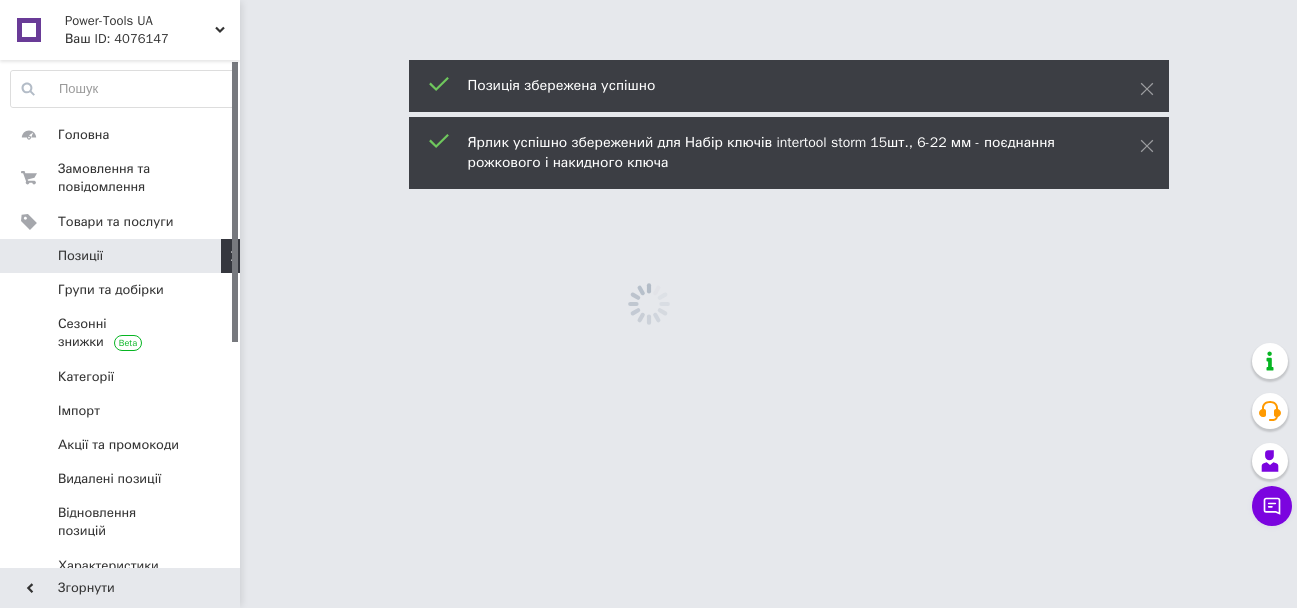 scroll, scrollTop: 0, scrollLeft: 0, axis: both 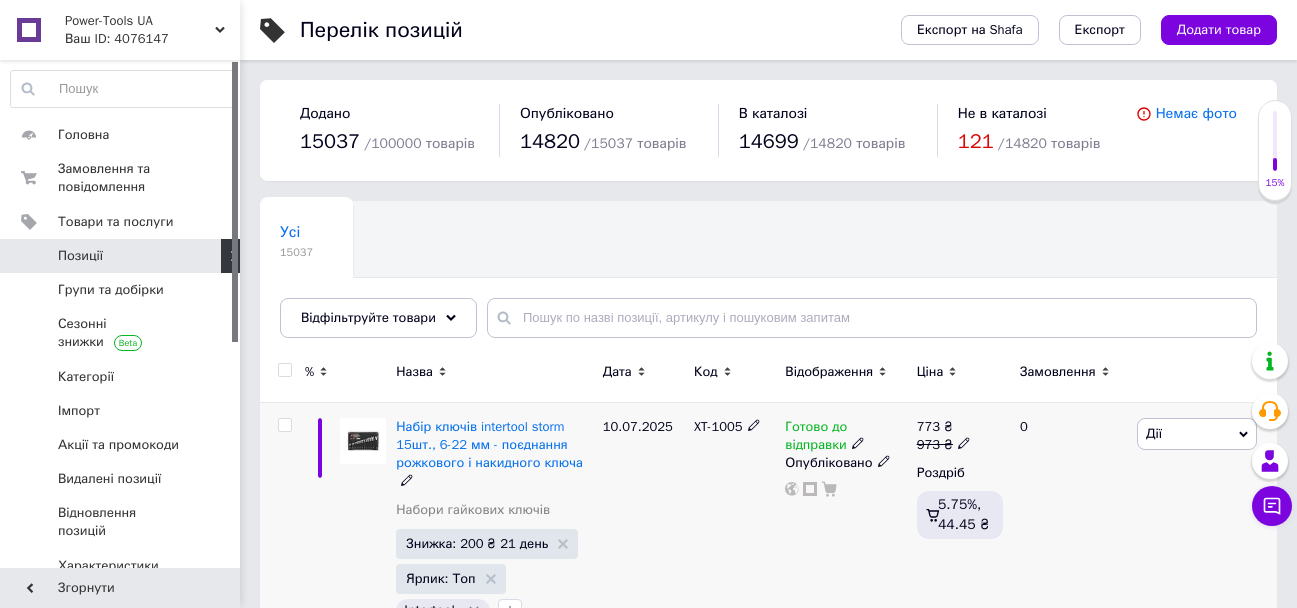 click on "XT-1005" at bounding box center [718, 426] 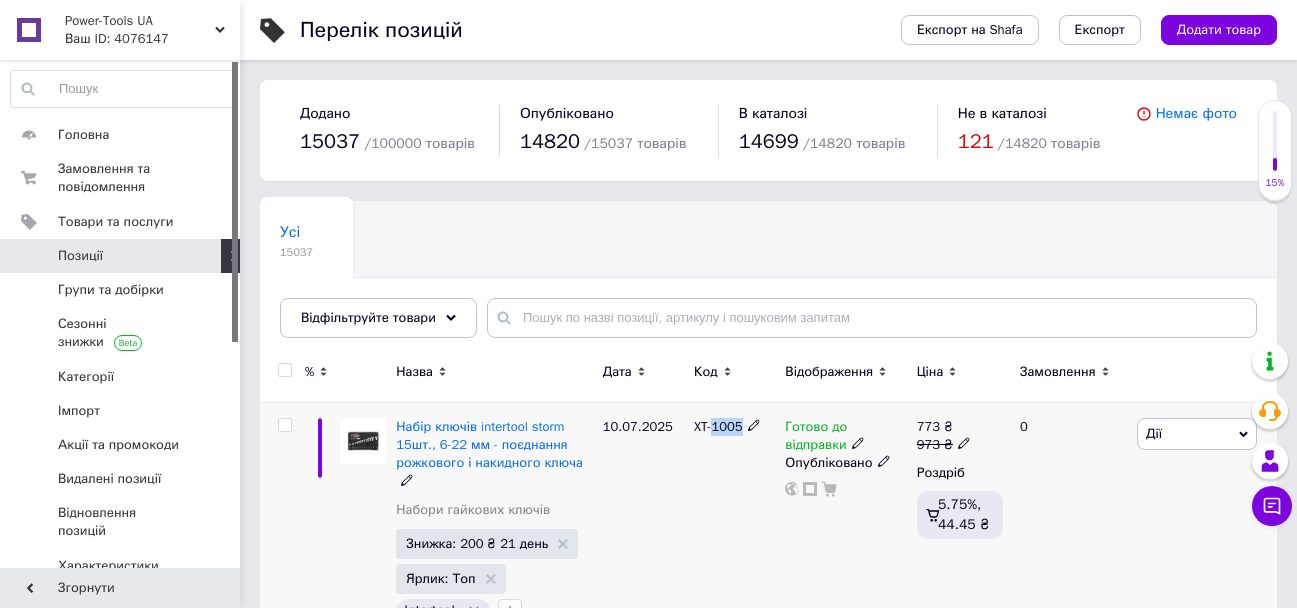 click on "XT-1005" at bounding box center [718, 426] 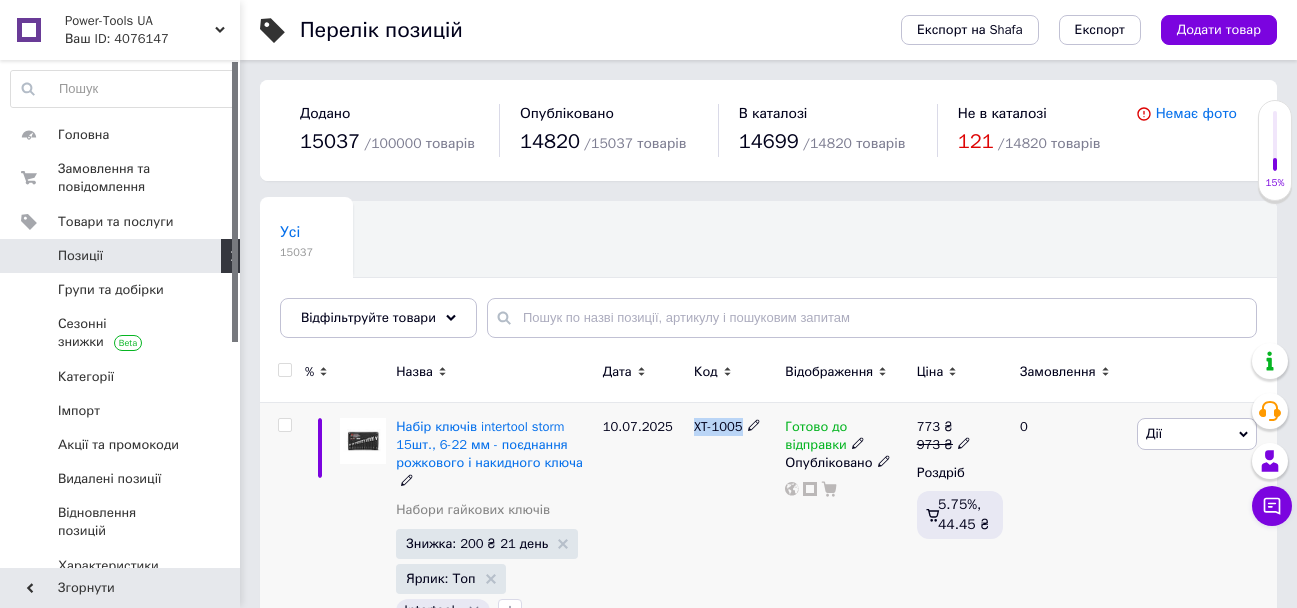 copy on "XT-1005" 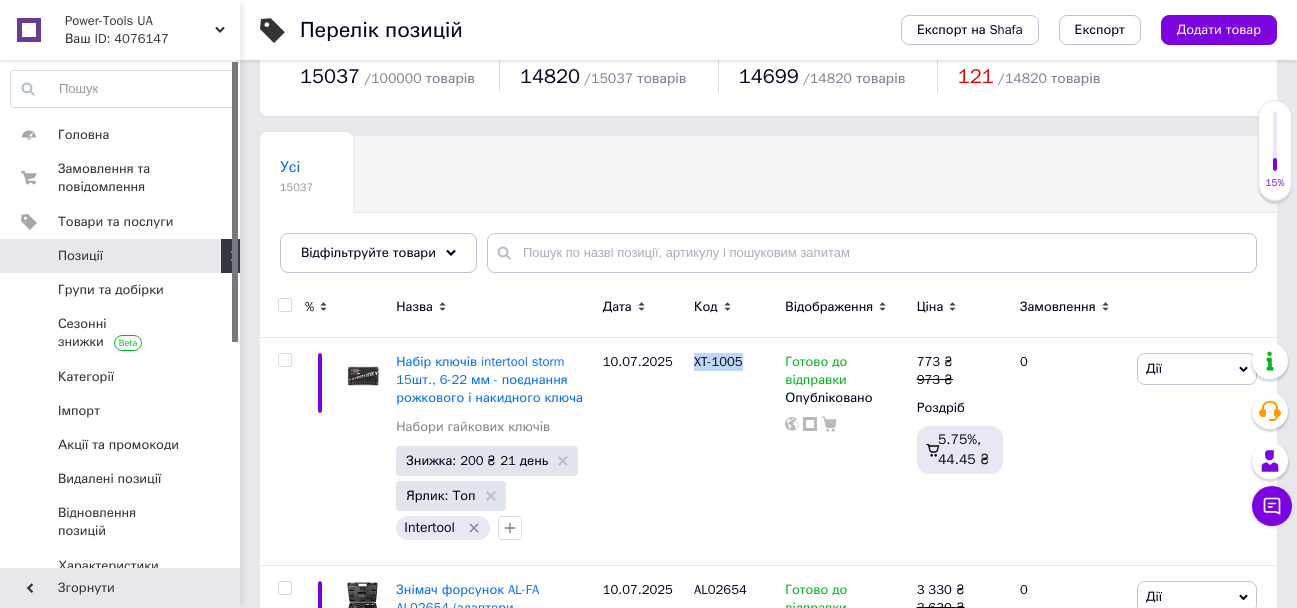 scroll, scrollTop: 100, scrollLeft: 0, axis: vertical 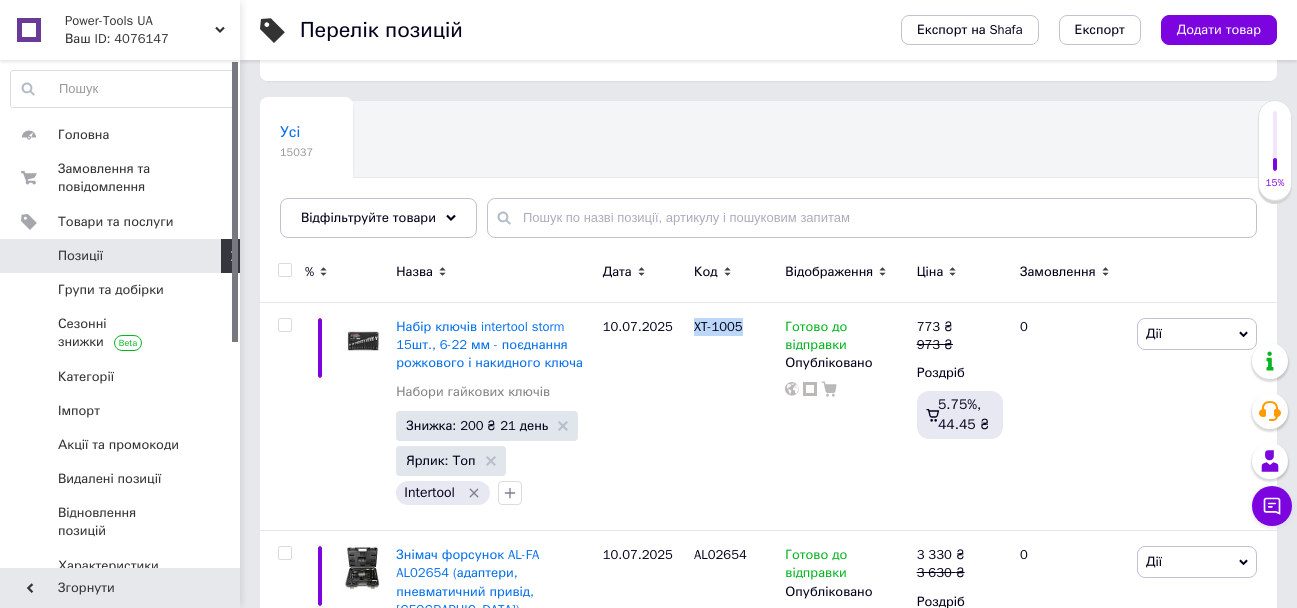 copy on "XT-1005" 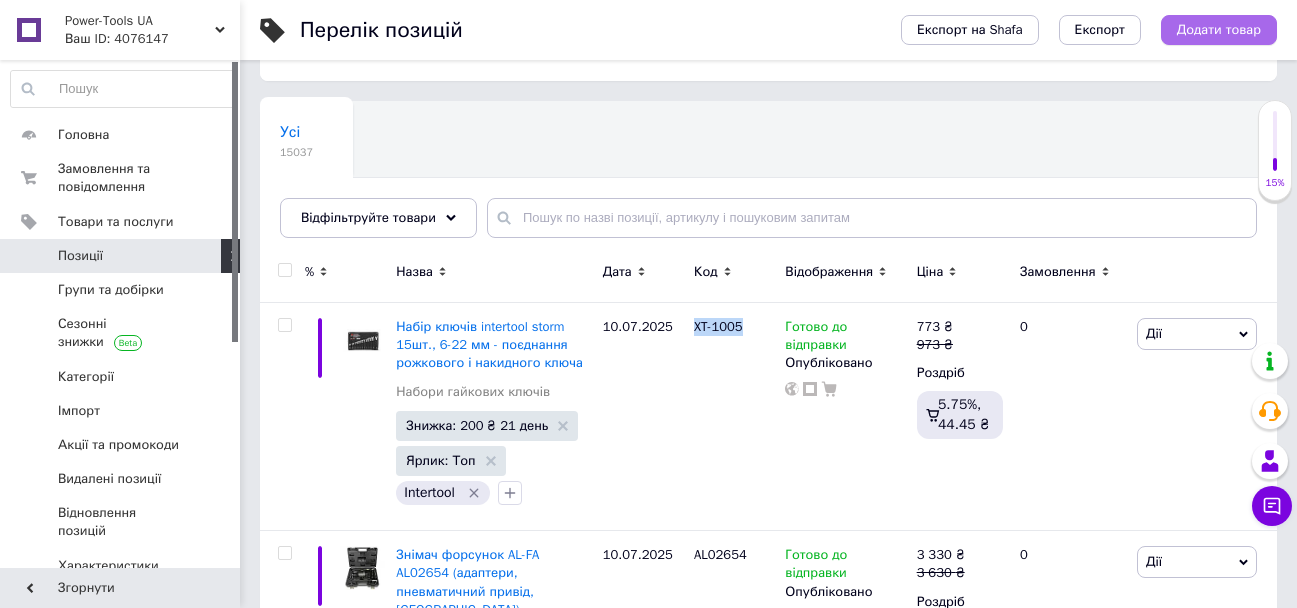 click on "Додати товар" at bounding box center [1219, 30] 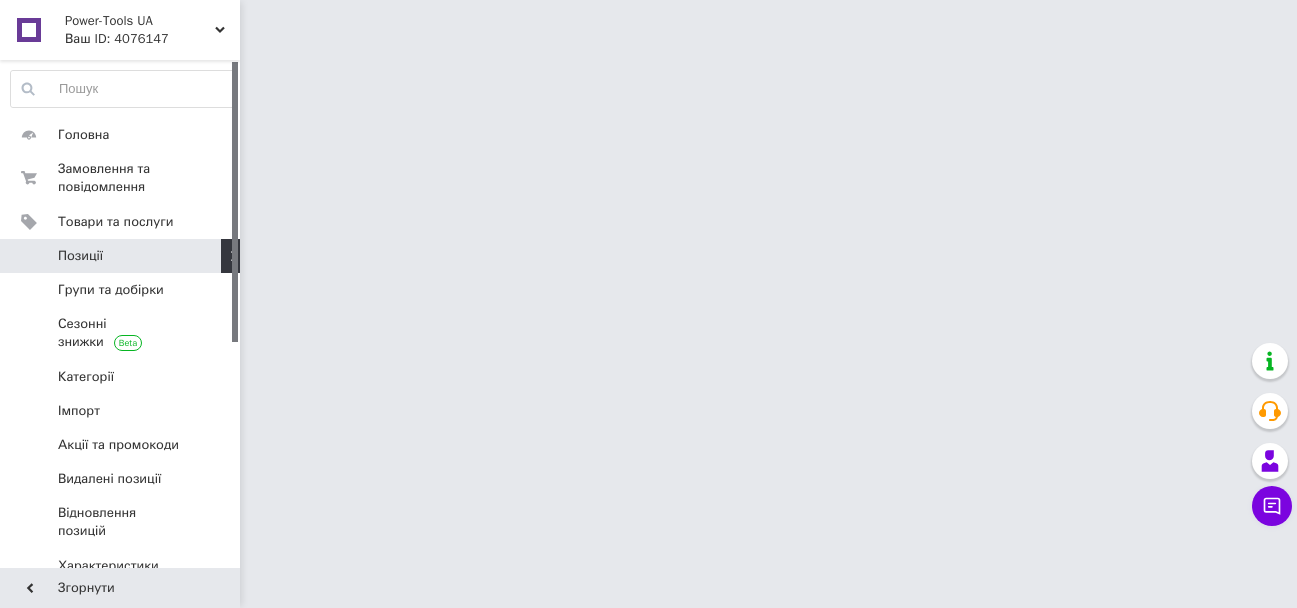 scroll, scrollTop: 0, scrollLeft: 0, axis: both 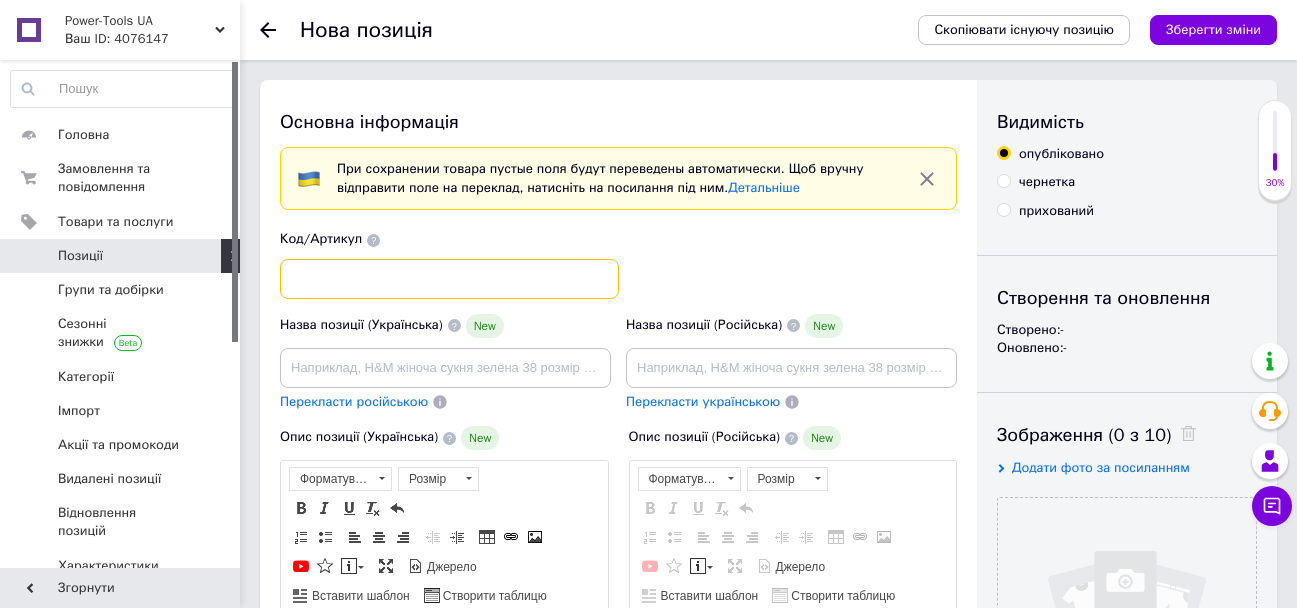 click at bounding box center [449, 279] 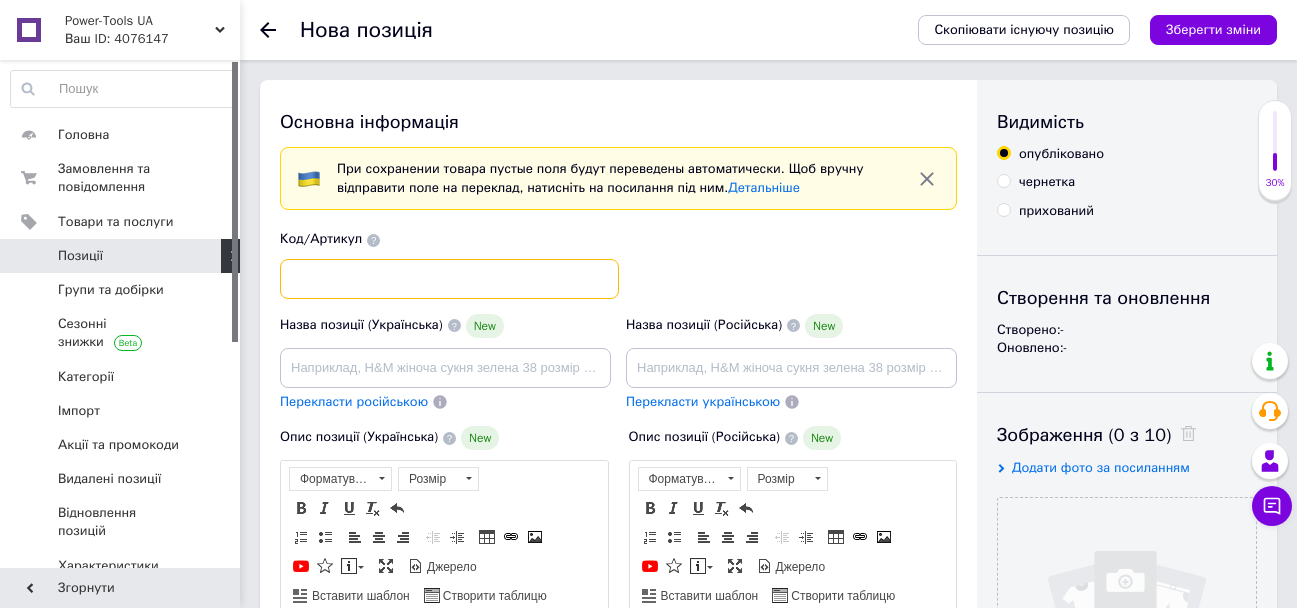 paste on "XT-1302" 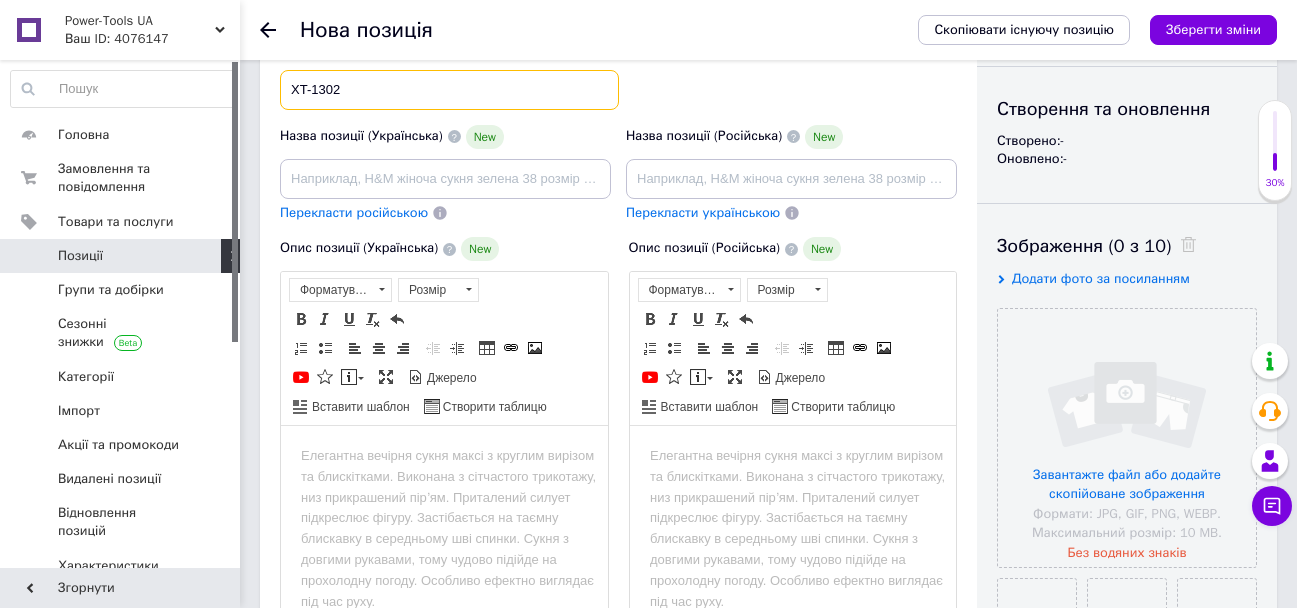 scroll, scrollTop: 200, scrollLeft: 0, axis: vertical 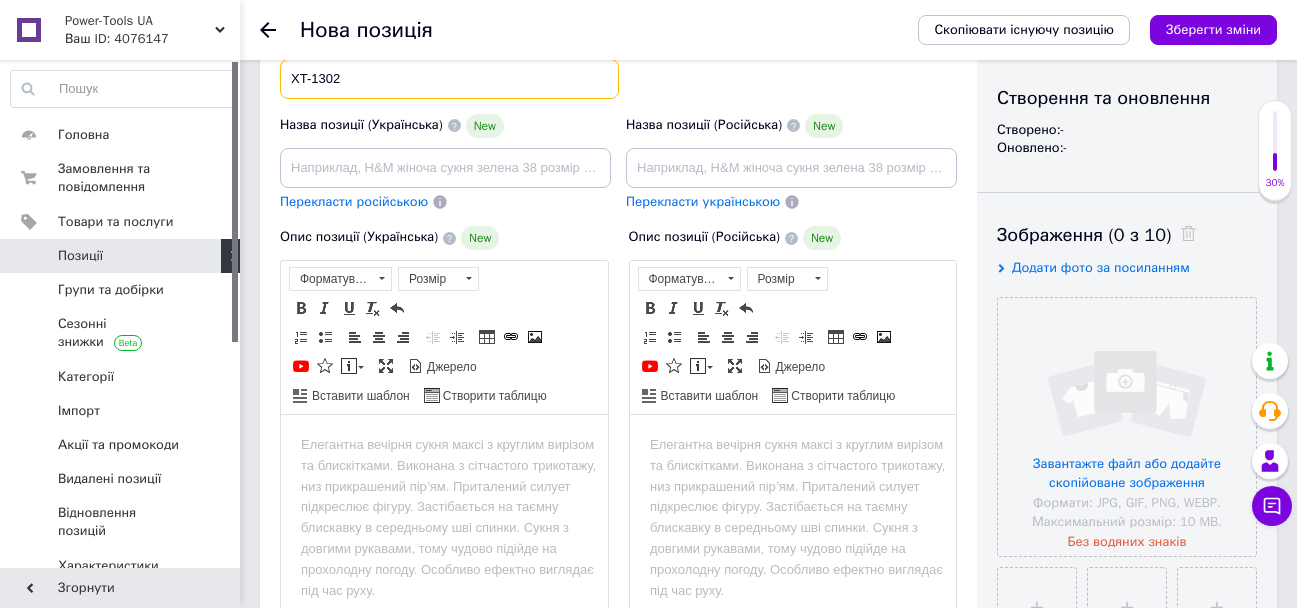 type on "XT-1302" 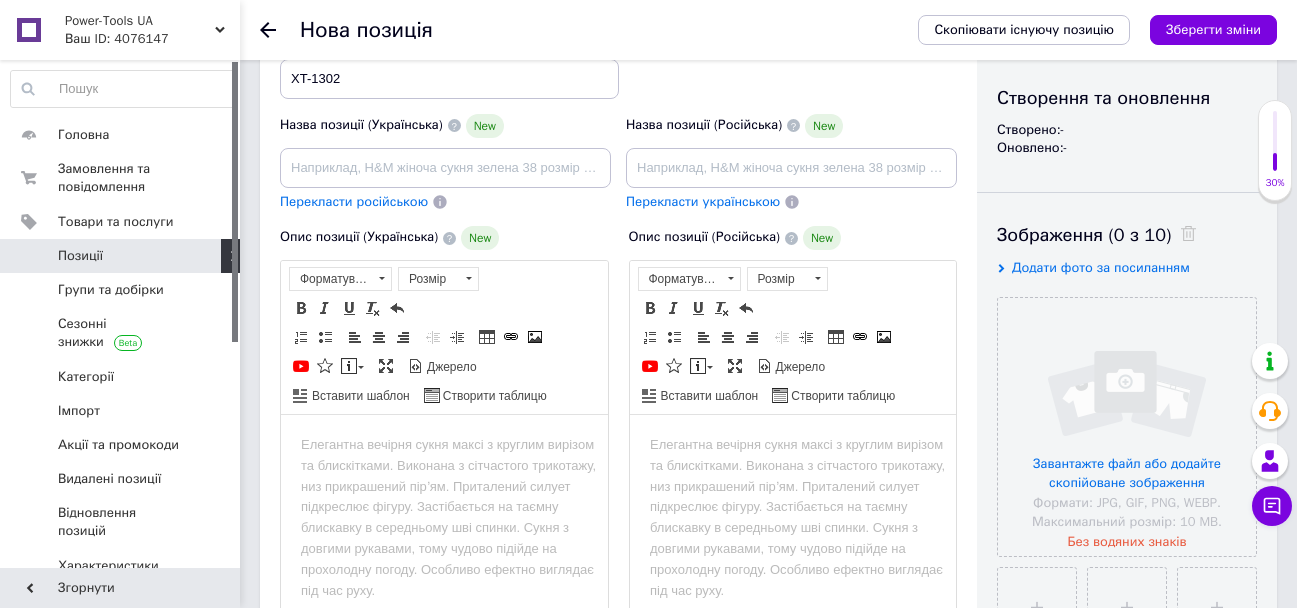 click at bounding box center (444, 445) 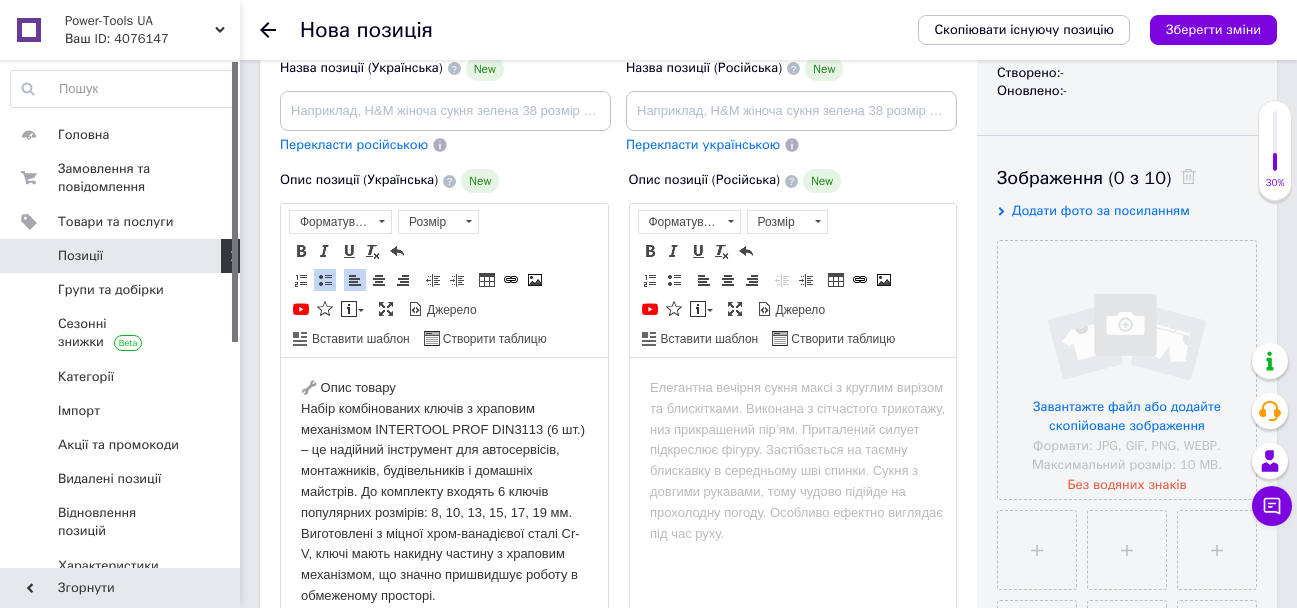 scroll, scrollTop: 1029, scrollLeft: 0, axis: vertical 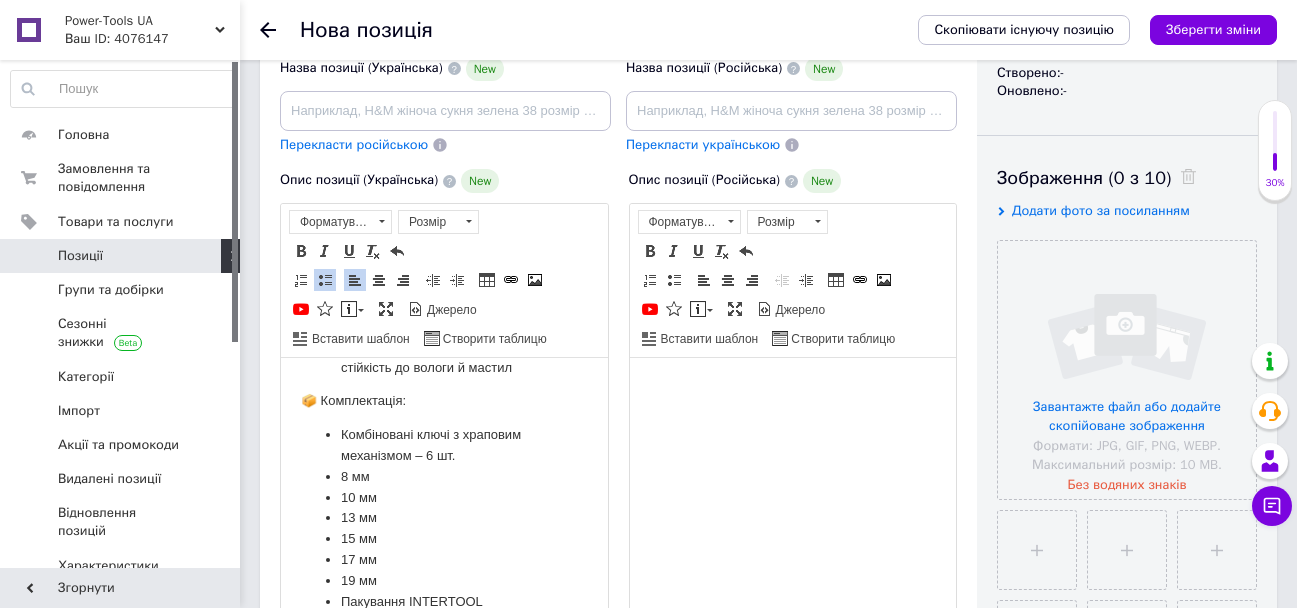 click at bounding box center (792, 388) 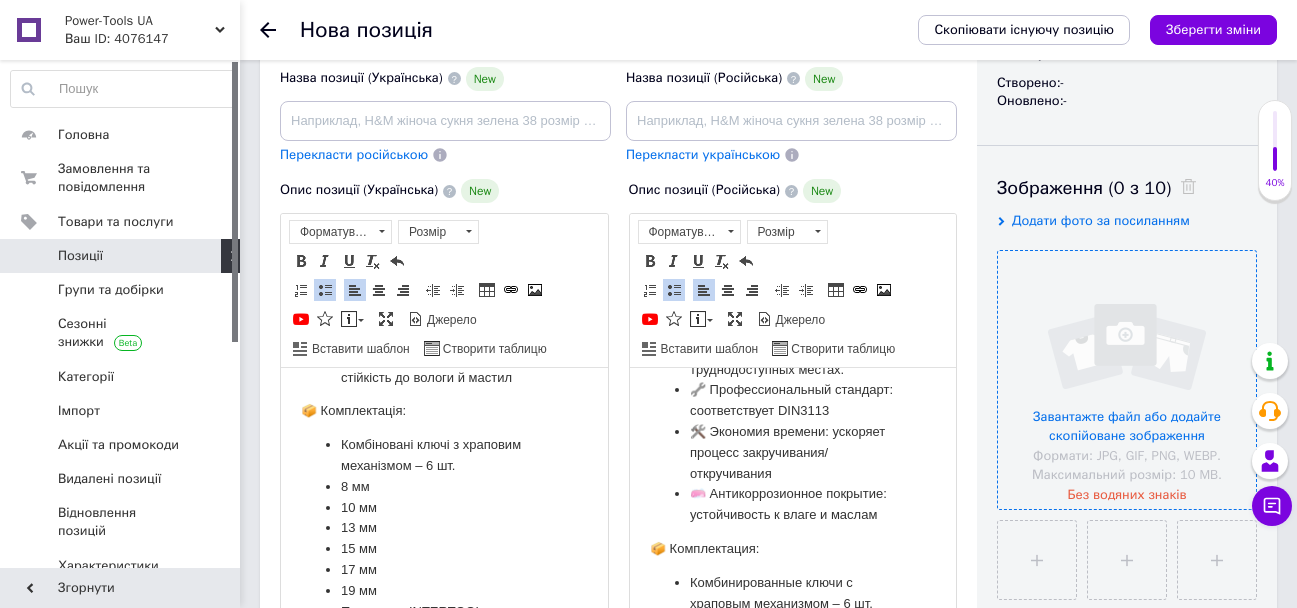 scroll, scrollTop: 257, scrollLeft: 0, axis: vertical 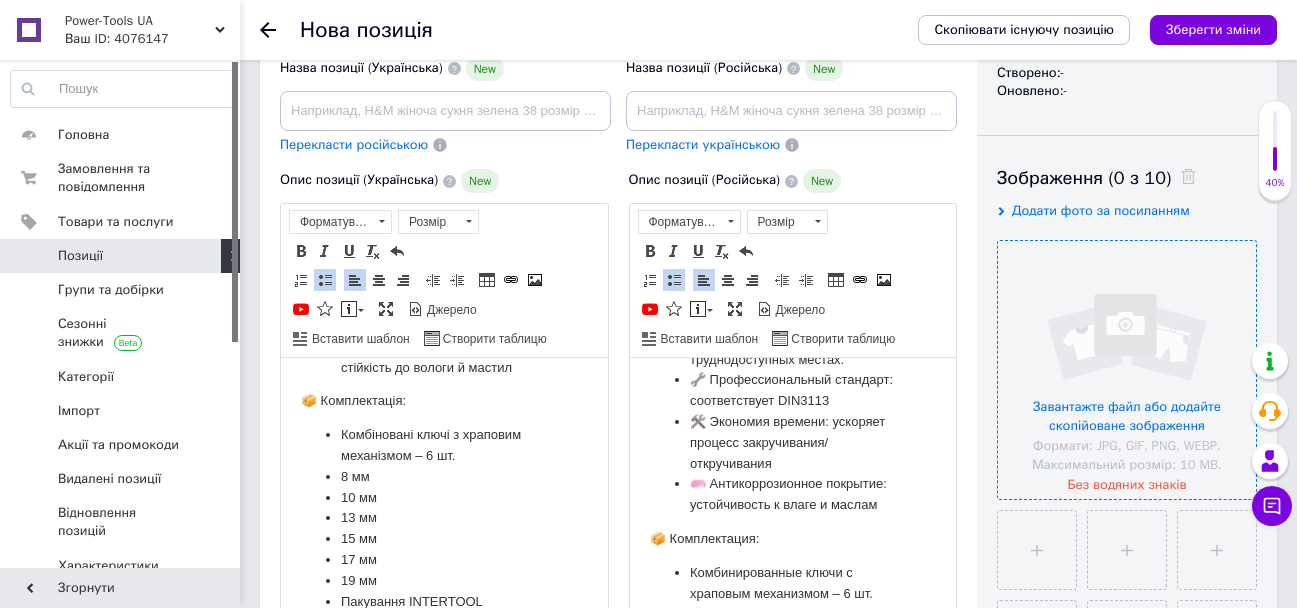 click at bounding box center [1127, 370] 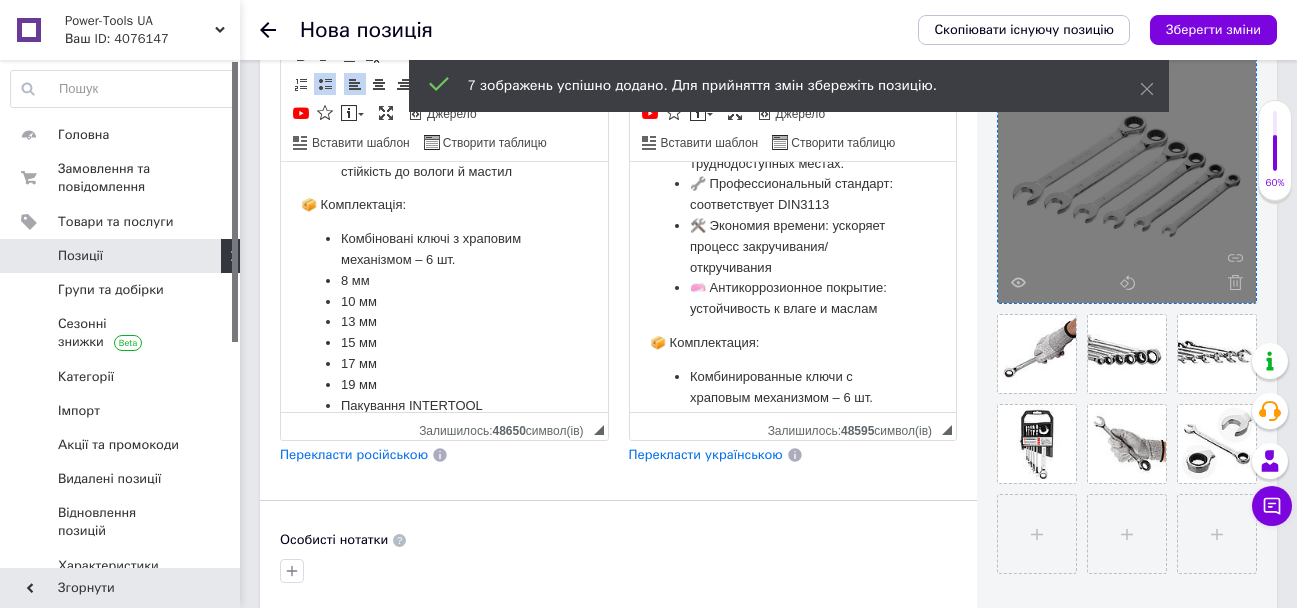 scroll, scrollTop: 457, scrollLeft: 0, axis: vertical 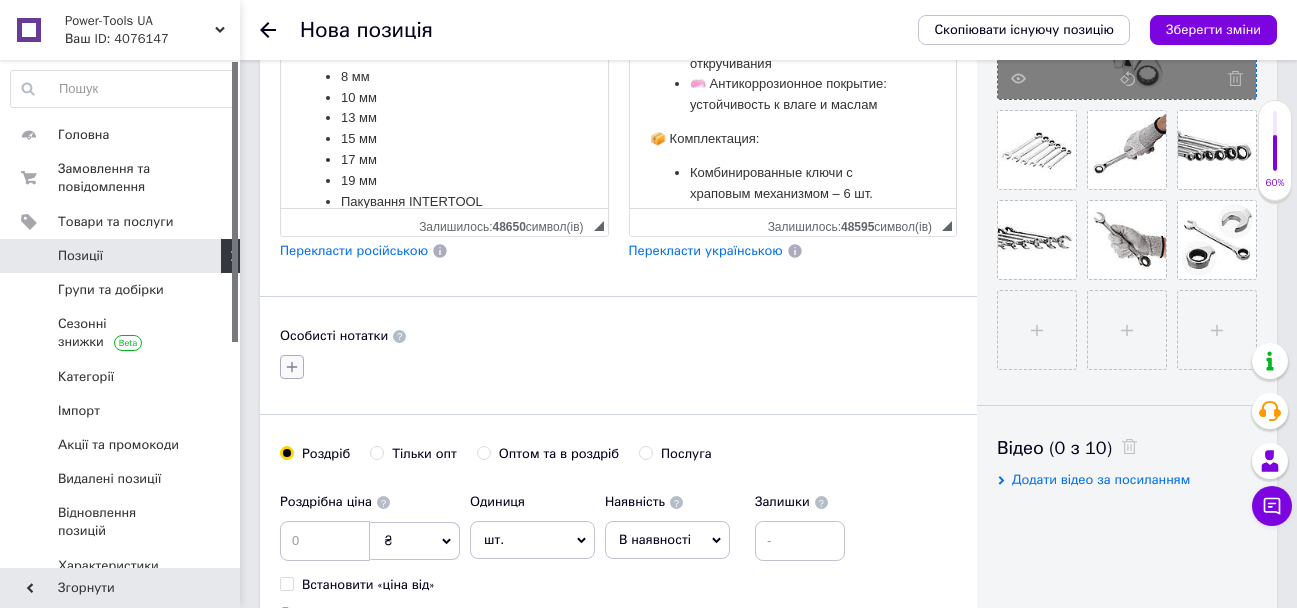 click at bounding box center (292, 367) 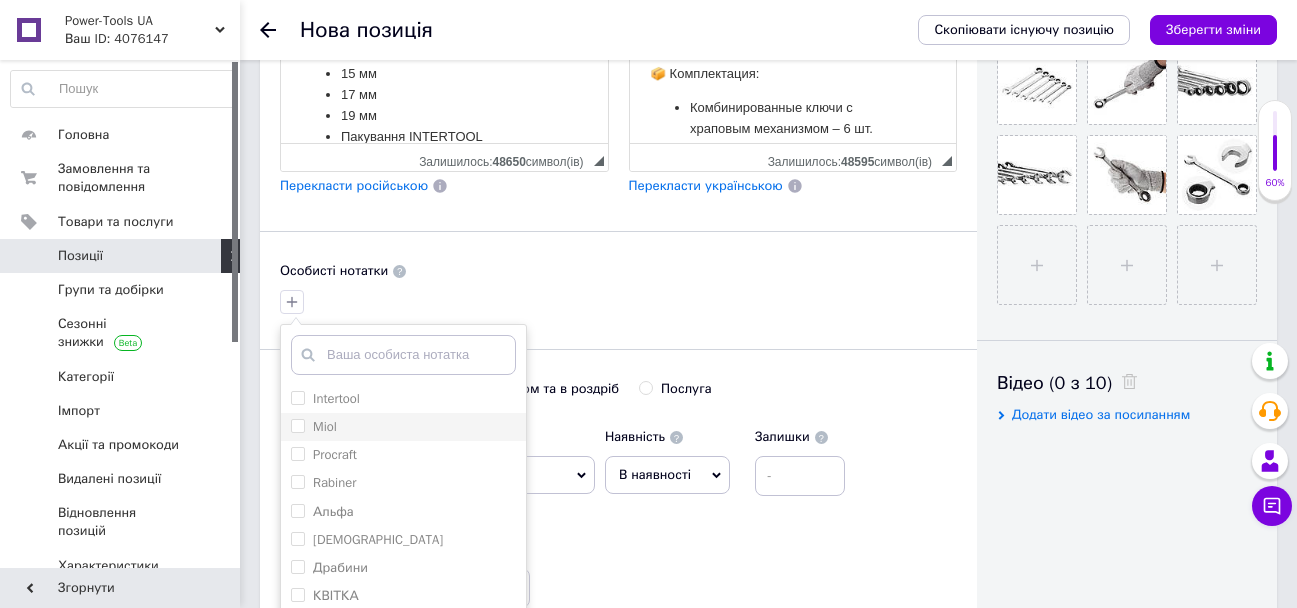 scroll, scrollTop: 757, scrollLeft: 0, axis: vertical 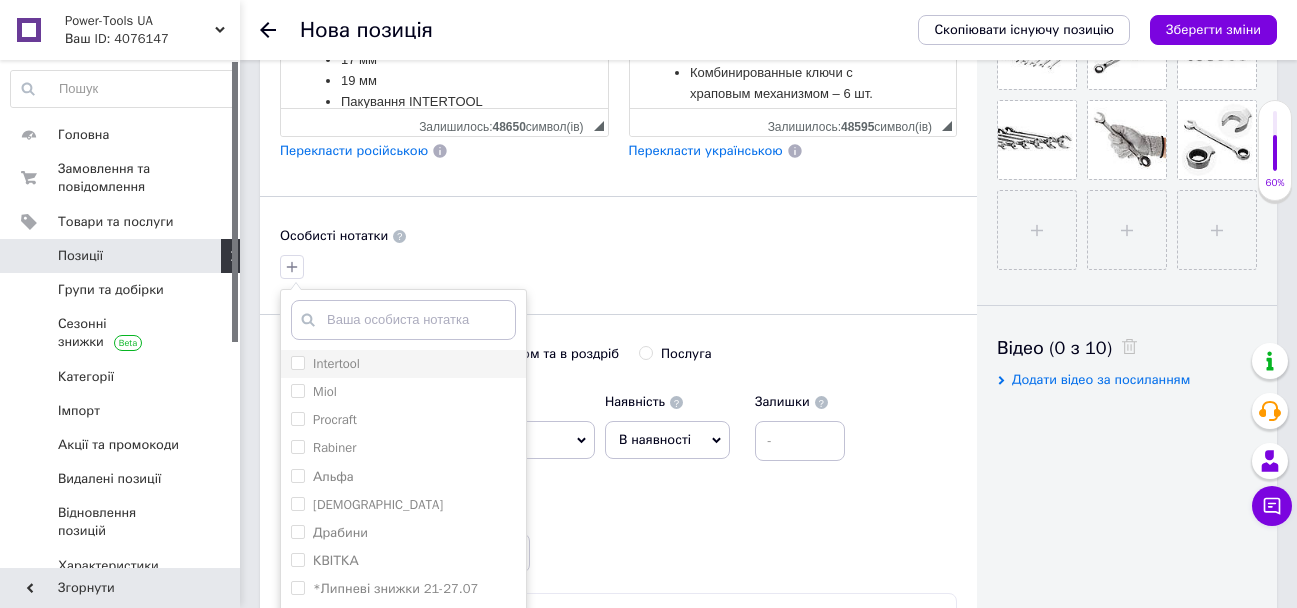 click on "Intertool" at bounding box center (403, 364) 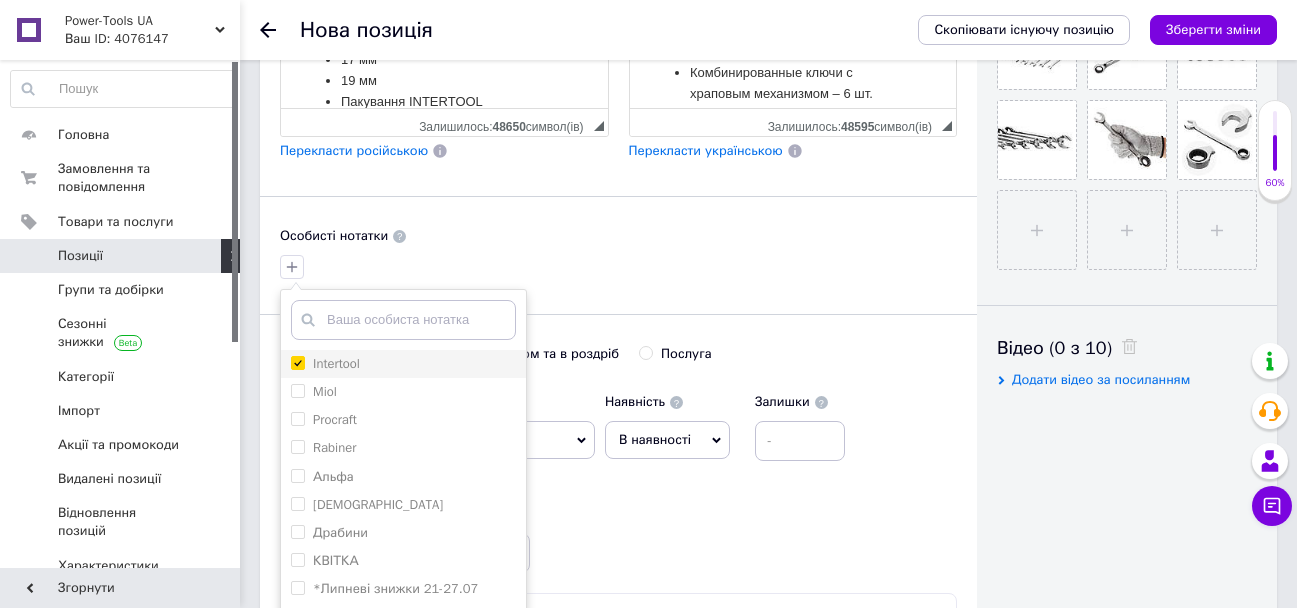 checkbox on "true" 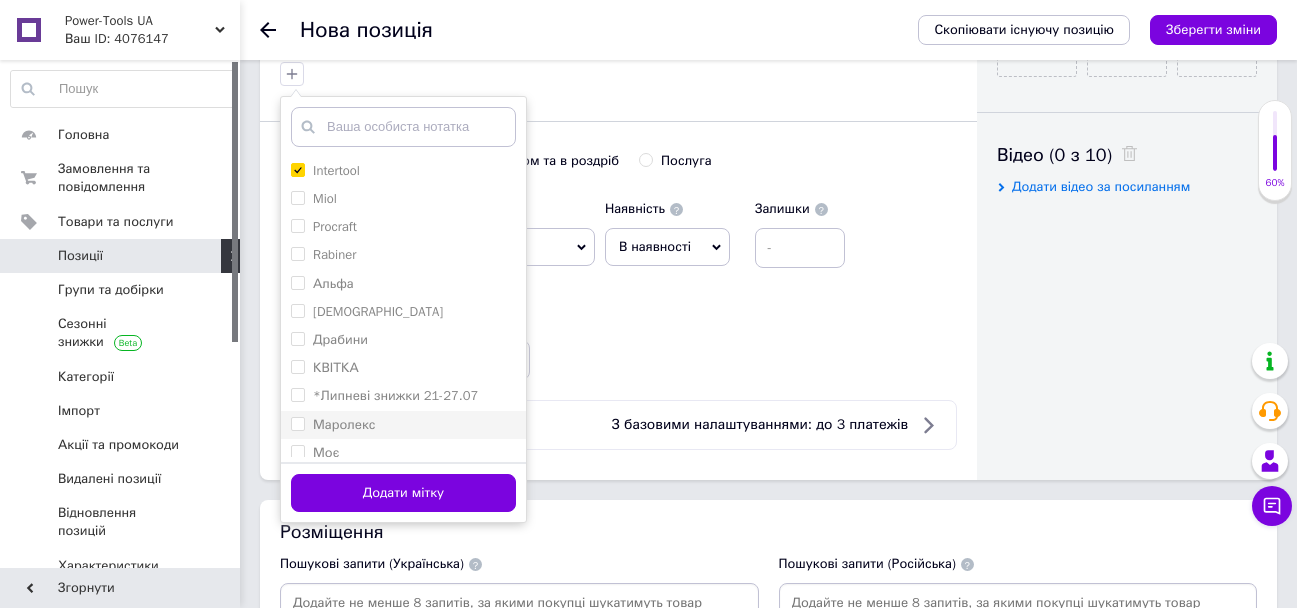 scroll, scrollTop: 957, scrollLeft: 0, axis: vertical 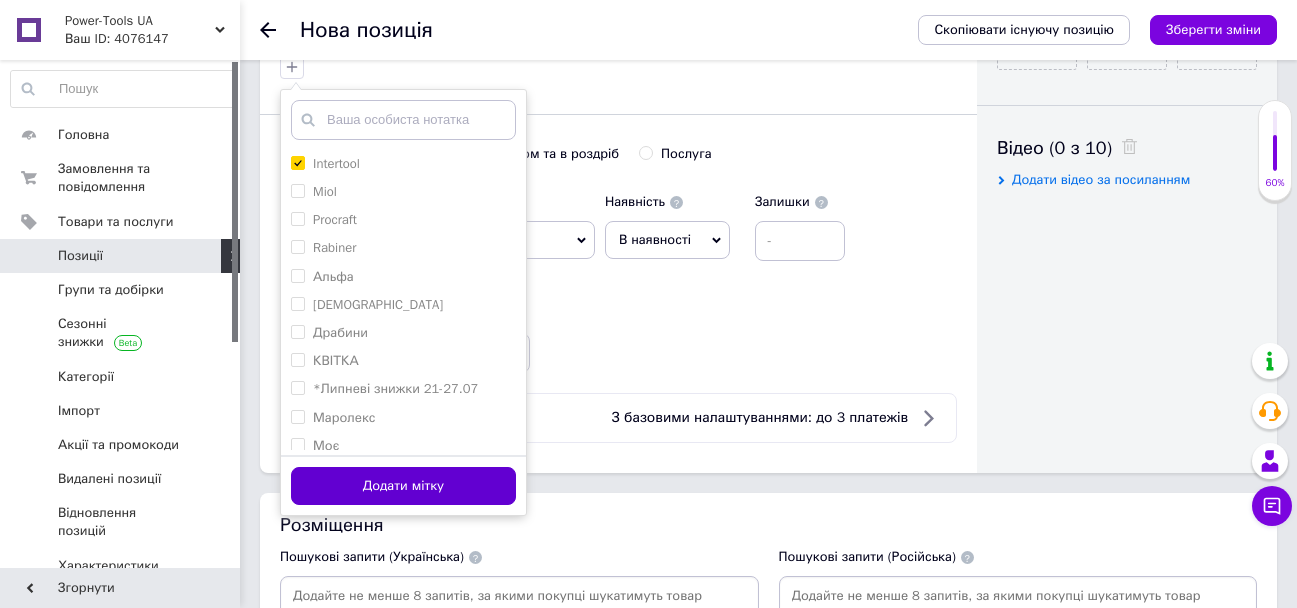 click on "Додати мітку" at bounding box center [403, 486] 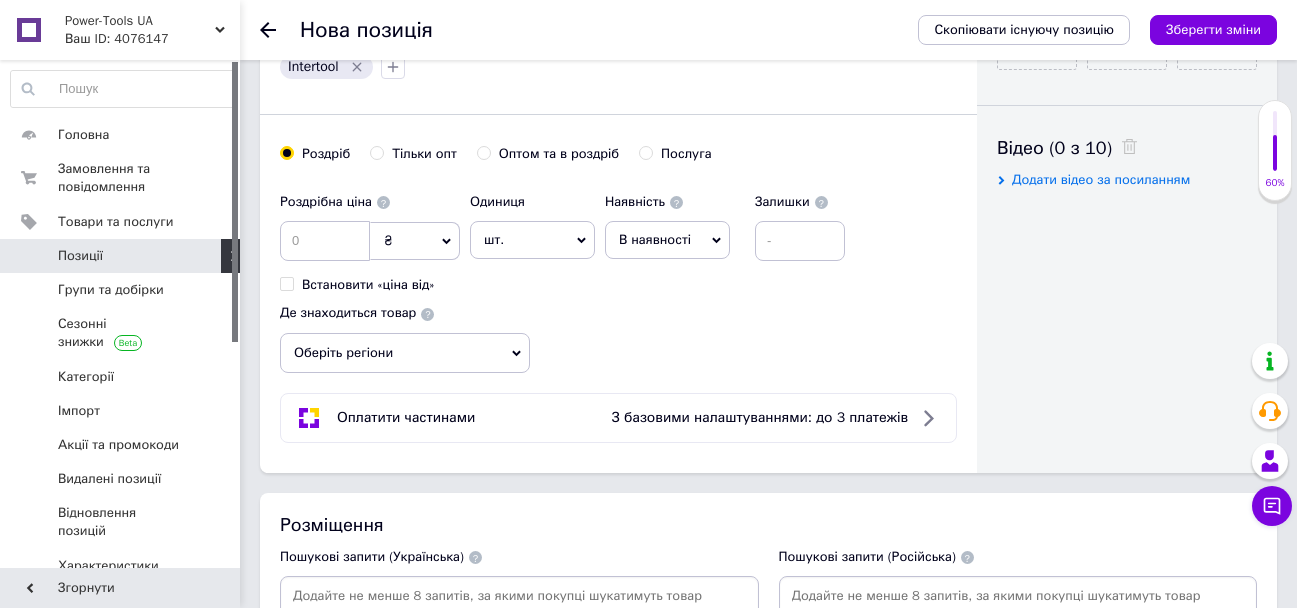 click on "В наявності" at bounding box center (667, 240) 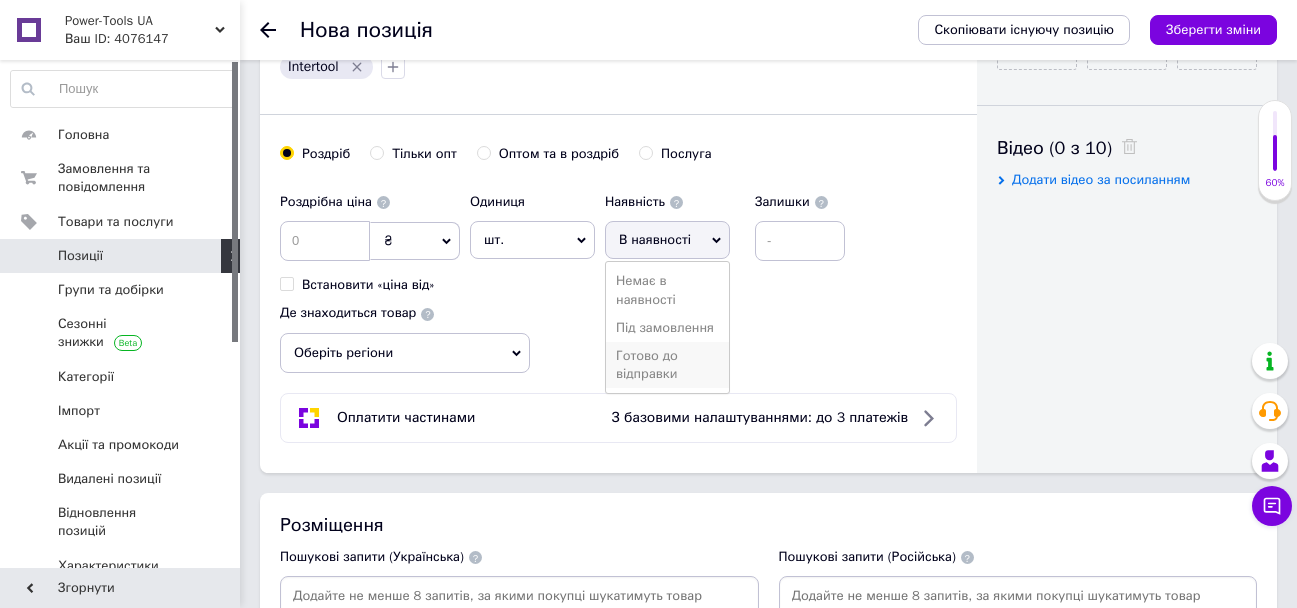 click on "Готово до відправки" at bounding box center (667, 365) 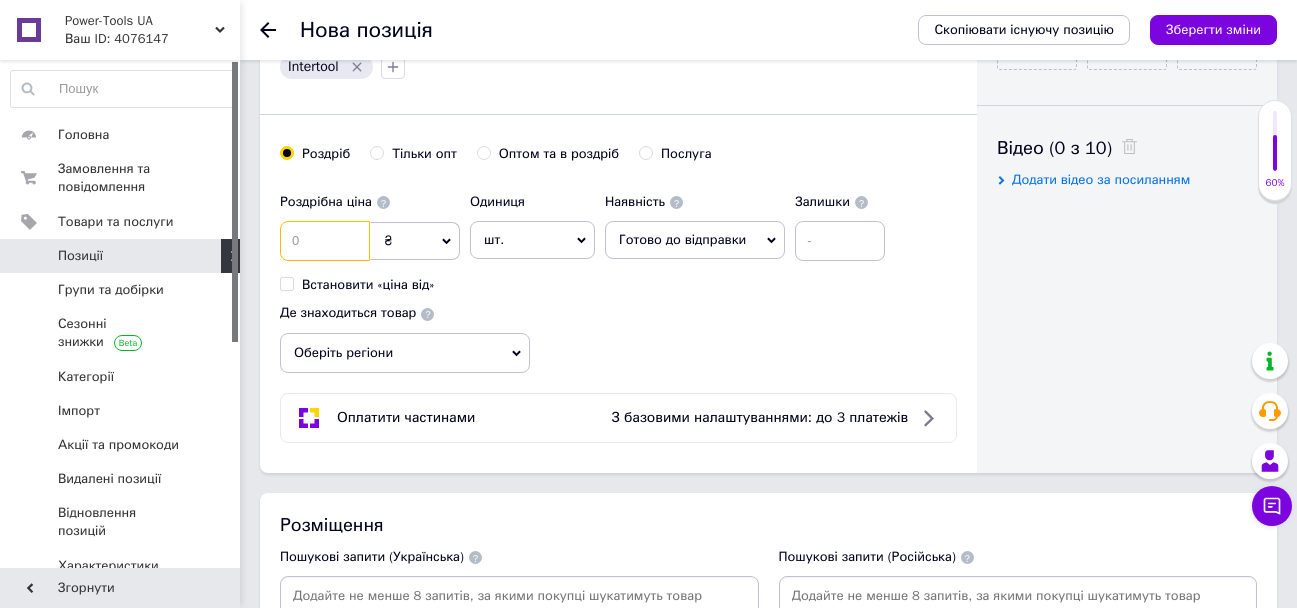 click at bounding box center [325, 241] 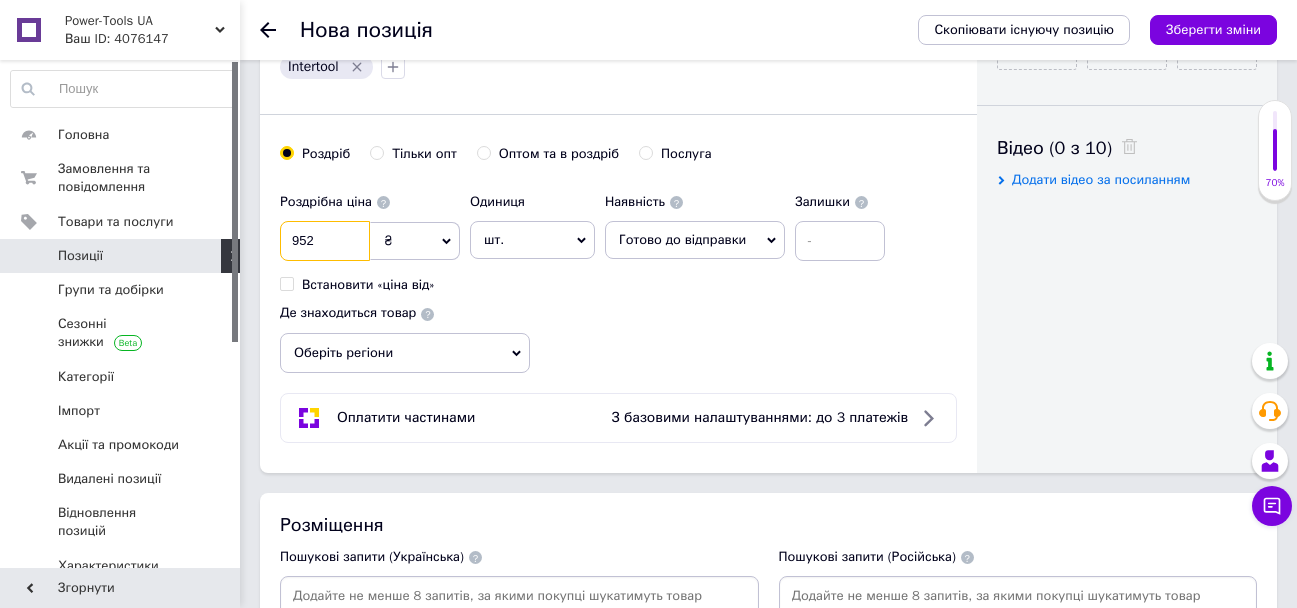 type on "952" 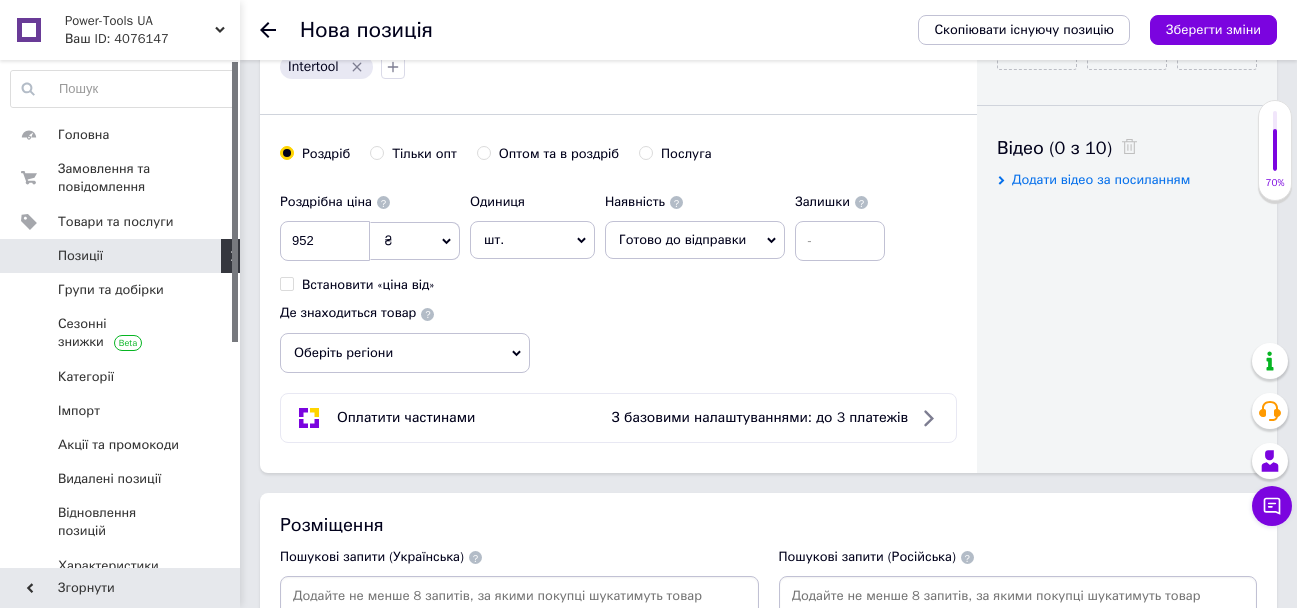 drag, startPoint x: 325, startPoint y: 235, endPoint x: 773, endPoint y: 325, distance: 456.95078 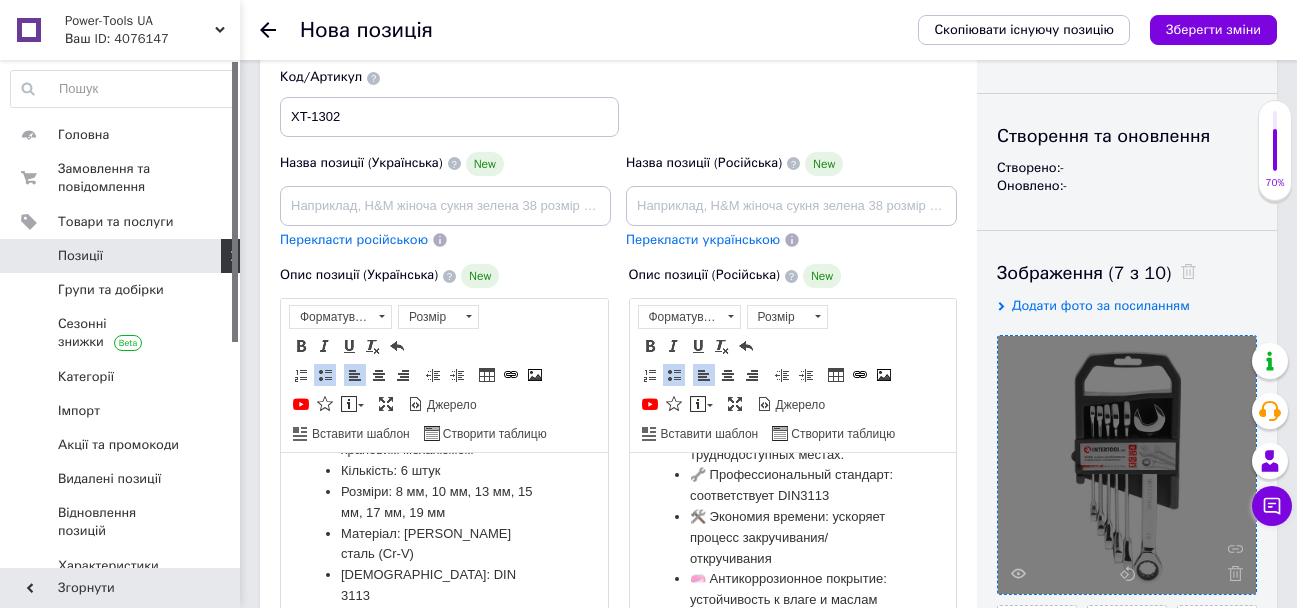 scroll, scrollTop: 157, scrollLeft: 0, axis: vertical 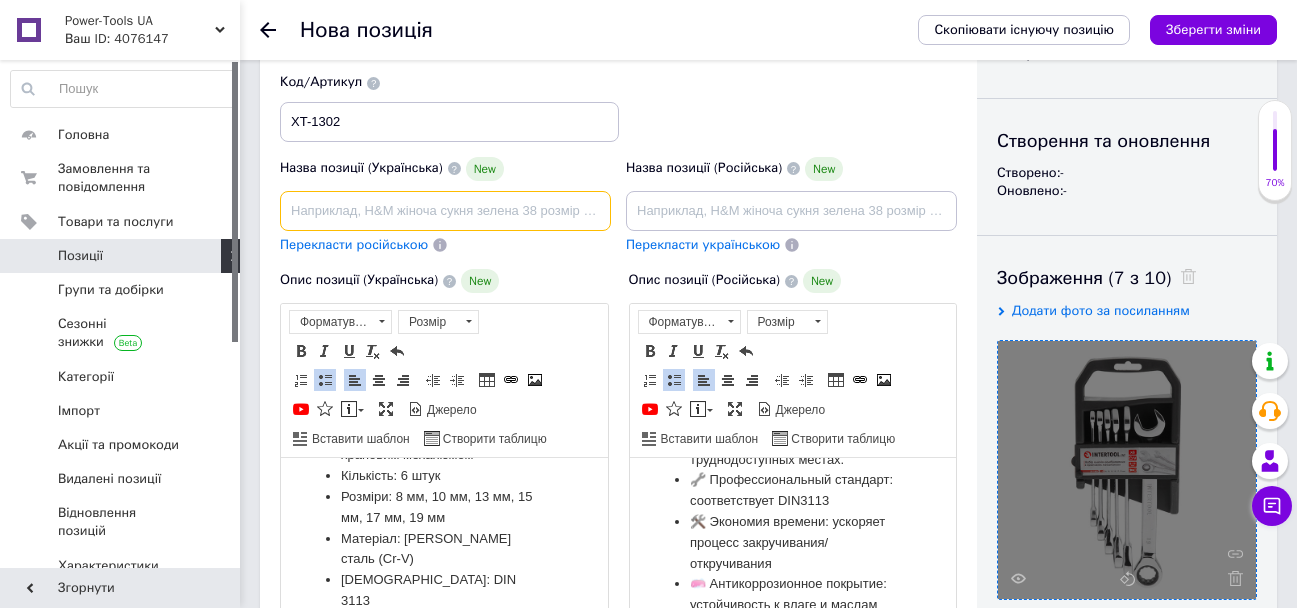 click at bounding box center [445, 211] 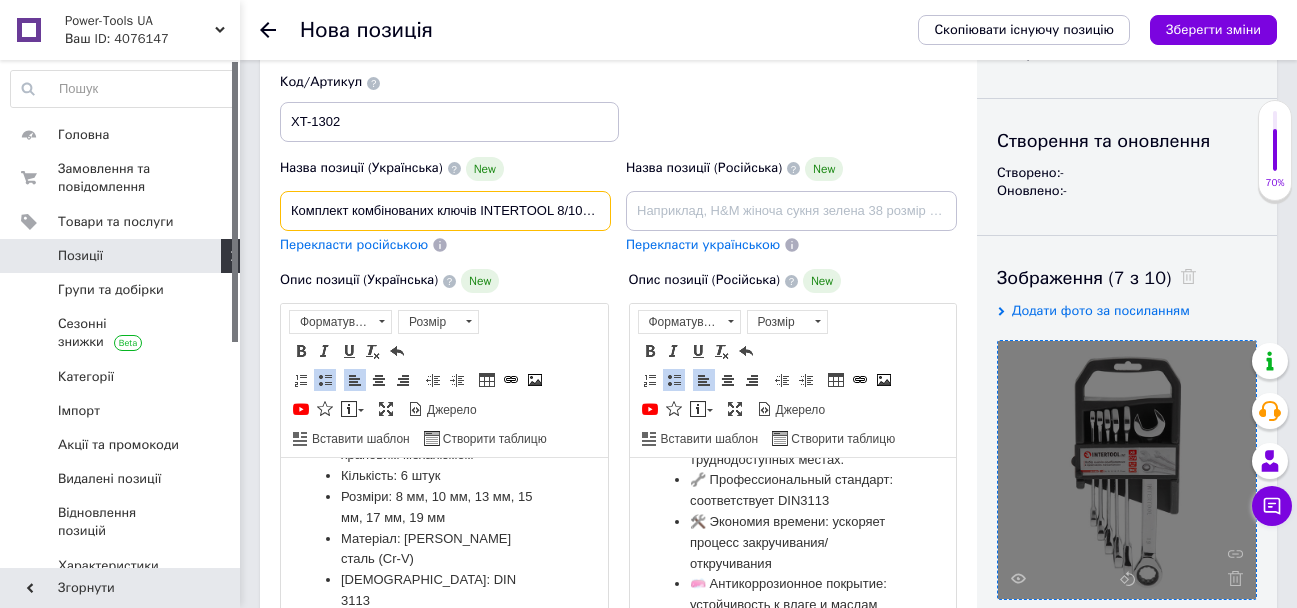 scroll, scrollTop: 0, scrollLeft: 254, axis: horizontal 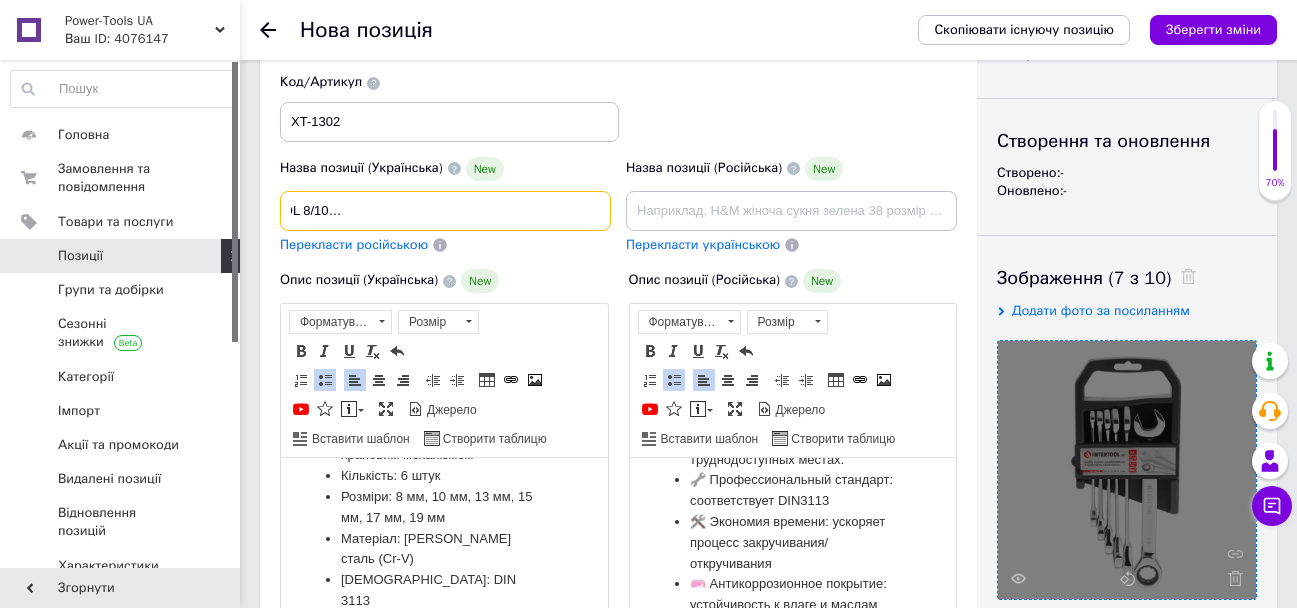 type on "Комплект комбінованих ключів INTERTOOL 8/10/13/15/17/19 - 6 комбі ключів для автосервісу" 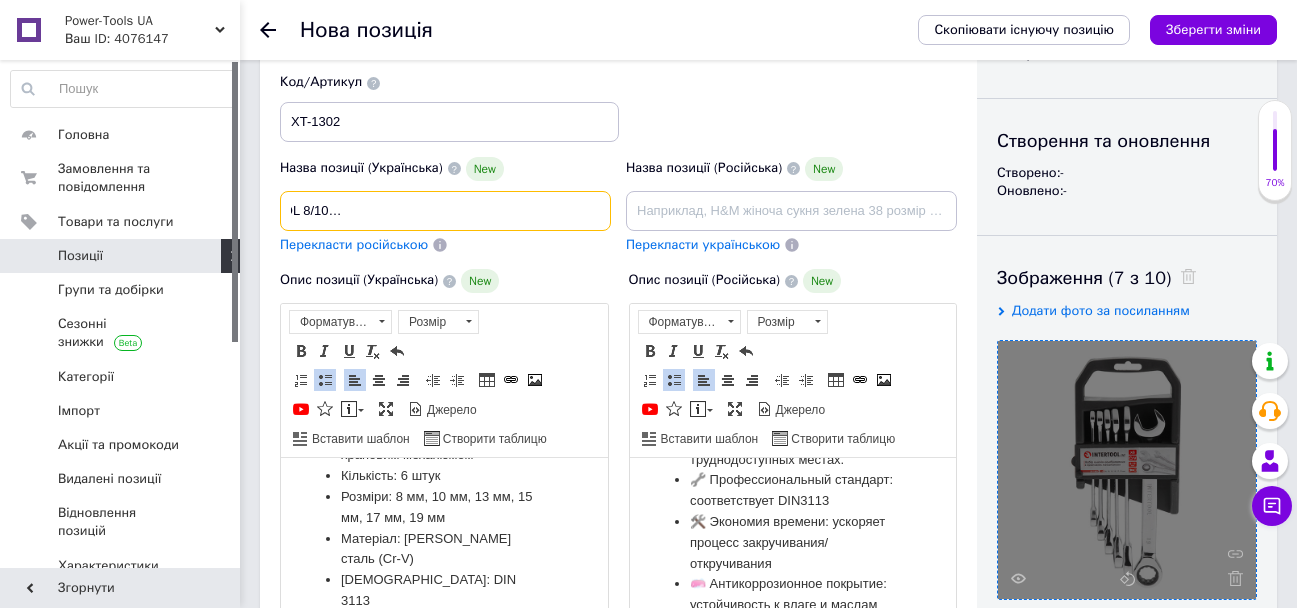 scroll, scrollTop: 0, scrollLeft: 0, axis: both 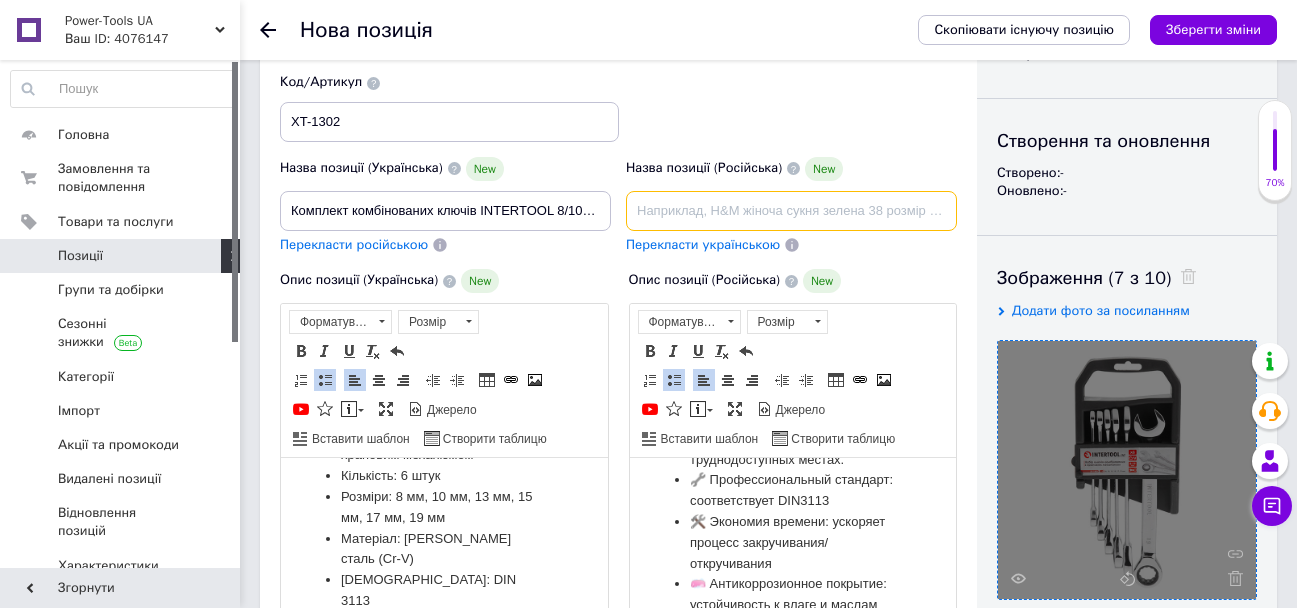 click at bounding box center [791, 211] 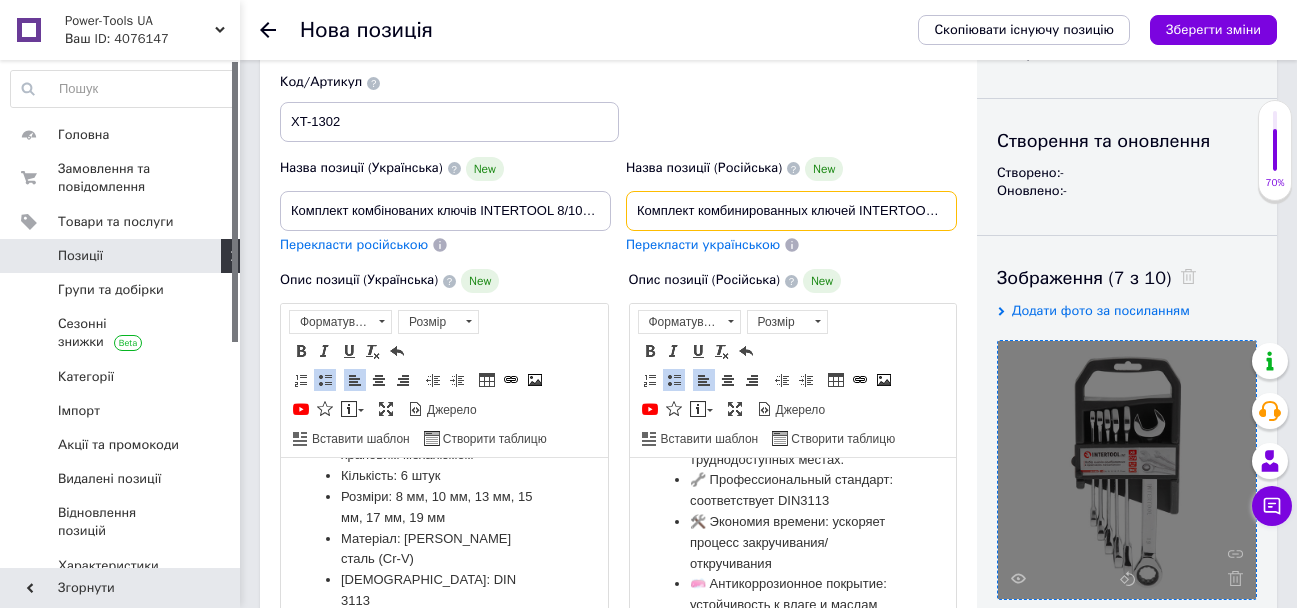 scroll, scrollTop: 0, scrollLeft: 301, axis: horizontal 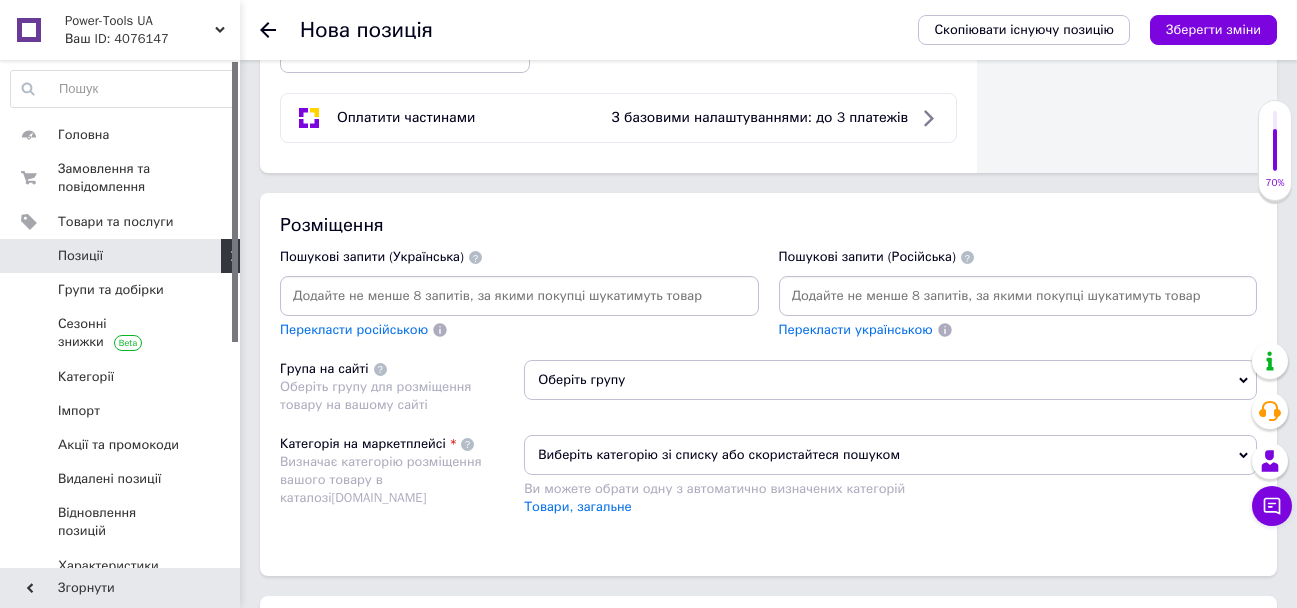 type on "Комплект комбинированных ключей INTERTOOL 8/10/13/15/17/19 - 6 комби ключей для автосервиса" 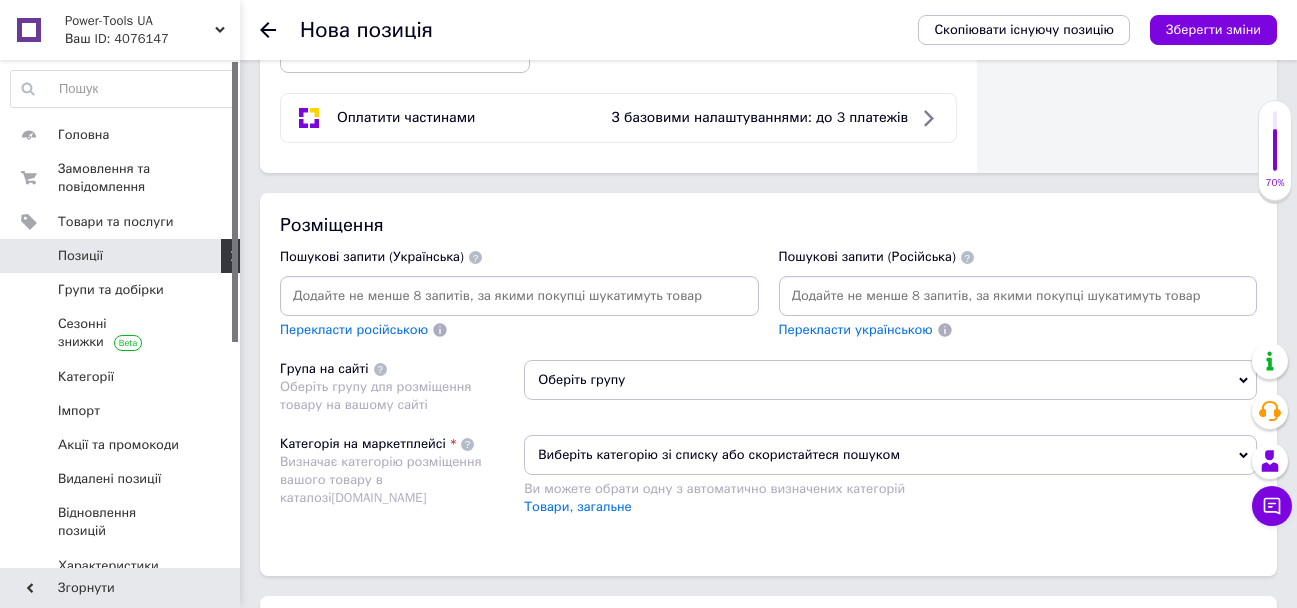scroll, scrollTop: 0, scrollLeft: 0, axis: both 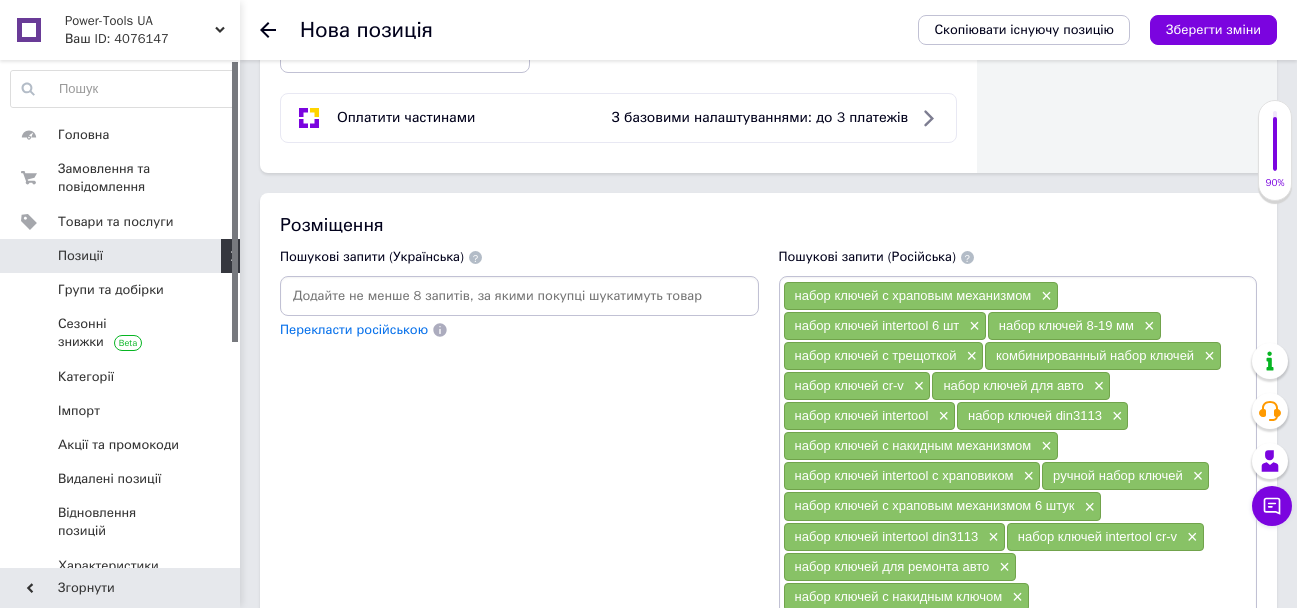 click at bounding box center (519, 296) 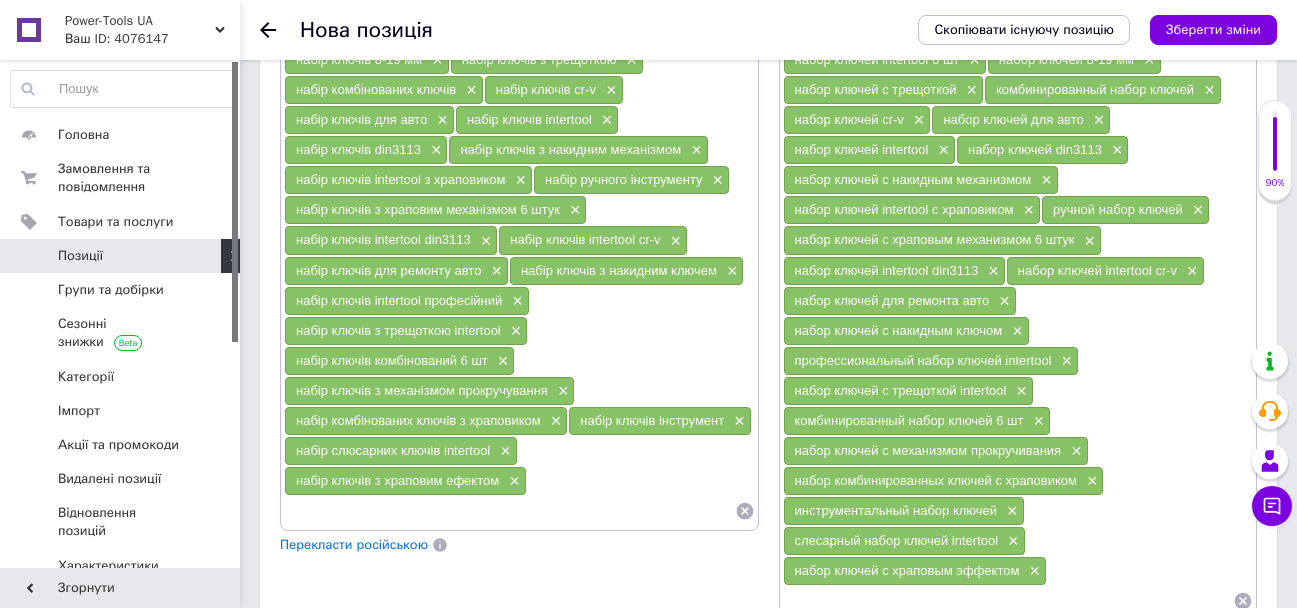 scroll, scrollTop: 1557, scrollLeft: 0, axis: vertical 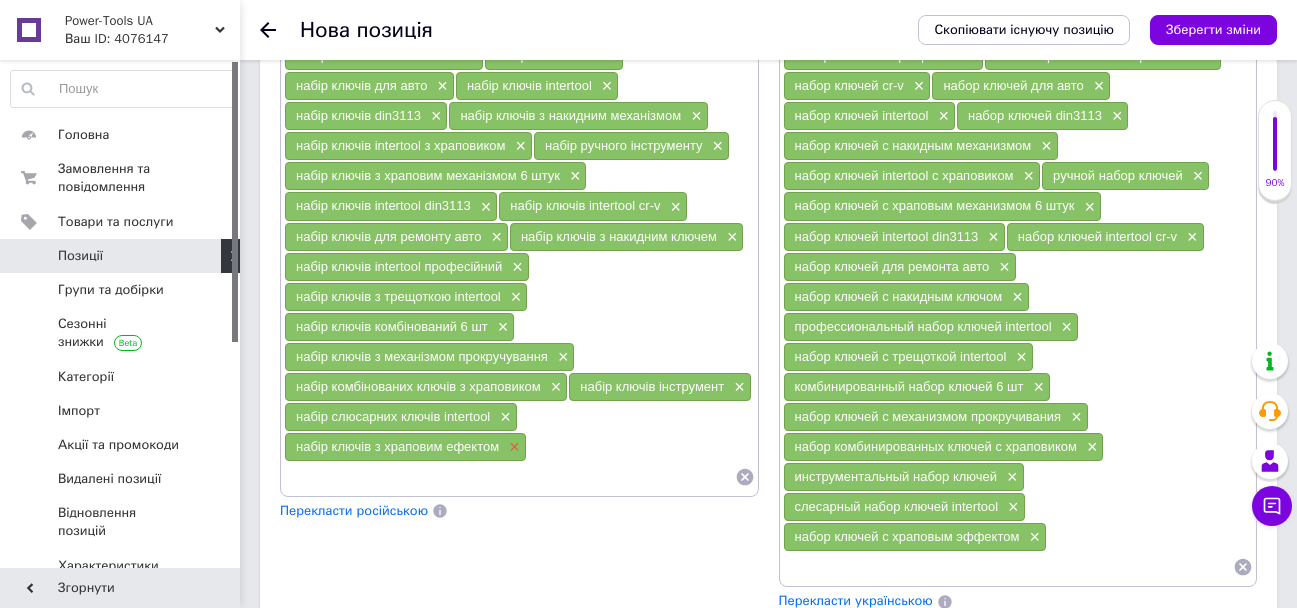 click on "×" at bounding box center (512, 447) 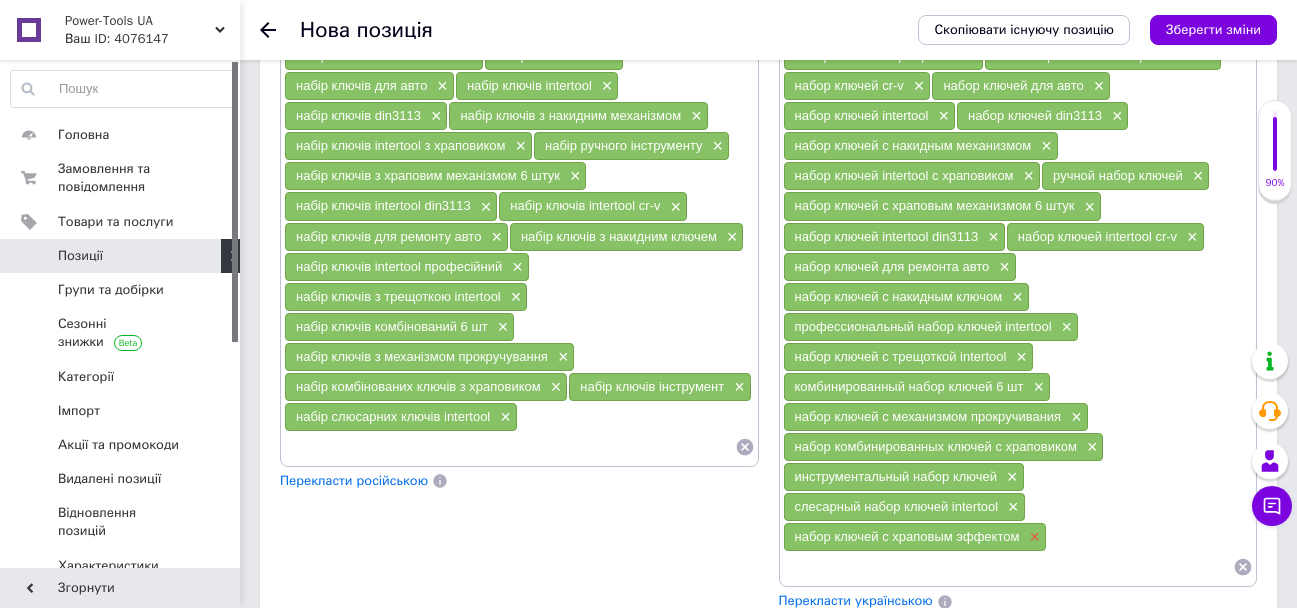 click on "×" at bounding box center [1032, 537] 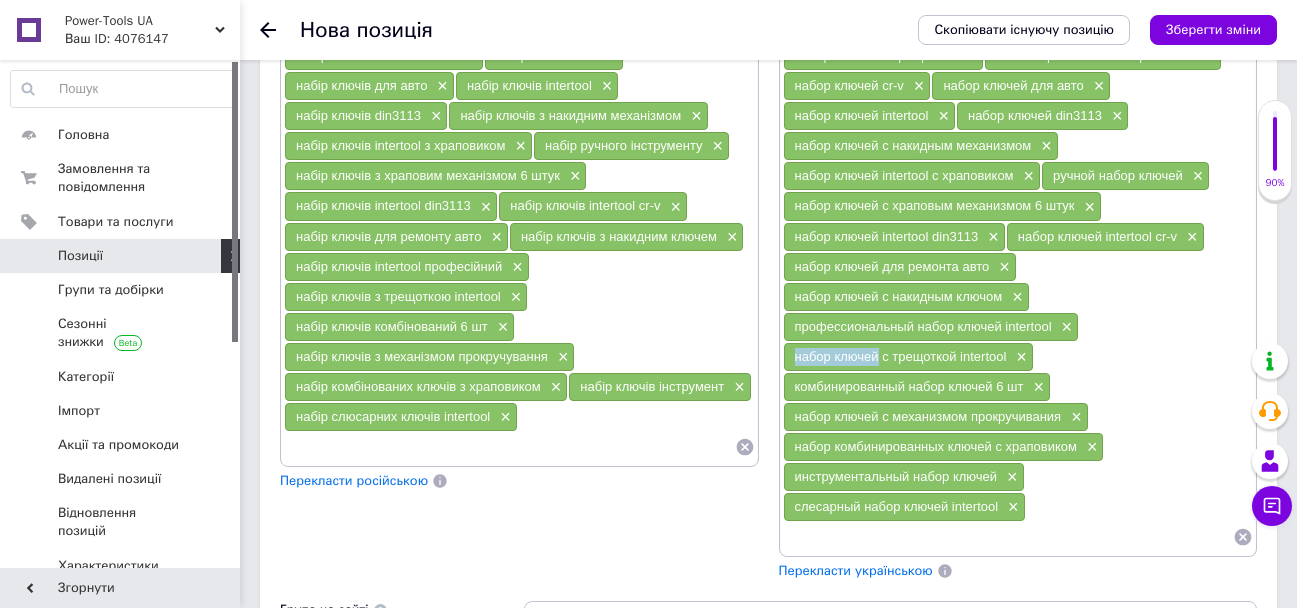 drag, startPoint x: 794, startPoint y: 364, endPoint x: 878, endPoint y: 369, distance: 84.14868 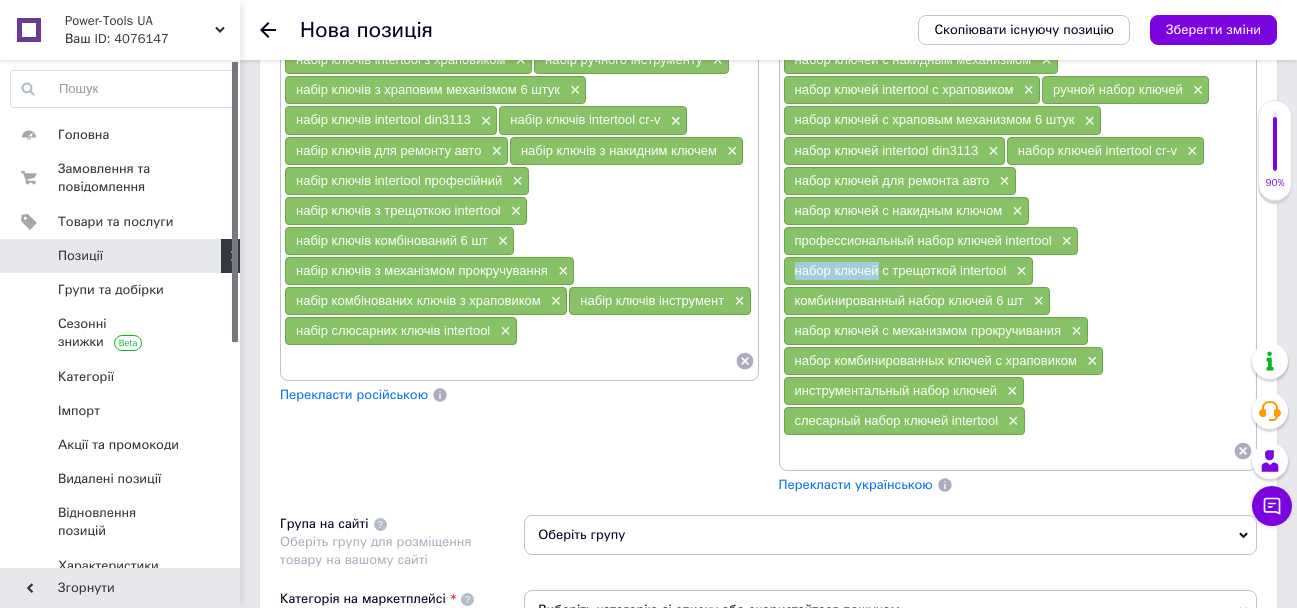 scroll, scrollTop: 1757, scrollLeft: 0, axis: vertical 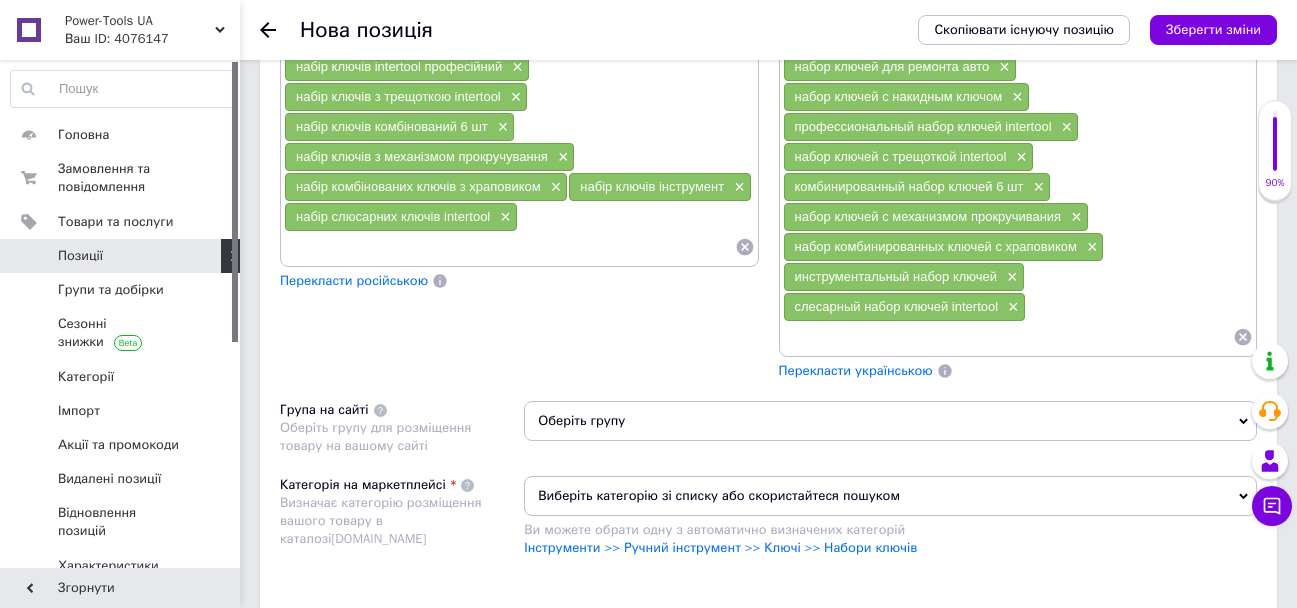 click at bounding box center [1008, 337] 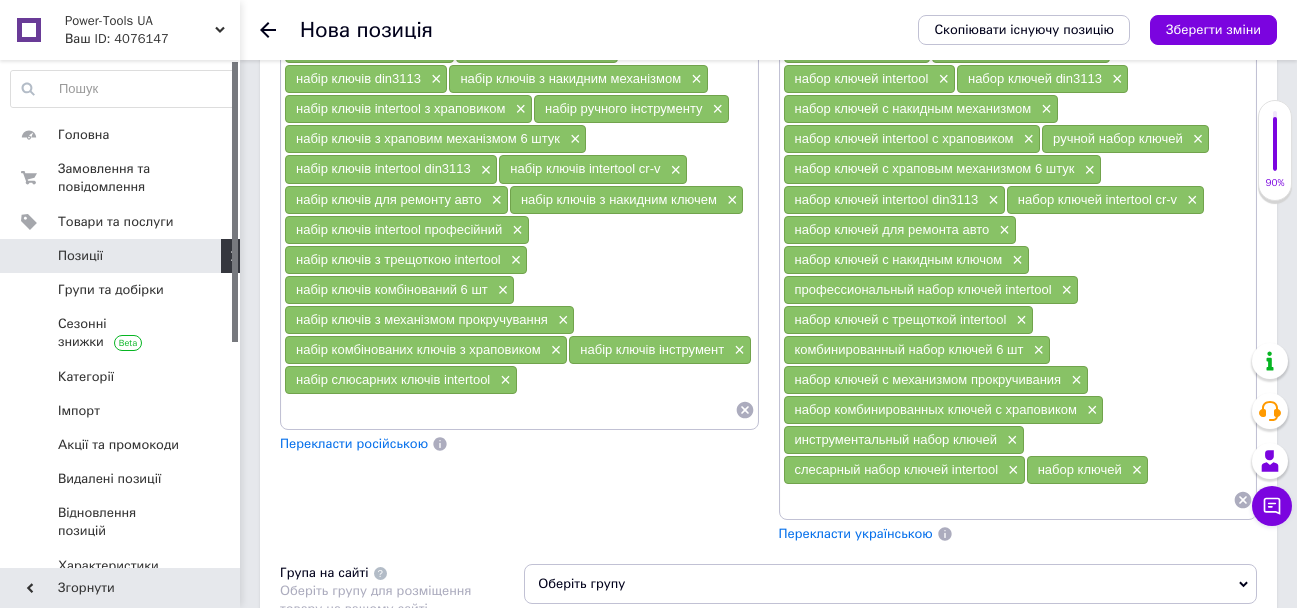 scroll, scrollTop: 1657, scrollLeft: 0, axis: vertical 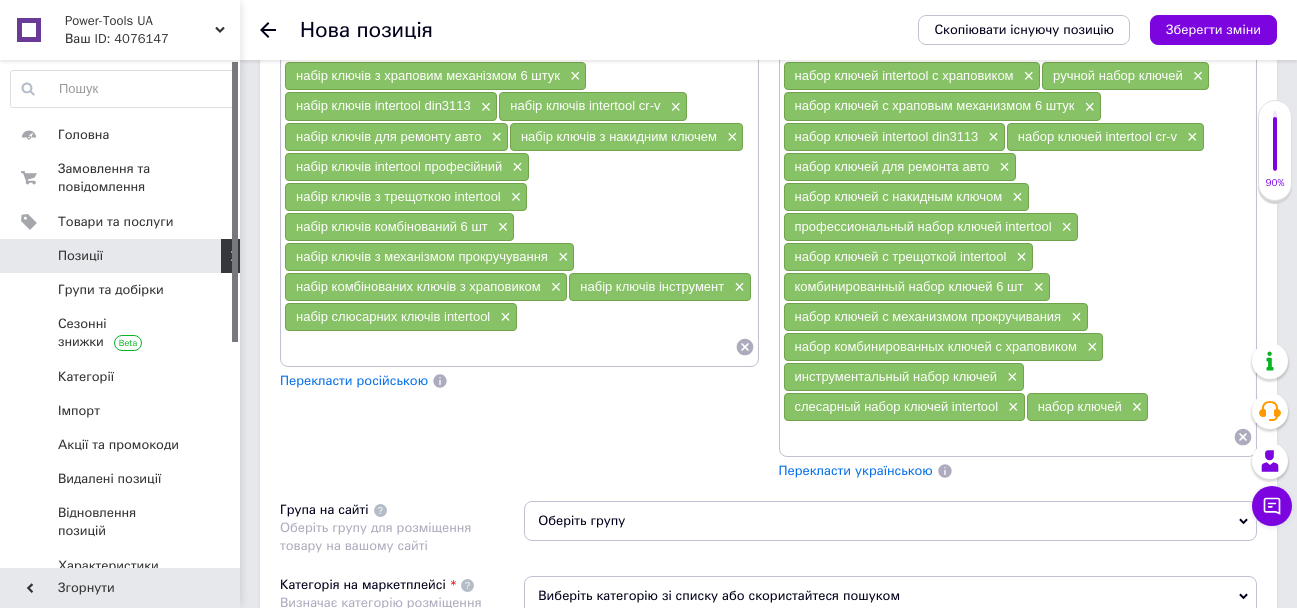 paste on "набор ключей" 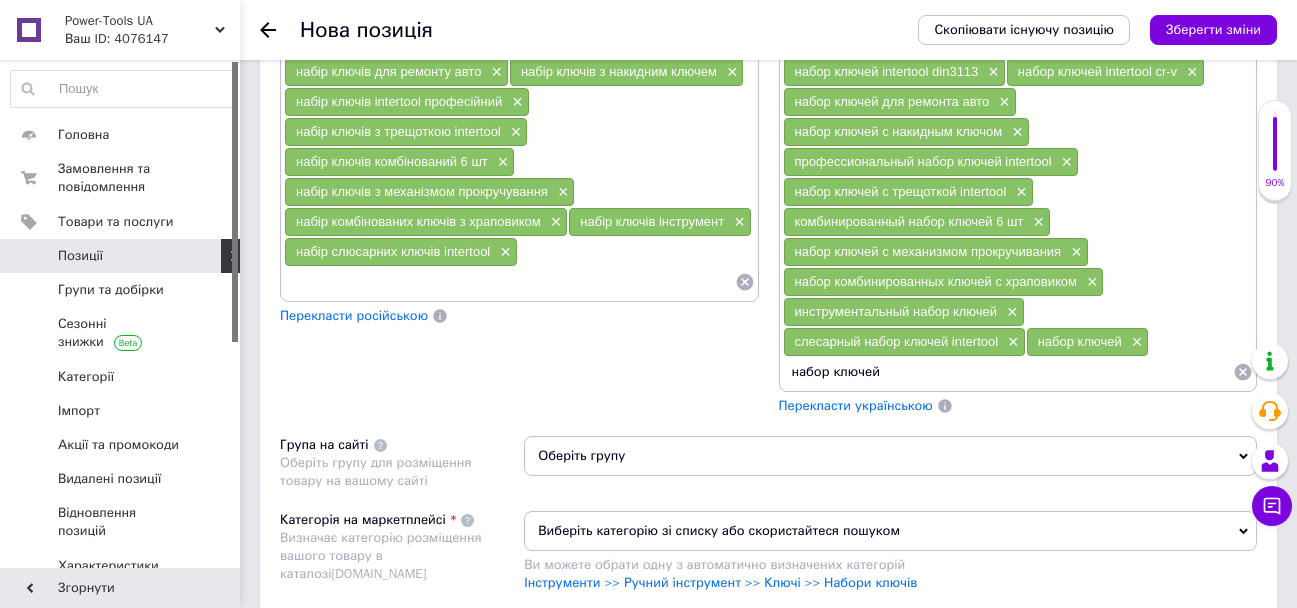 scroll, scrollTop: 1757, scrollLeft: 0, axis: vertical 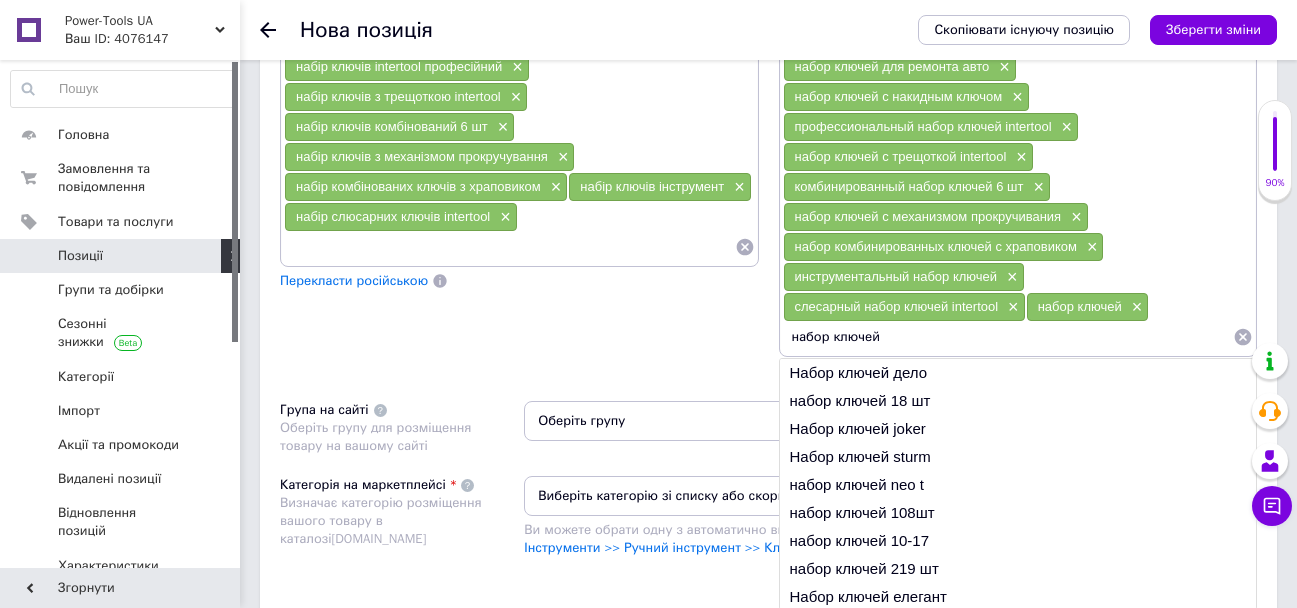 type on "набор ключей" 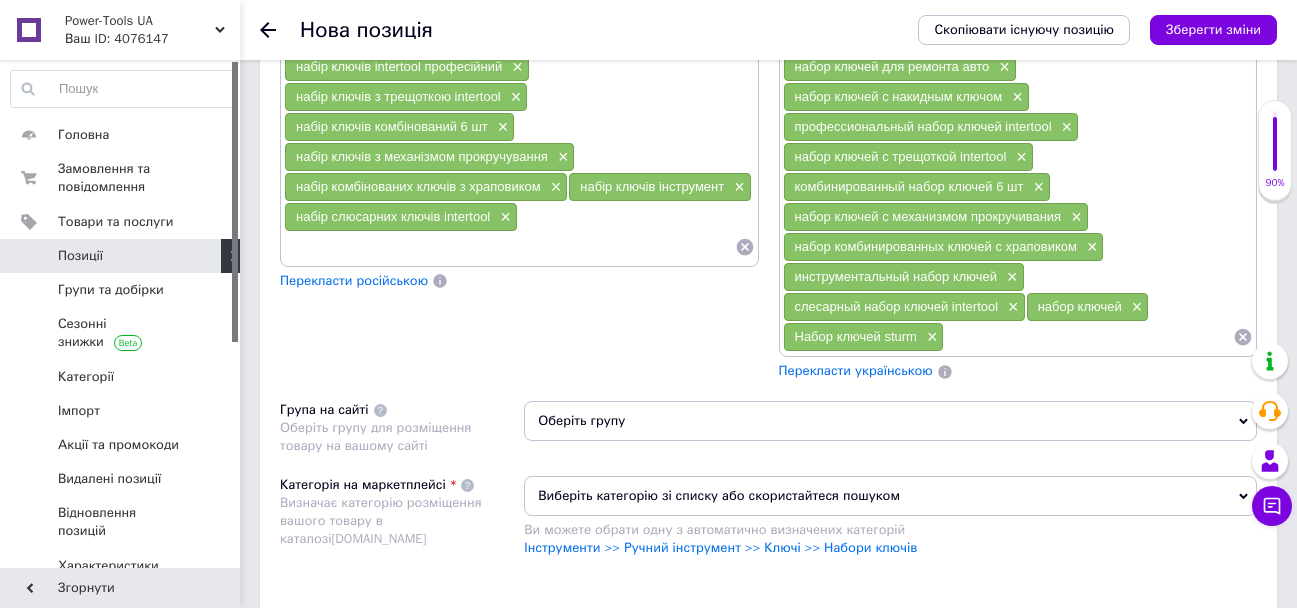 click at bounding box center [1088, 337] 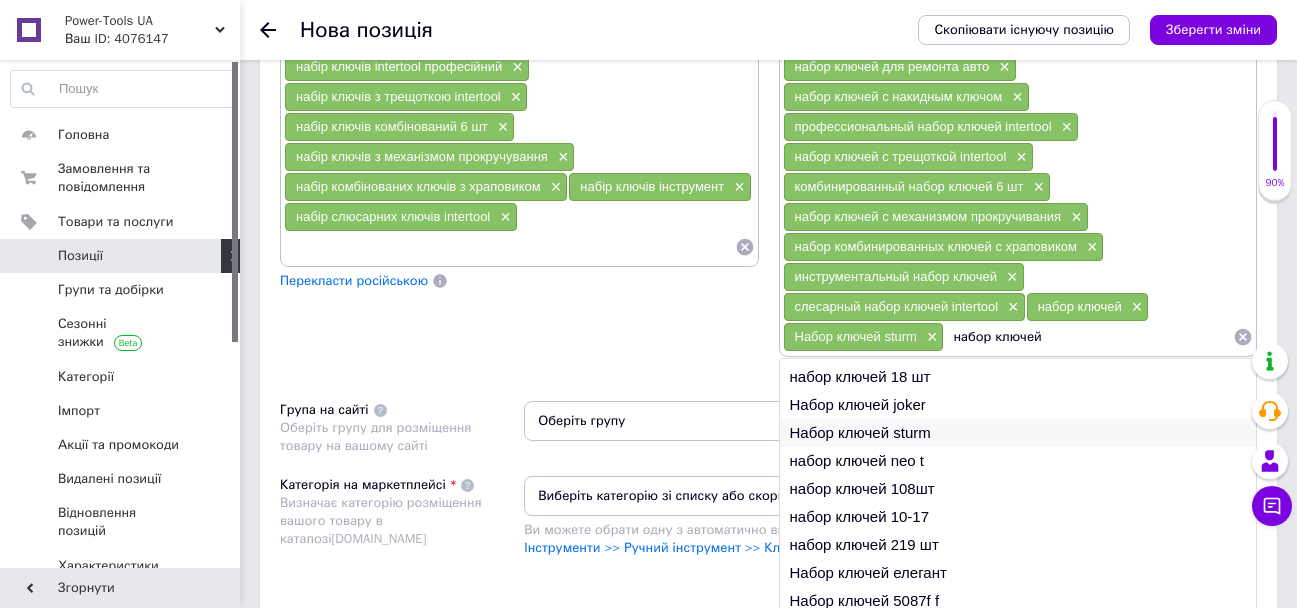 scroll, scrollTop: 30, scrollLeft: 0, axis: vertical 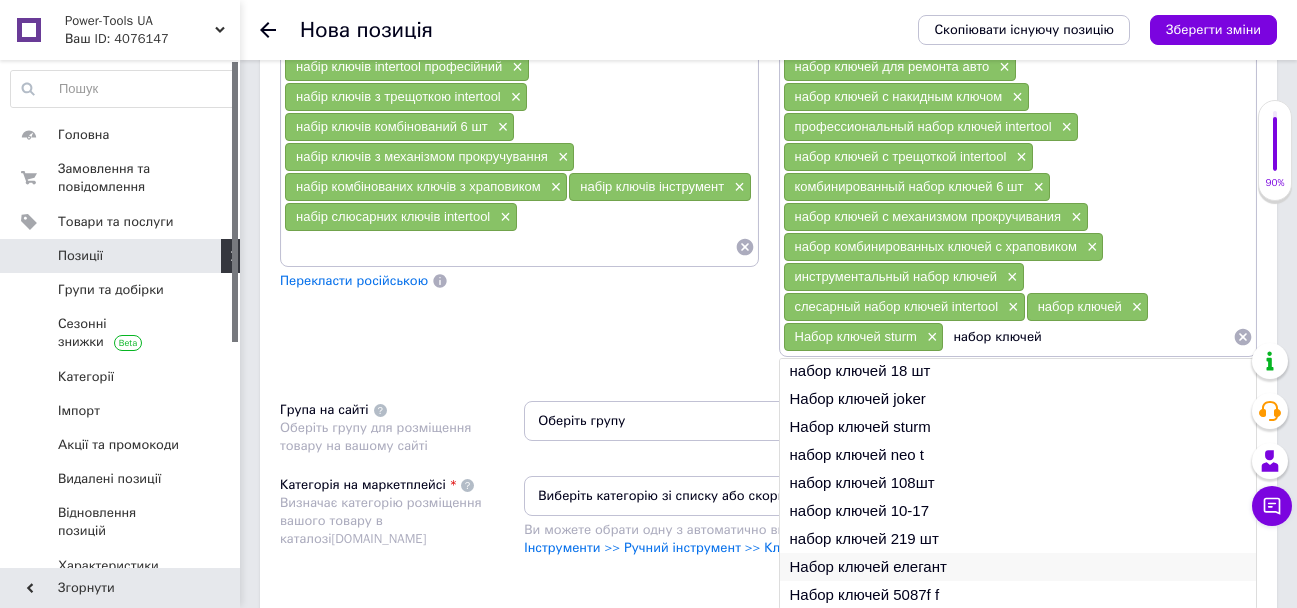 type on "набор ключей" 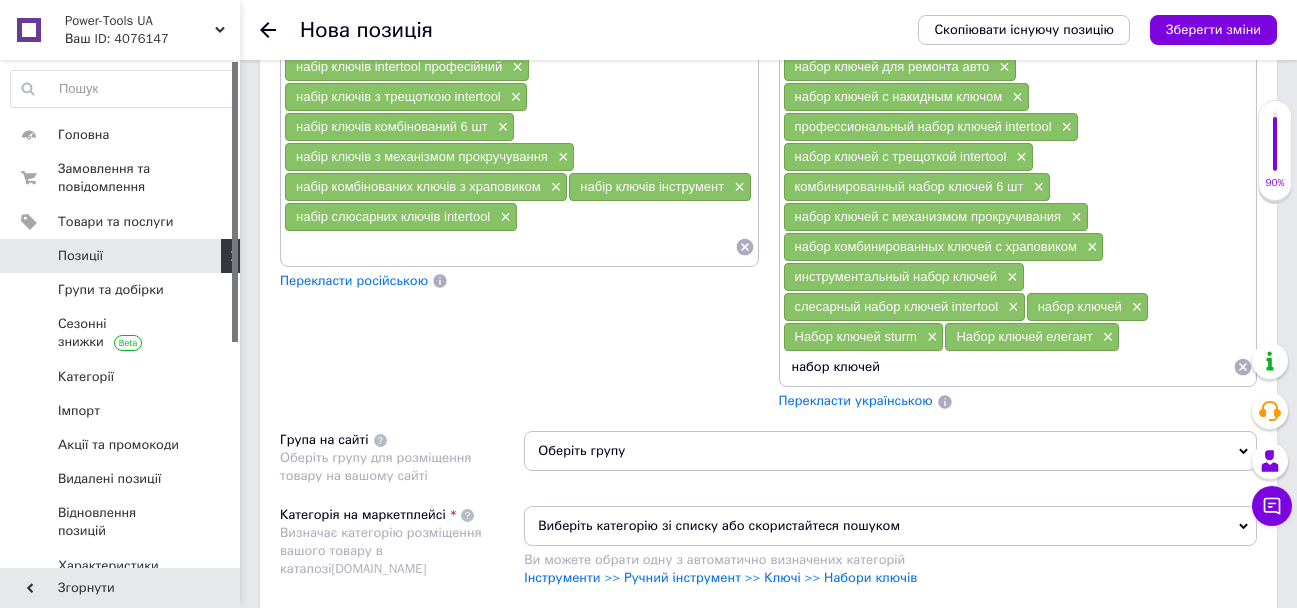 type 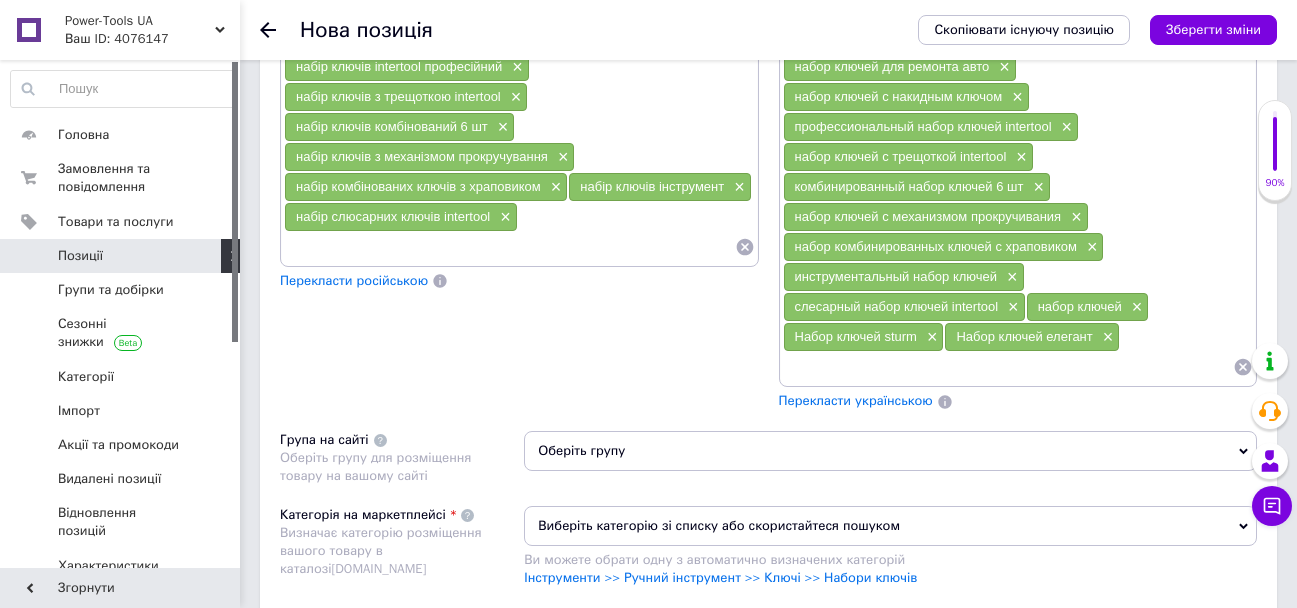 click at bounding box center (509, 247) 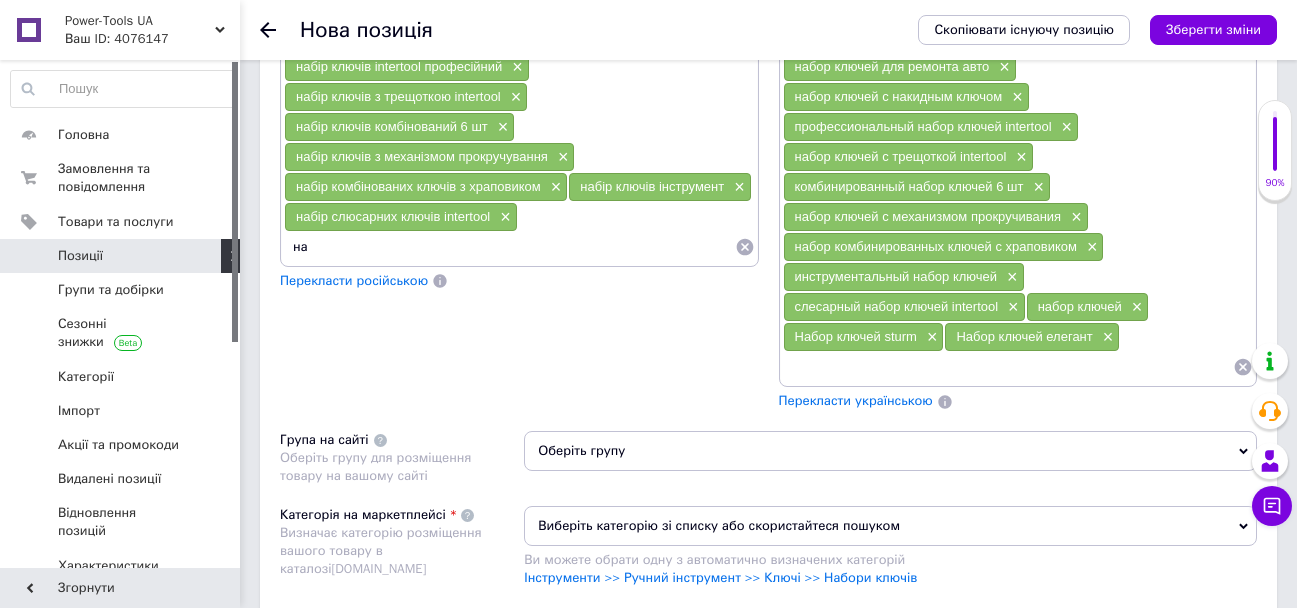 type on "н" 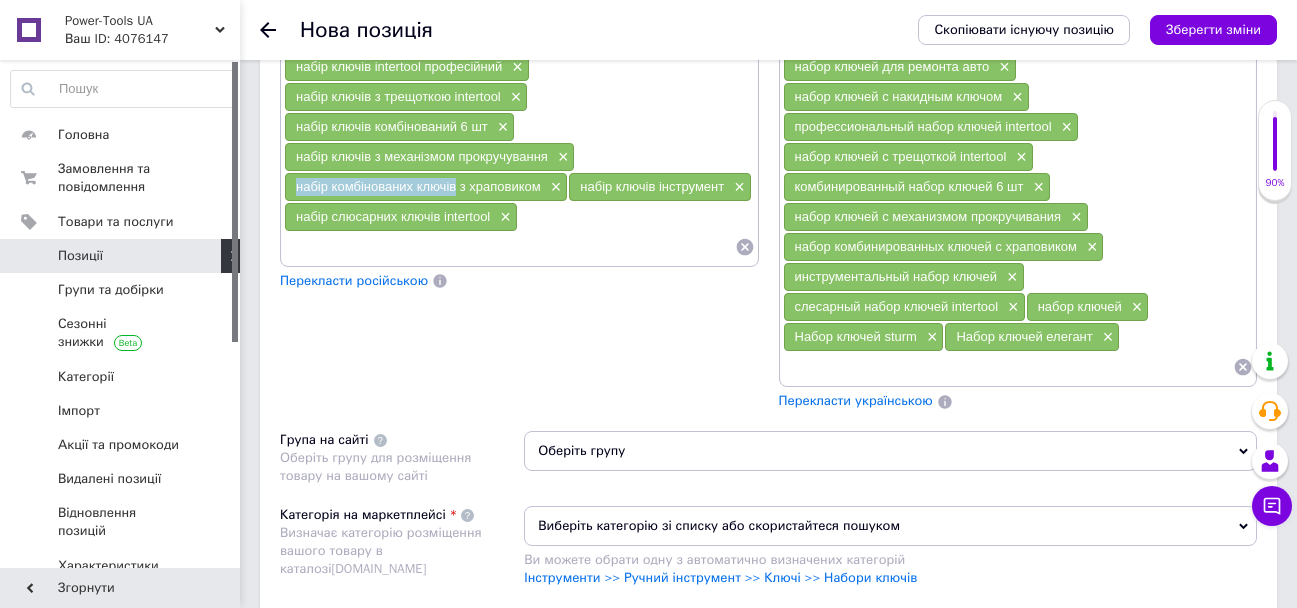 drag, startPoint x: 295, startPoint y: 185, endPoint x: 454, endPoint y: 199, distance: 159.61516 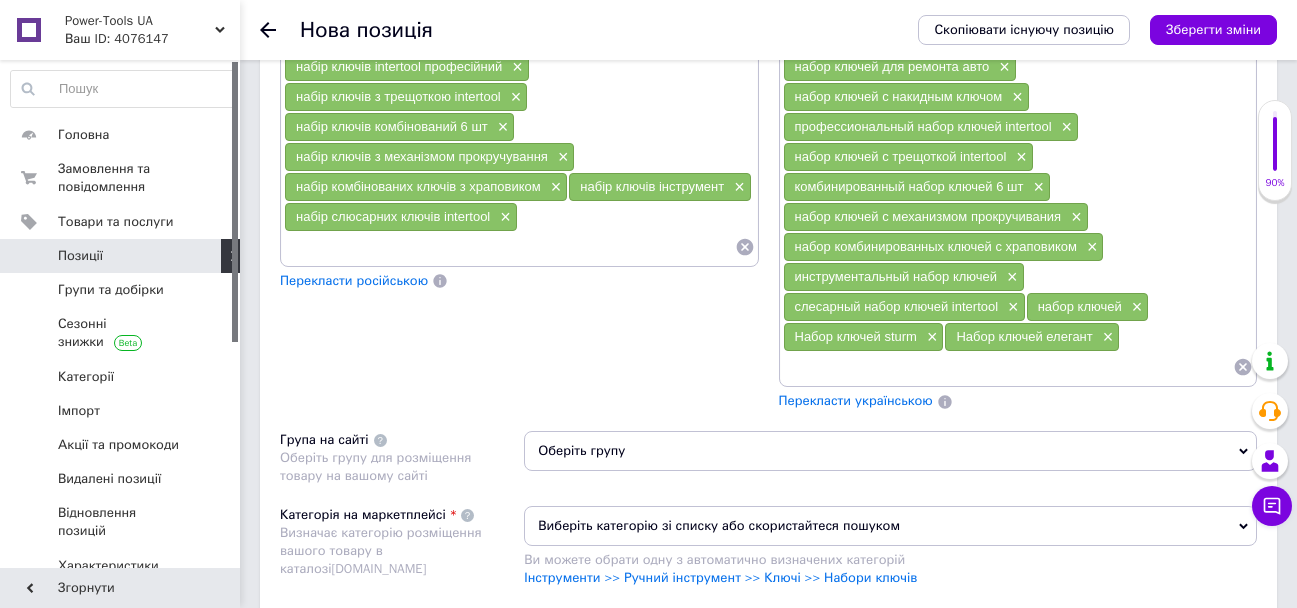 click at bounding box center [509, 247] 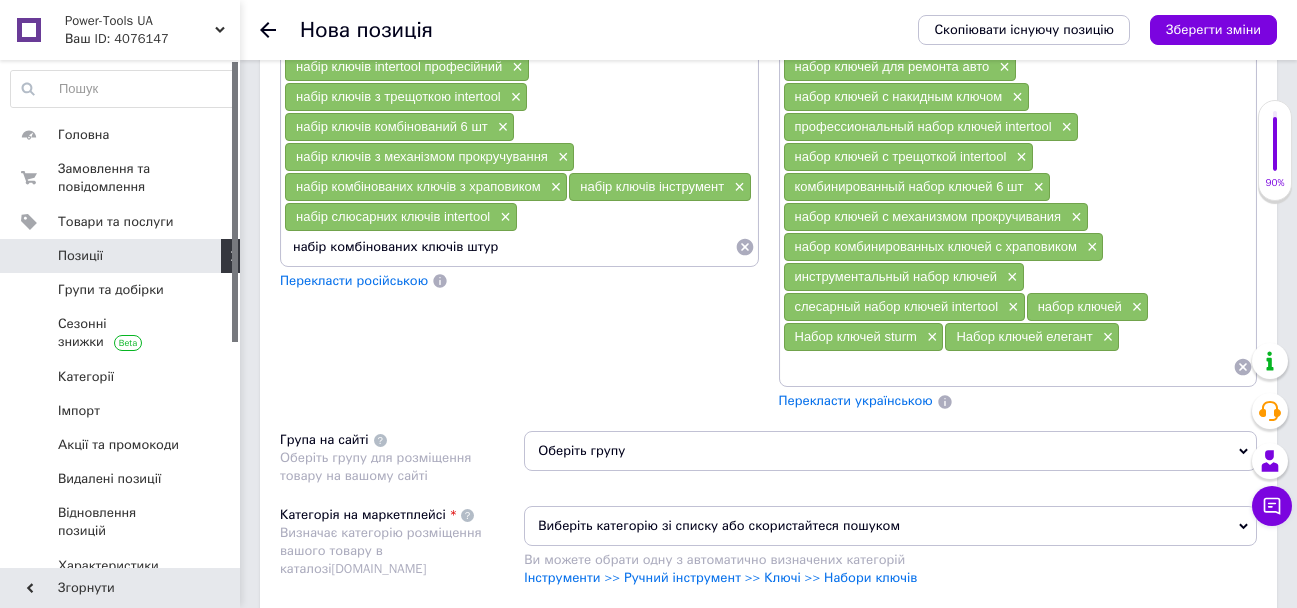 type on "набір комбінованих ключів штурм" 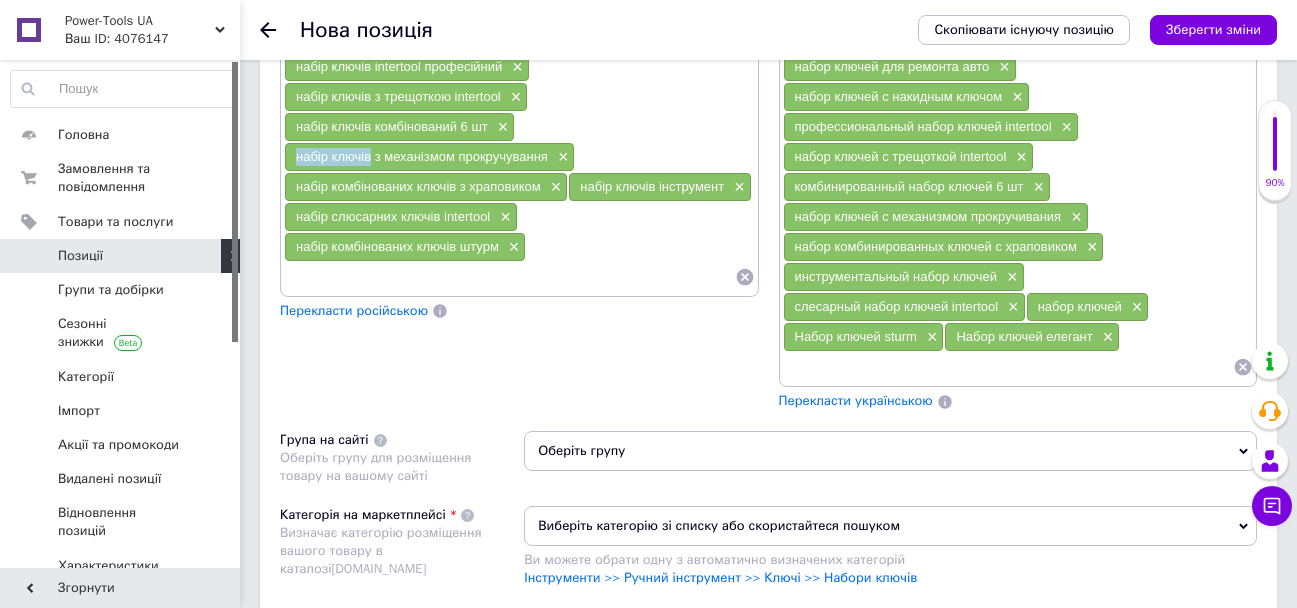 drag, startPoint x: 296, startPoint y: 166, endPoint x: 369, endPoint y: 170, distance: 73.109505 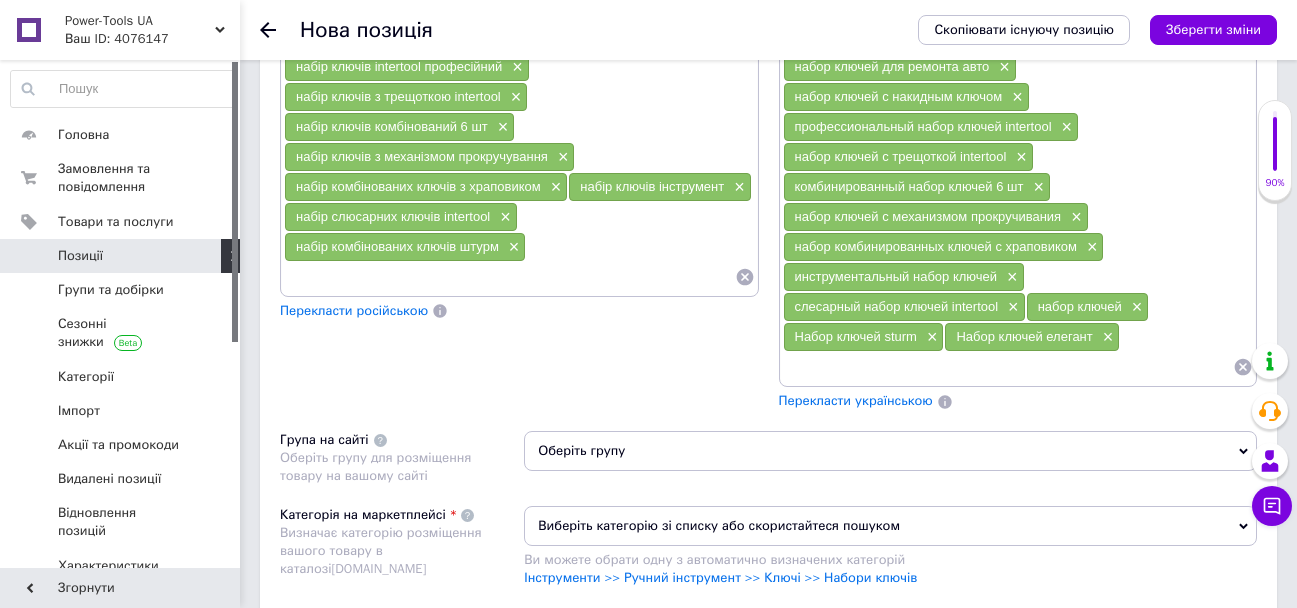 paste on "набір ключів" 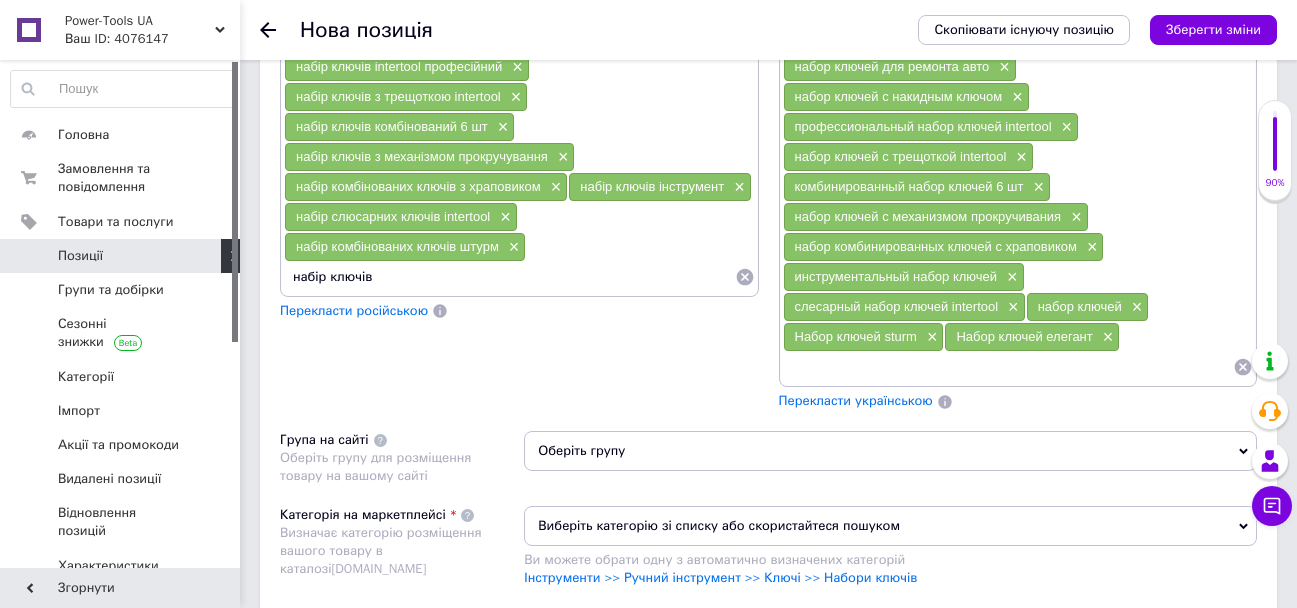 type 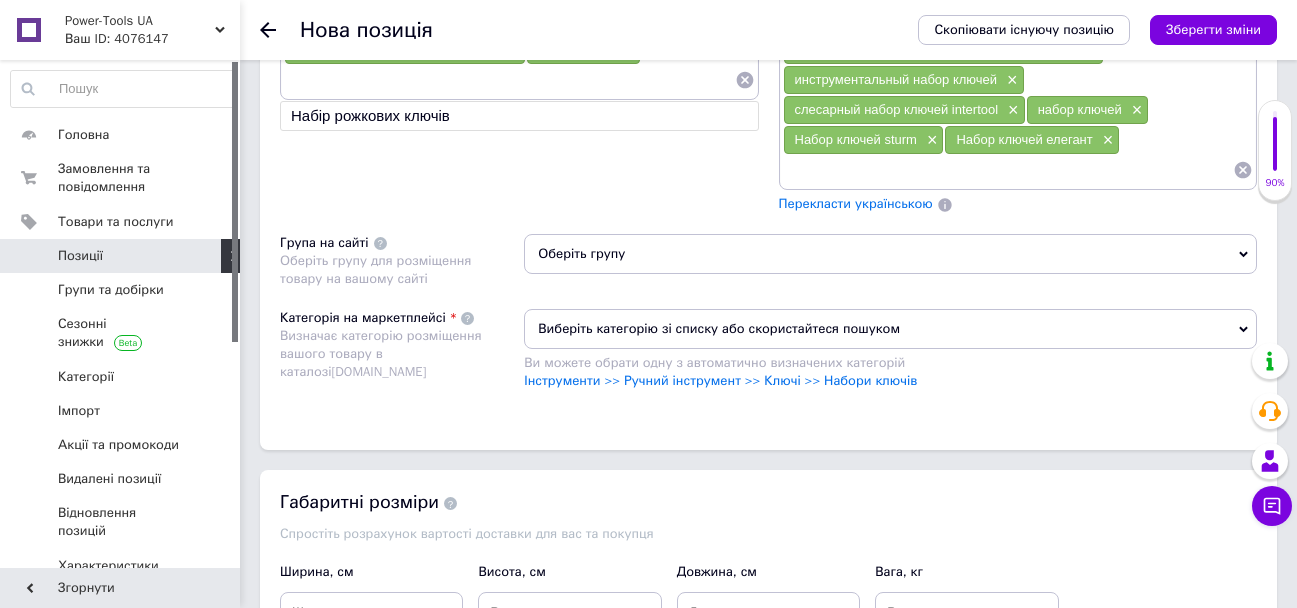 scroll, scrollTop: 1957, scrollLeft: 0, axis: vertical 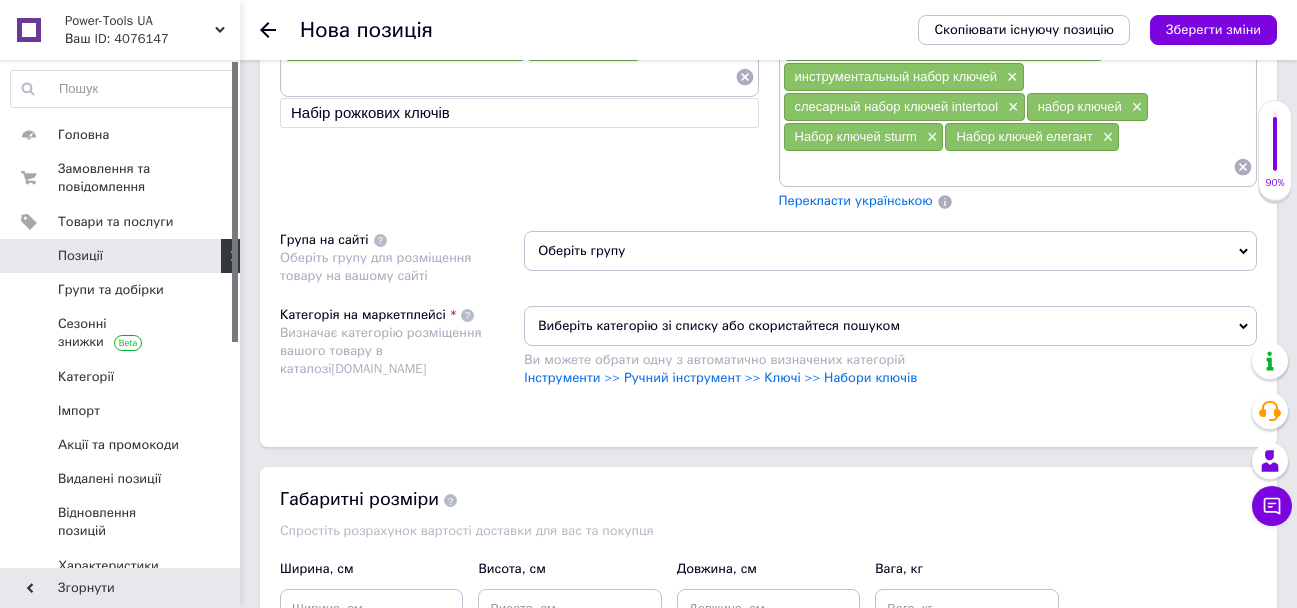 click on "Оберіть групу" at bounding box center (890, 251) 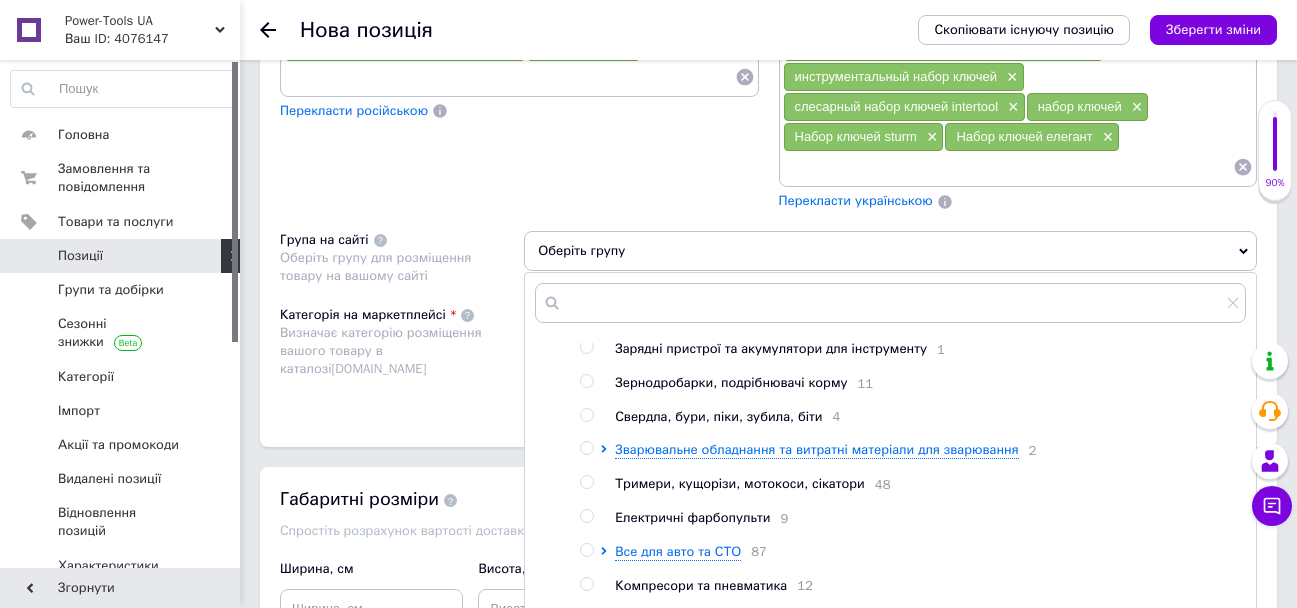 scroll, scrollTop: 200, scrollLeft: 0, axis: vertical 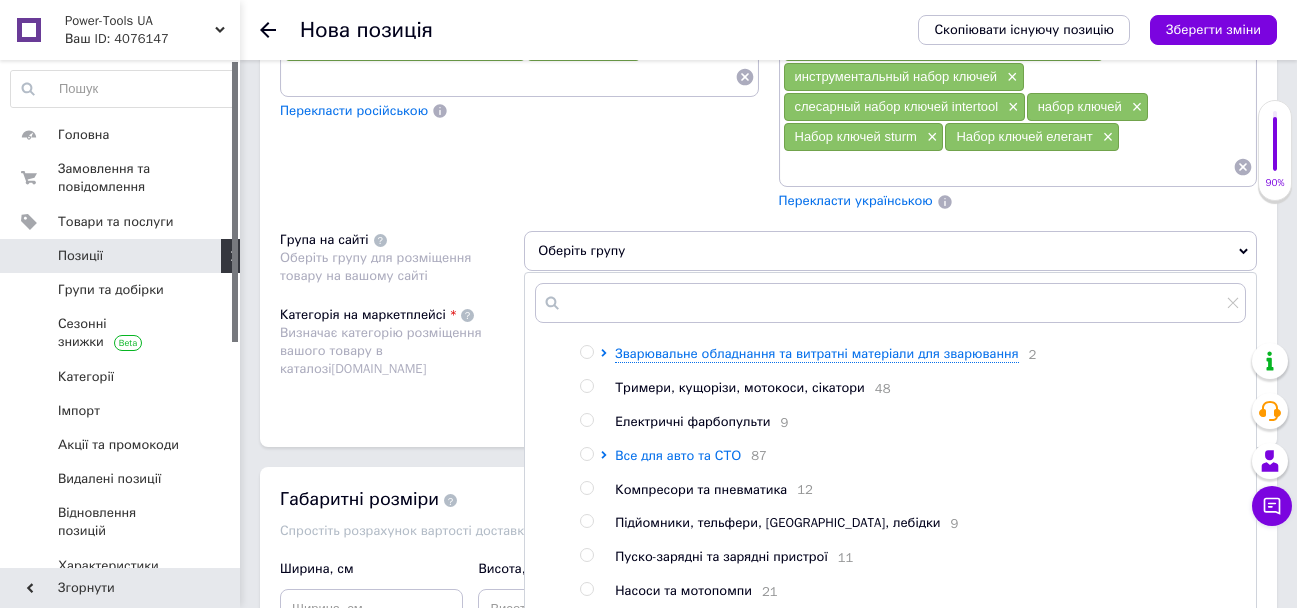 click on "Все для авто та СТО" at bounding box center [678, 455] 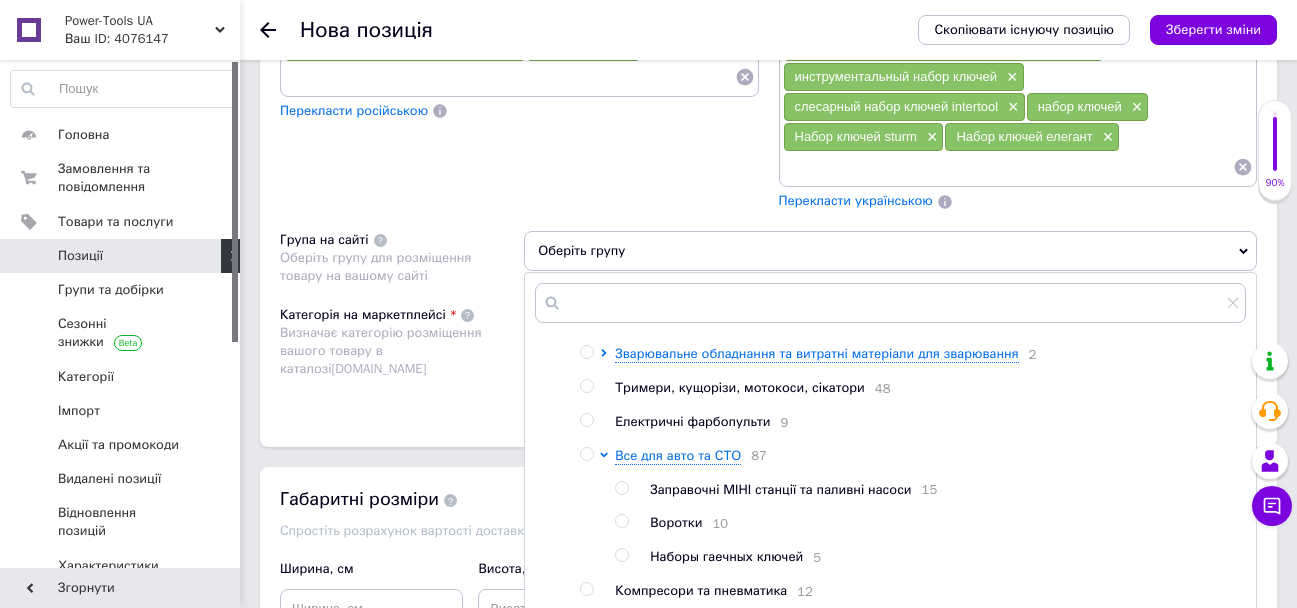 scroll, scrollTop: 400, scrollLeft: 0, axis: vertical 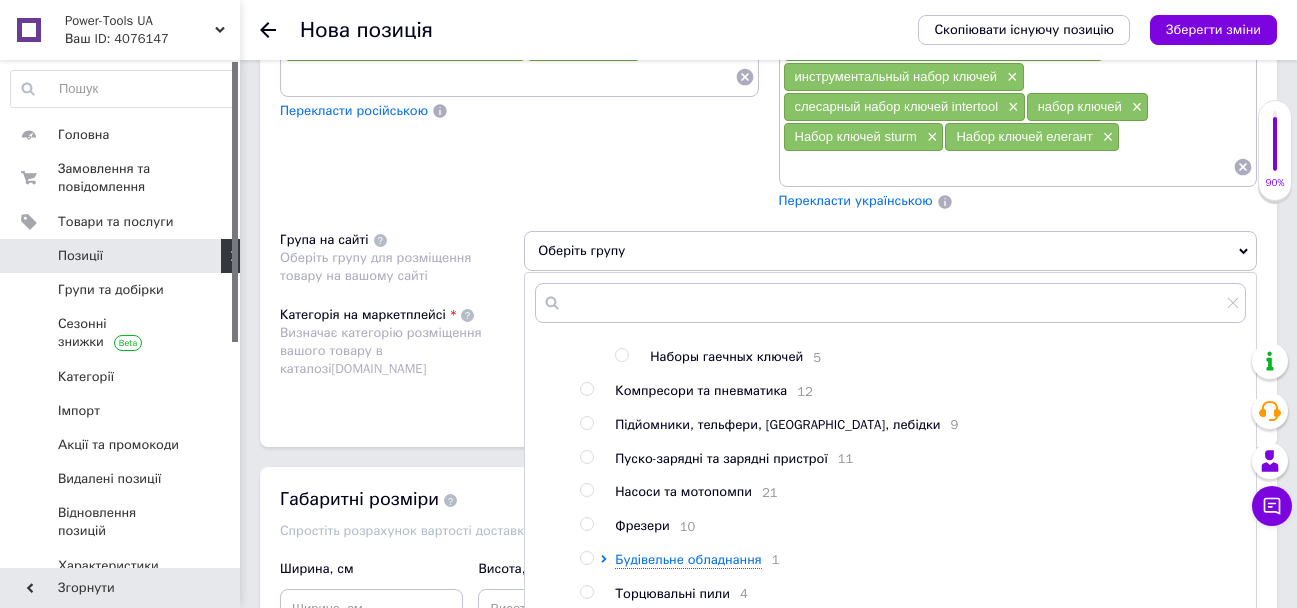 click at bounding box center [625, 357] 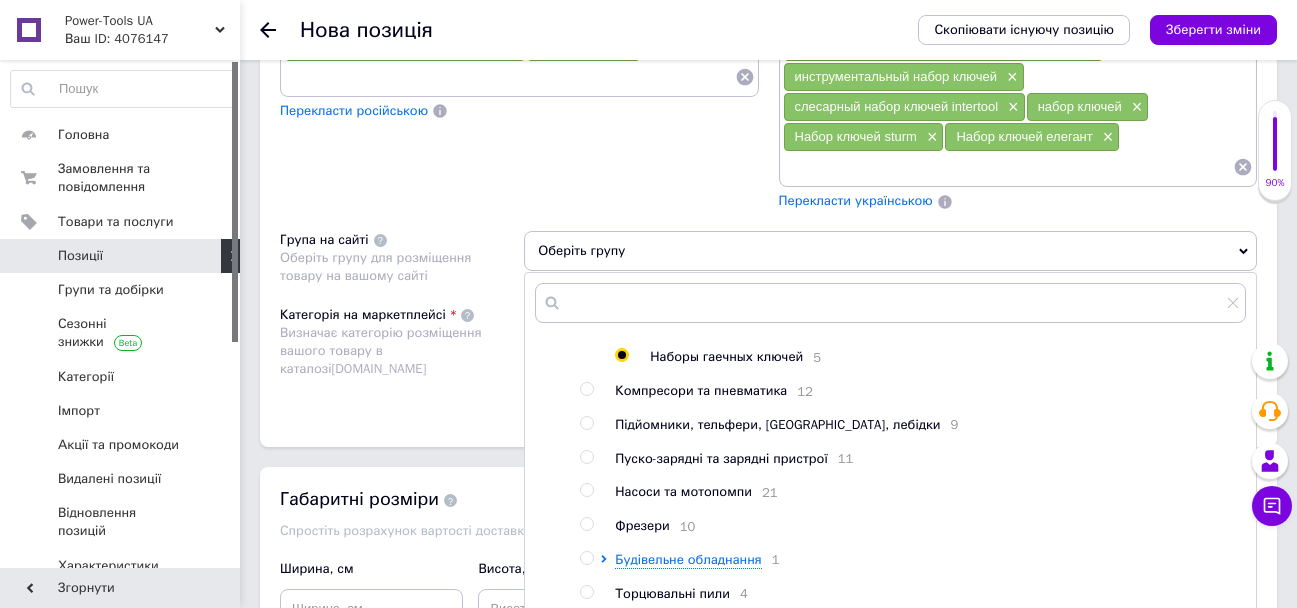 radio on "true" 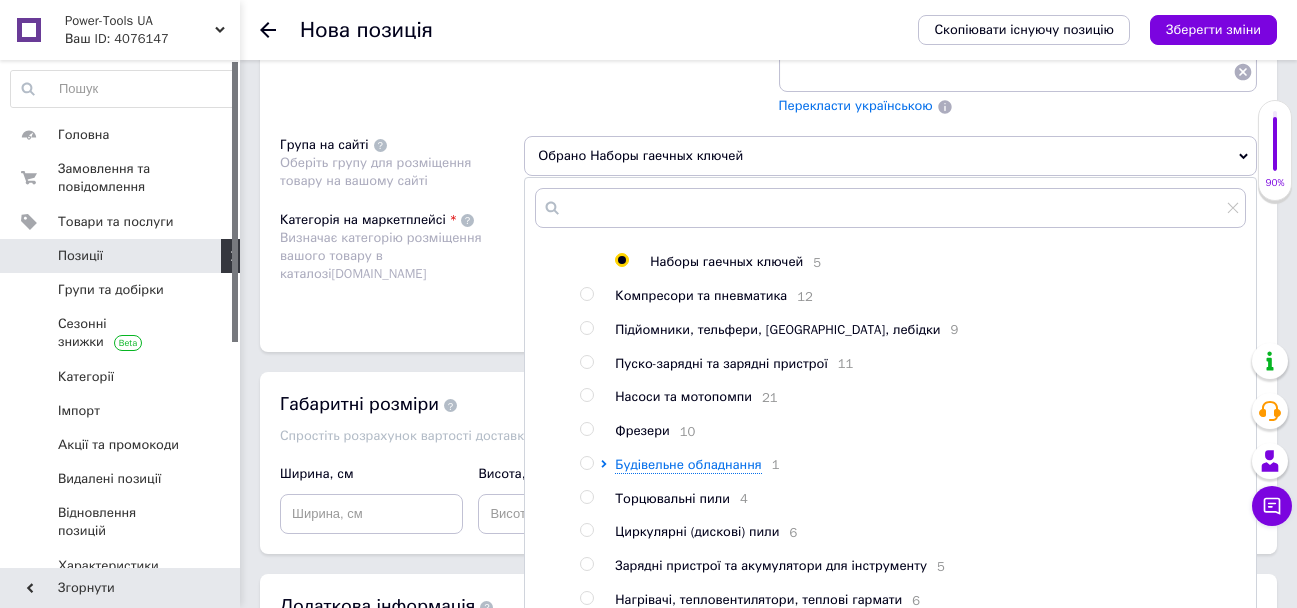 scroll, scrollTop: 2157, scrollLeft: 0, axis: vertical 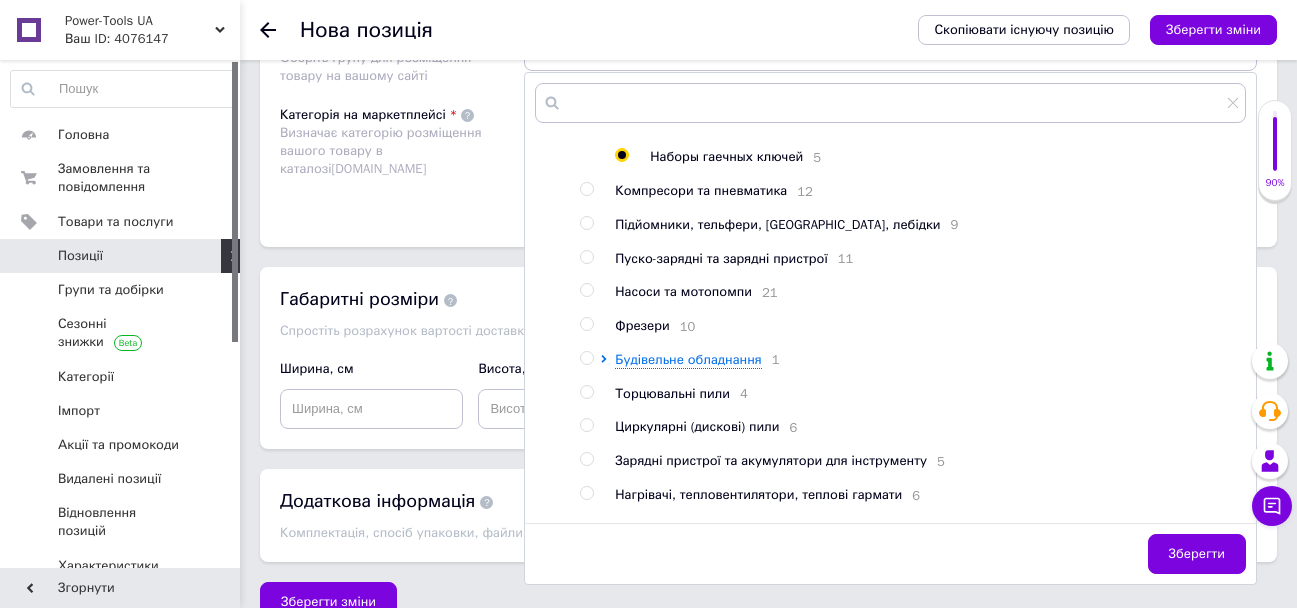 click on "Зберегти" at bounding box center [1197, 554] 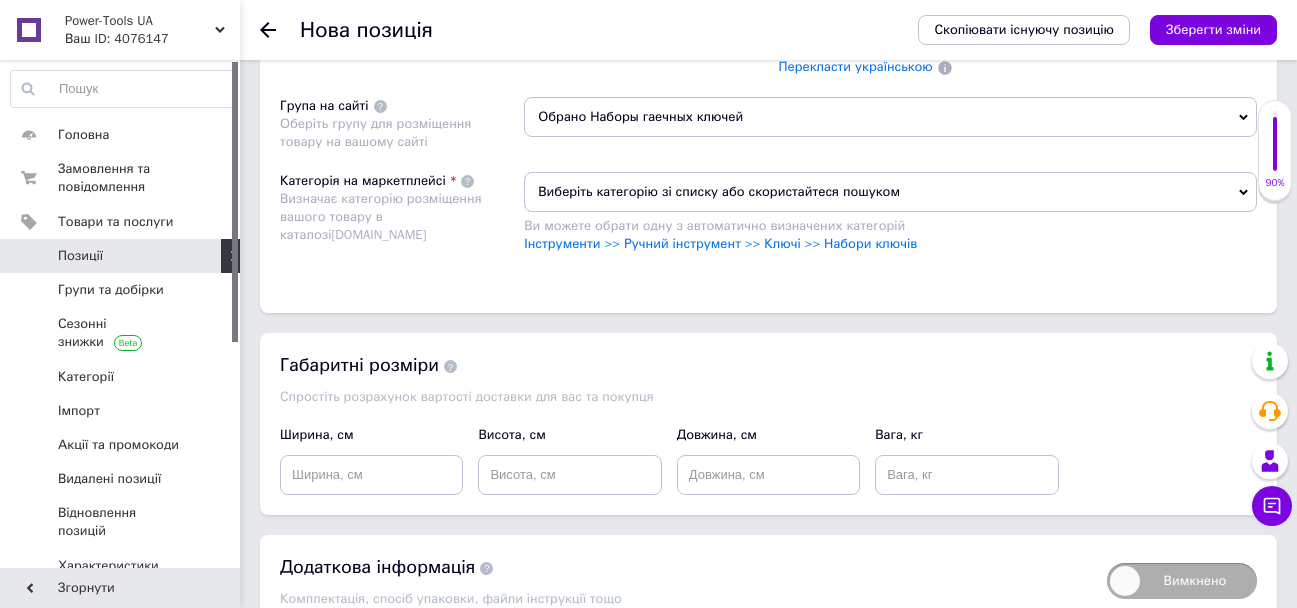 scroll, scrollTop: 2057, scrollLeft: 0, axis: vertical 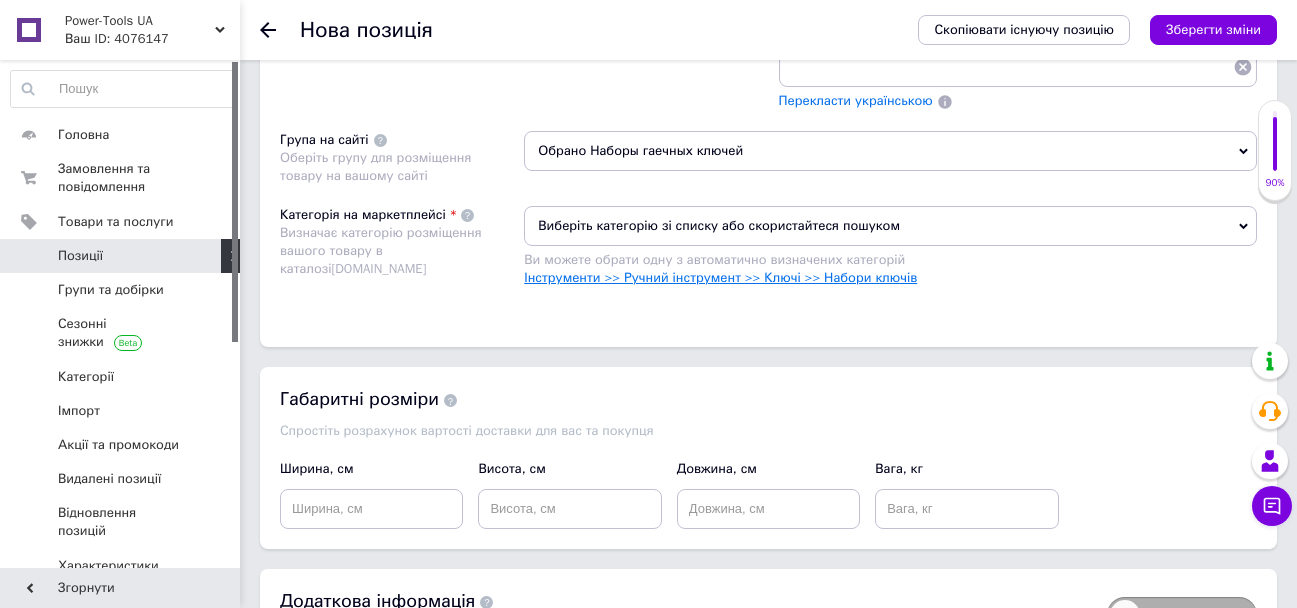 click on "Інструменти >> Ручний інструмент >> Ключі >> Набори ключів" at bounding box center (720, 277) 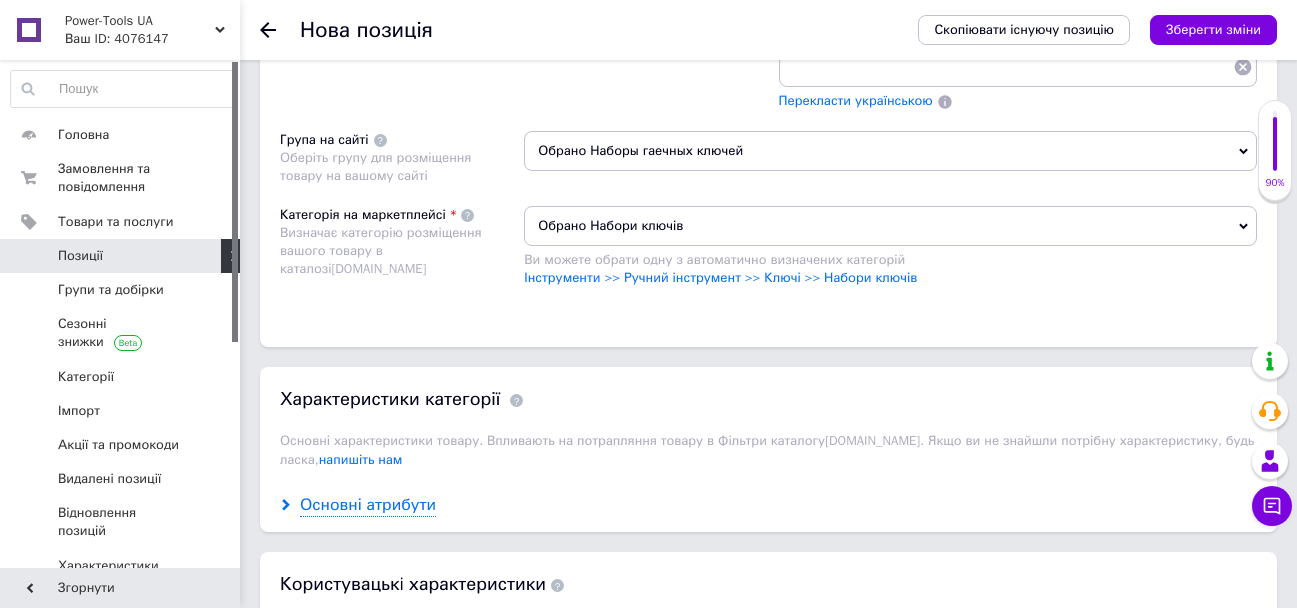 click on "Основні атрибути" at bounding box center (368, 505) 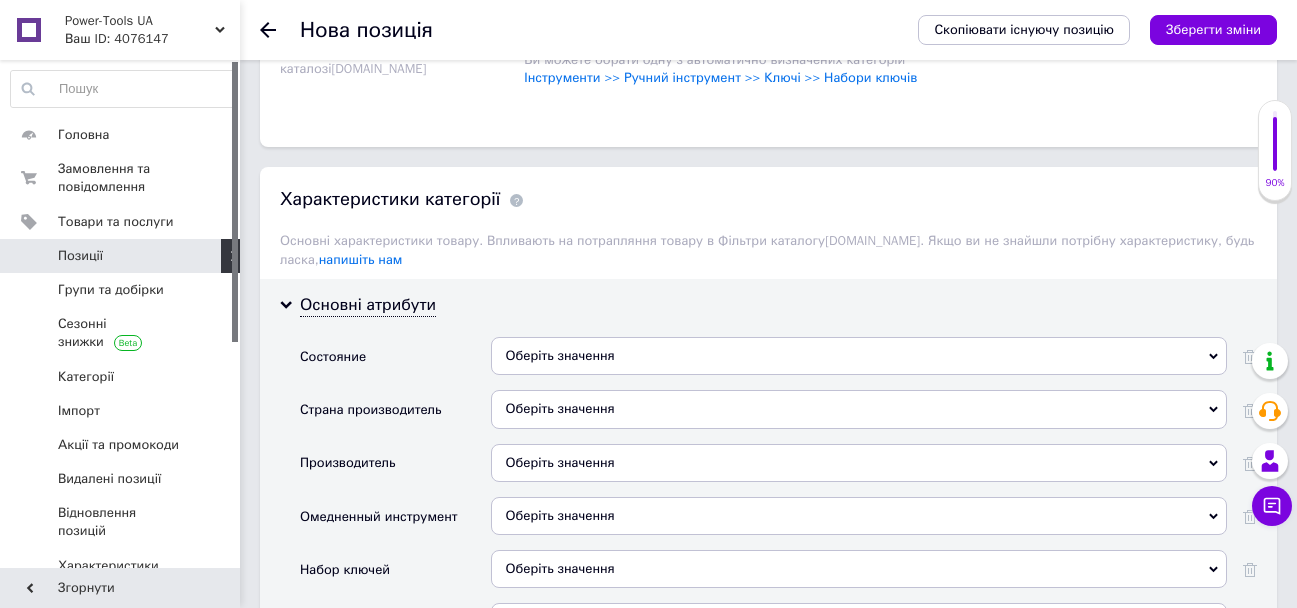 click on "Оберіть значення" at bounding box center [859, 356] 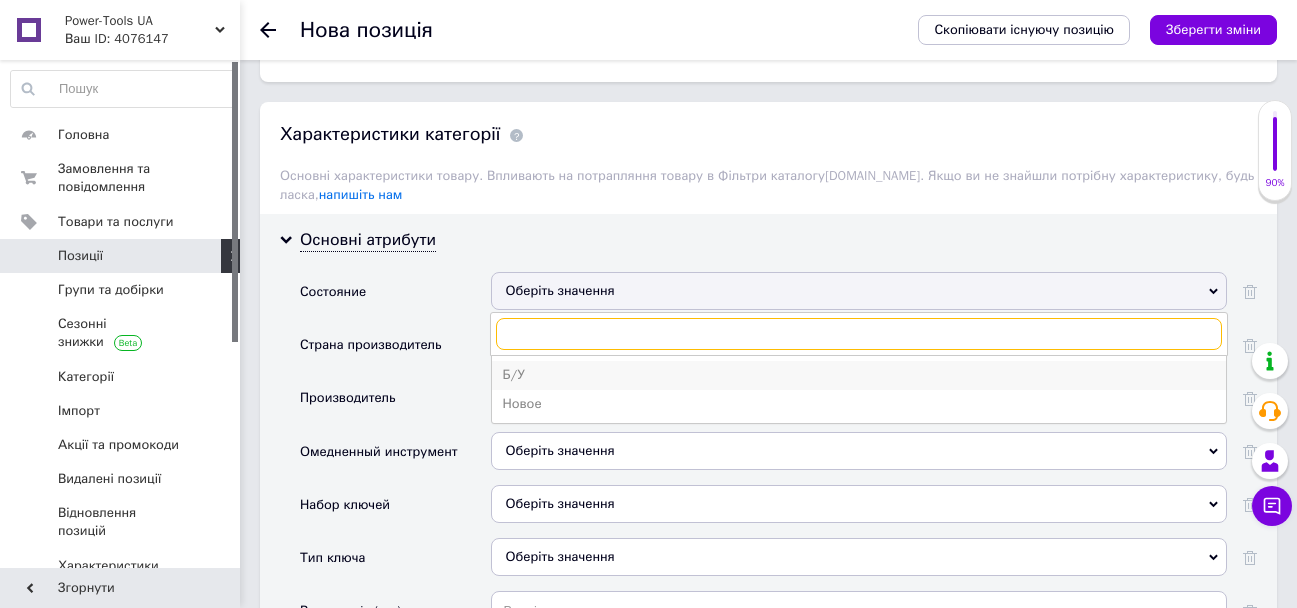 scroll, scrollTop: 2357, scrollLeft: 0, axis: vertical 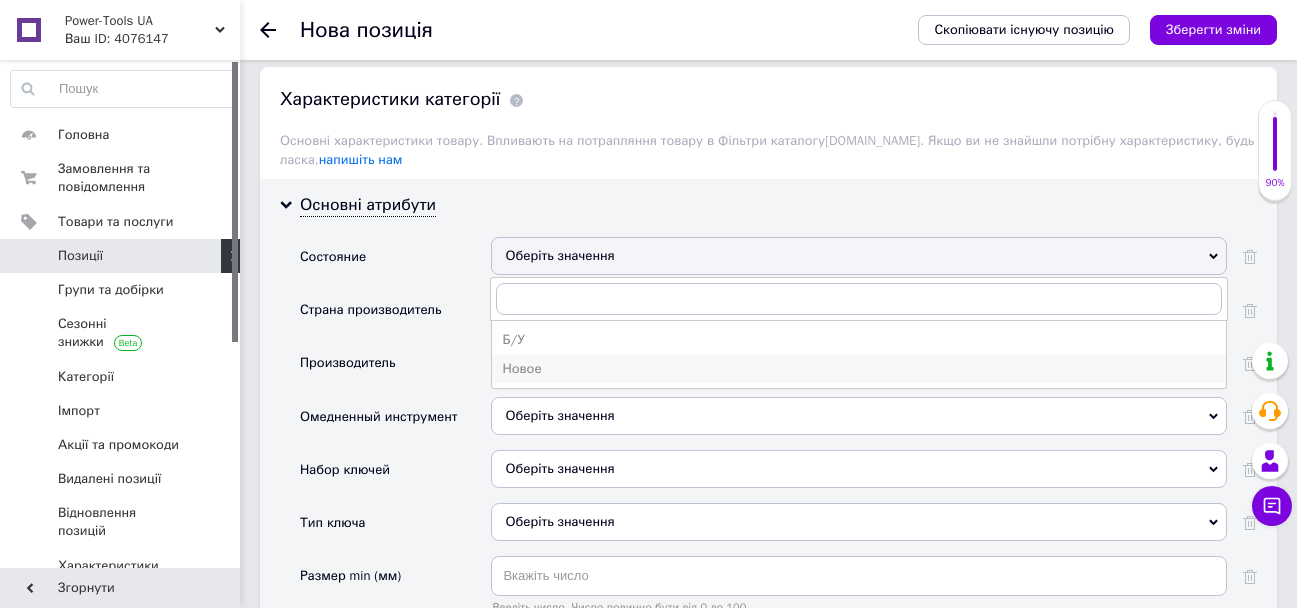 click on "Новое" at bounding box center [859, 369] 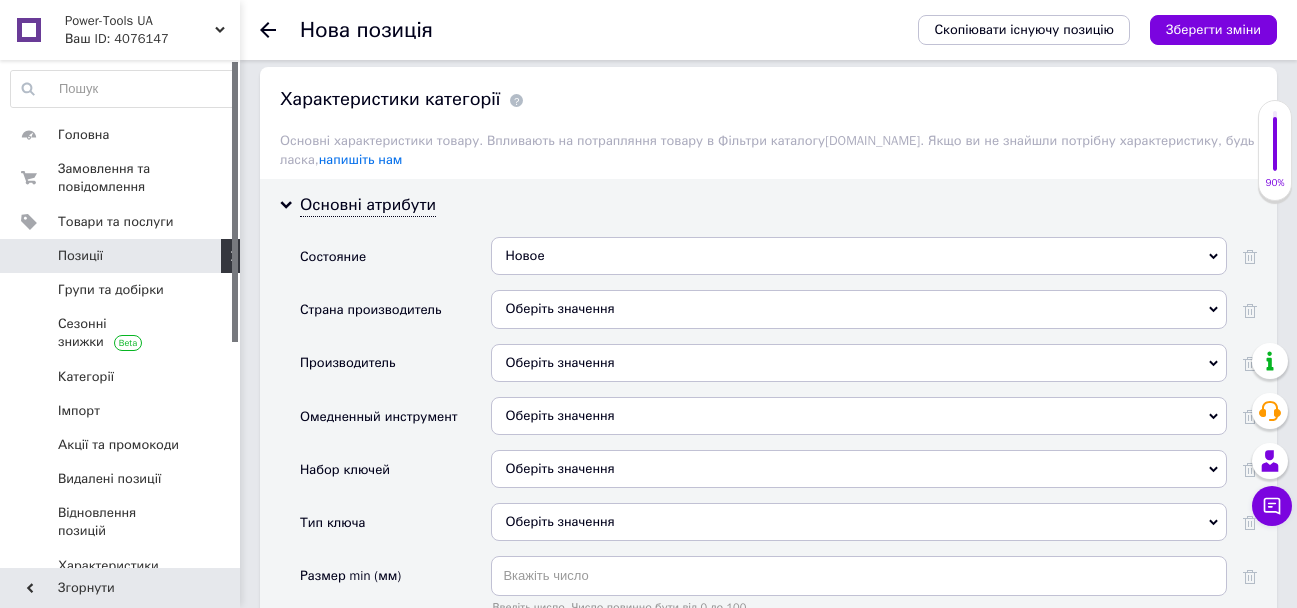 click on "Оберіть значення" at bounding box center [859, 309] 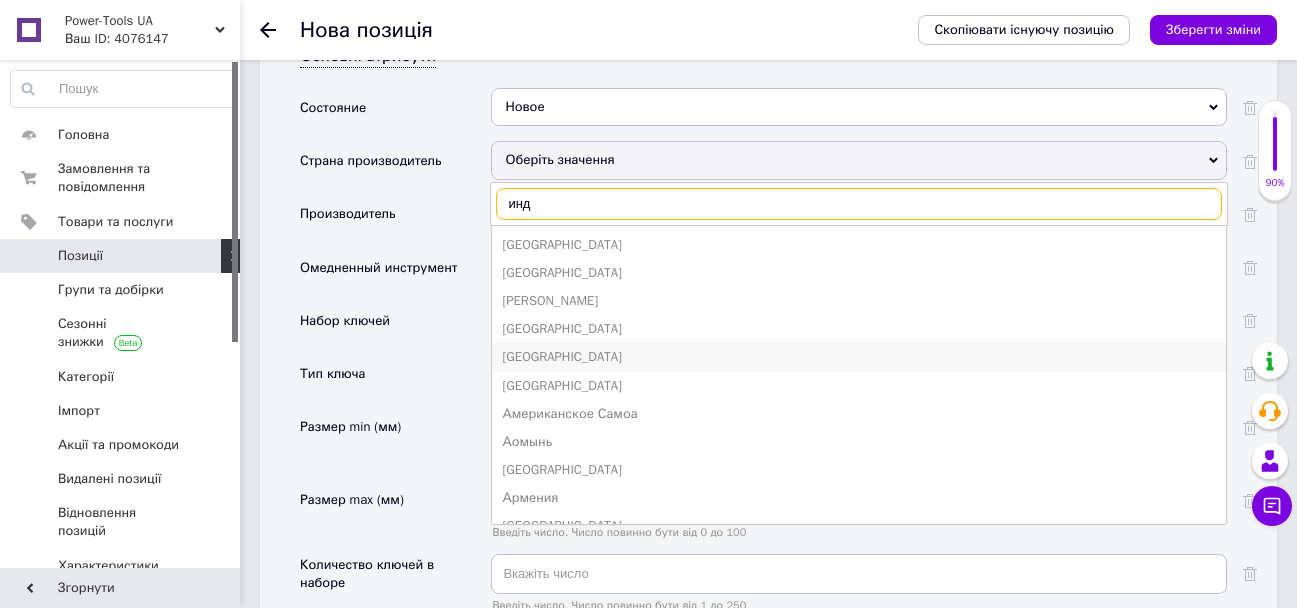 scroll, scrollTop: 2557, scrollLeft: 0, axis: vertical 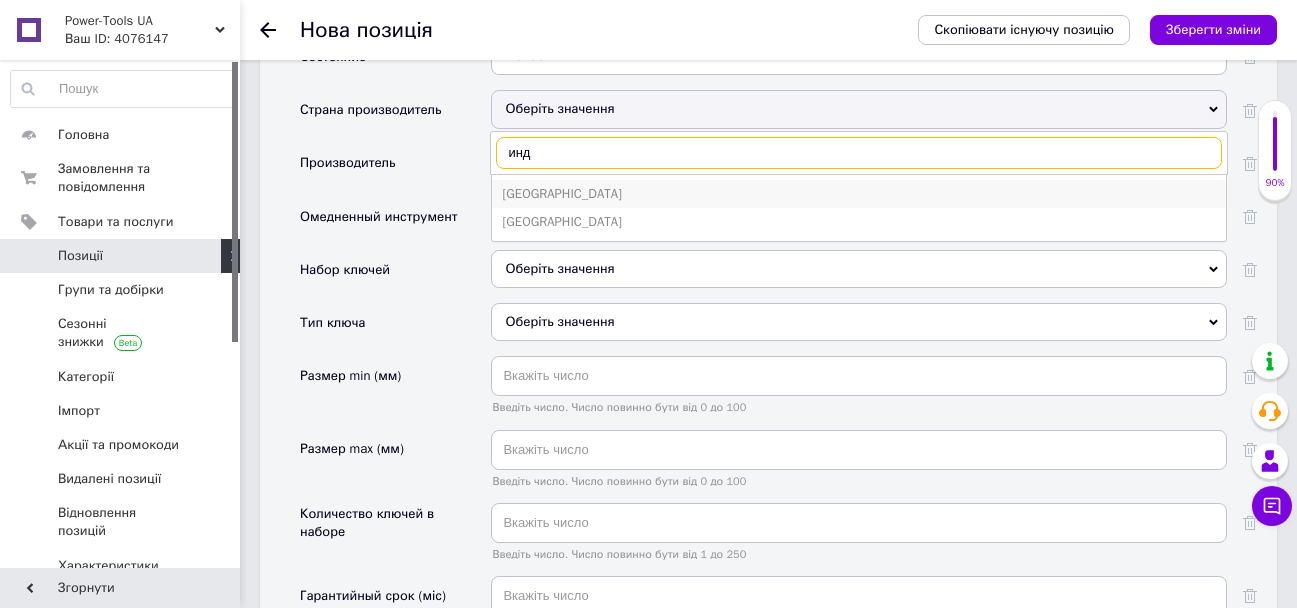 type on "инд" 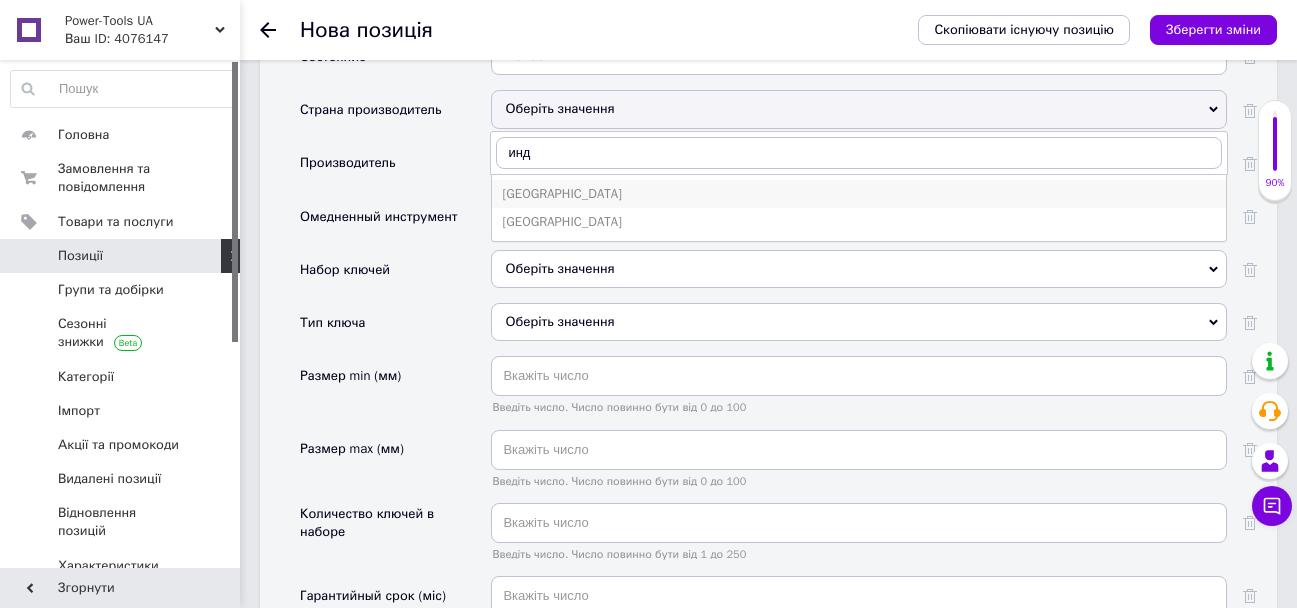 click on "[GEOGRAPHIC_DATA]" at bounding box center (859, 194) 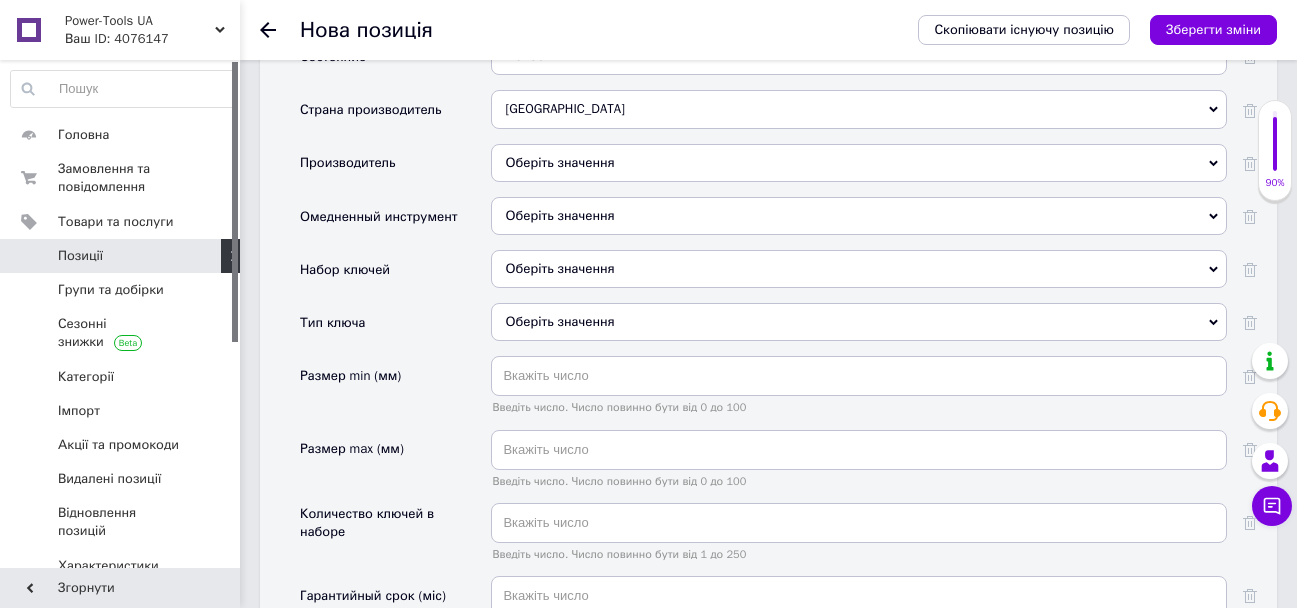 click on "Оберіть значення" at bounding box center [859, 163] 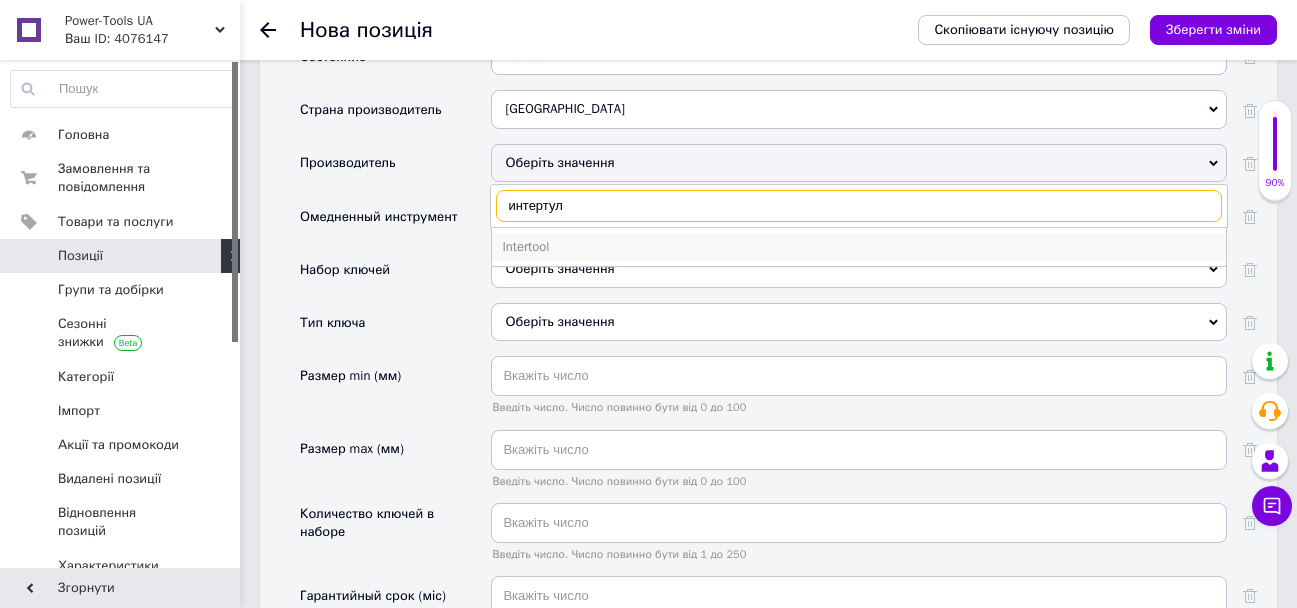 type on "интертул" 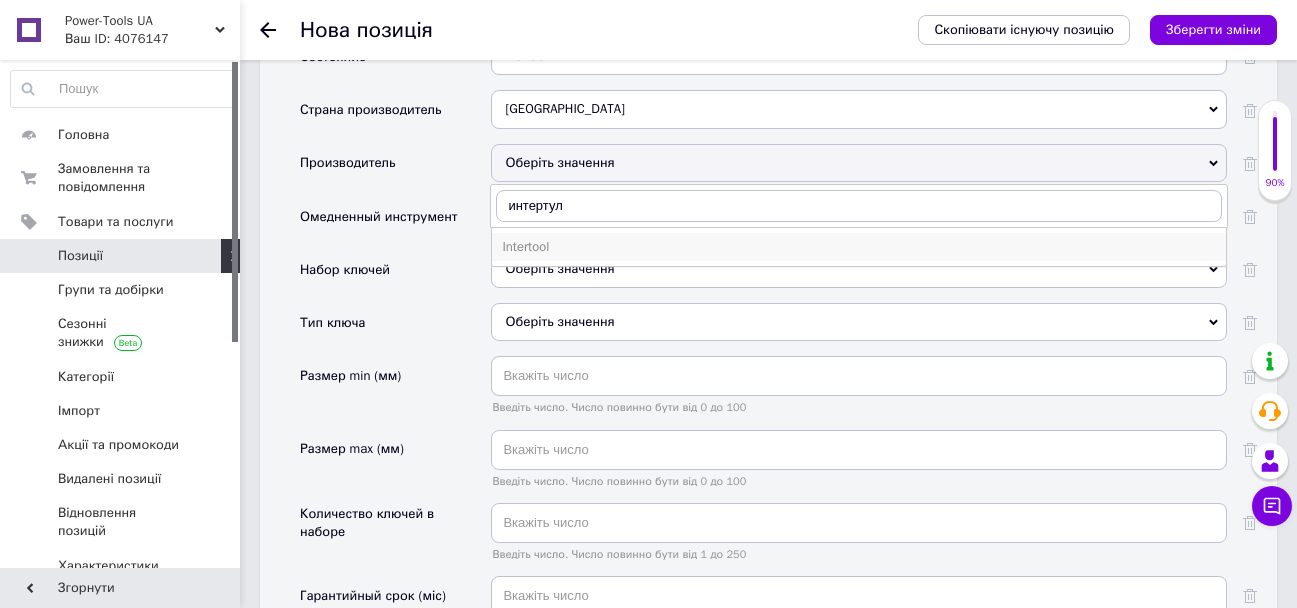 click on "Intertool" at bounding box center [859, 247] 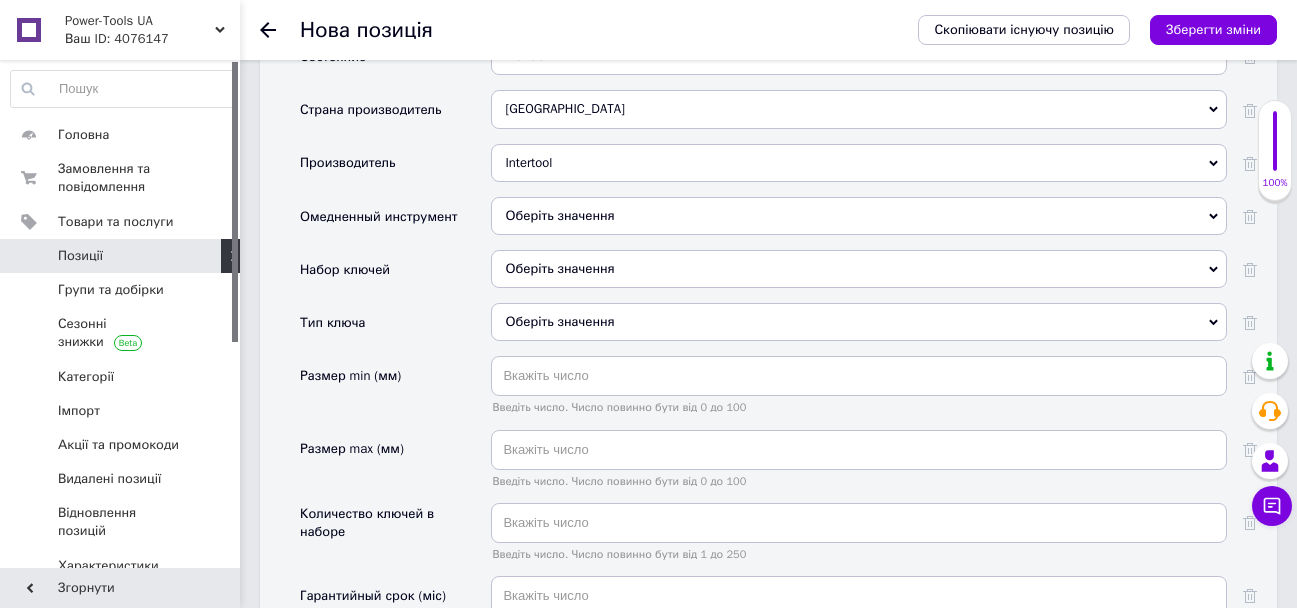 click on "Оберіть значення" at bounding box center (859, 269) 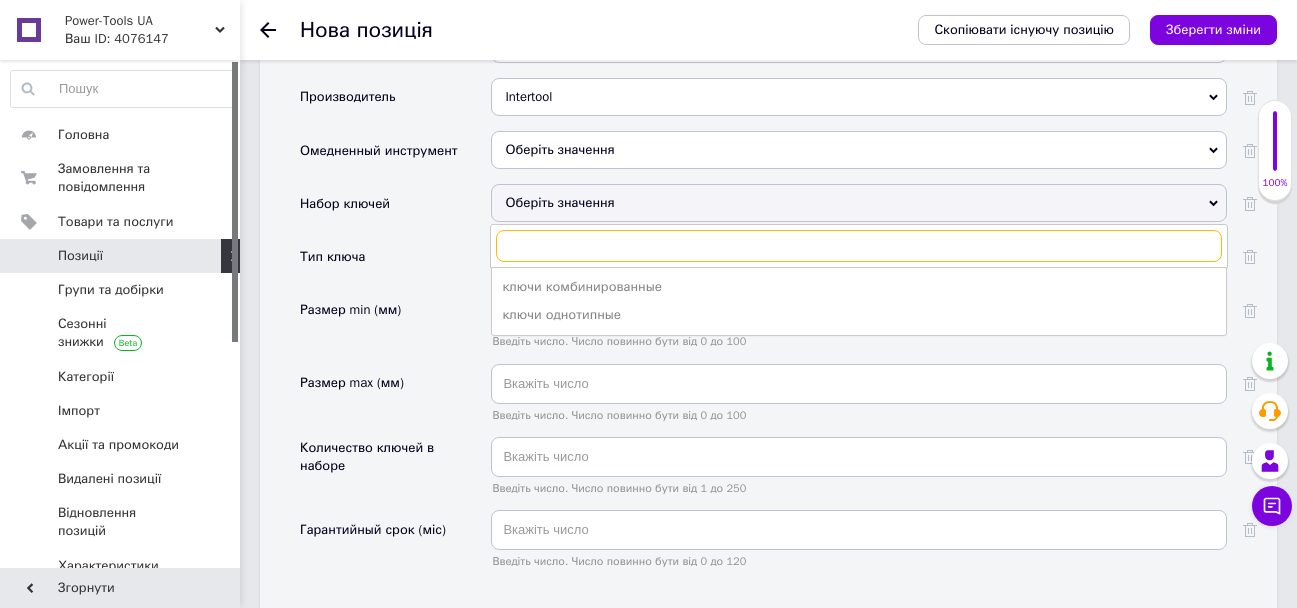 scroll, scrollTop: 2657, scrollLeft: 0, axis: vertical 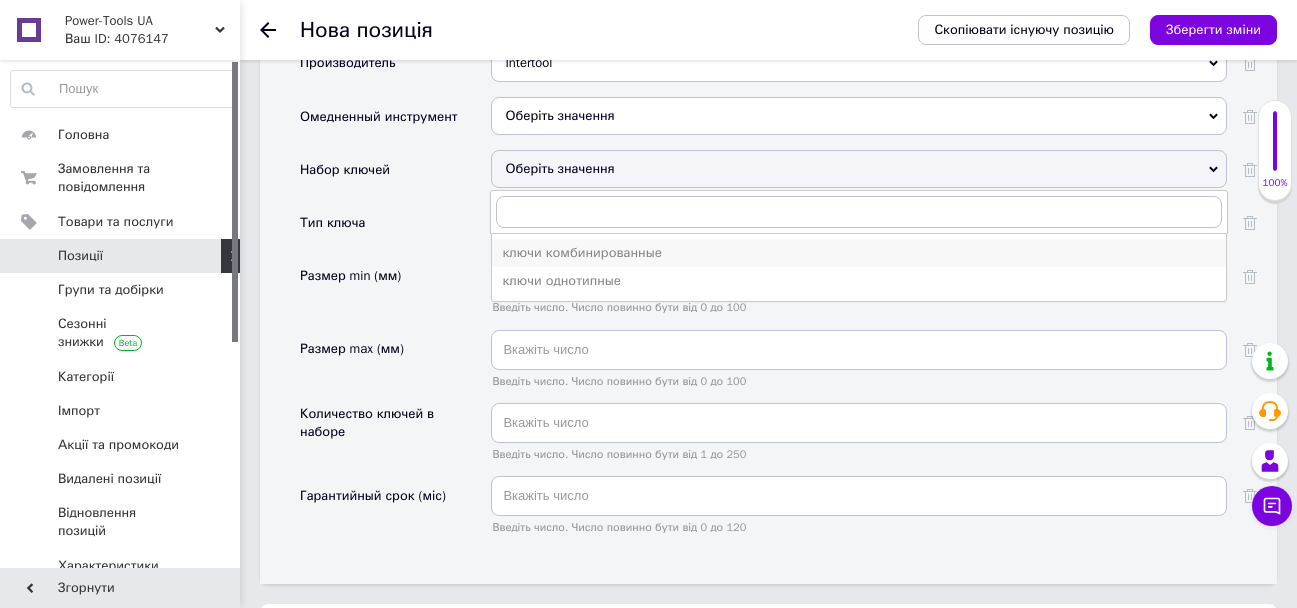 click on "ключи комбинированные" at bounding box center (859, 253) 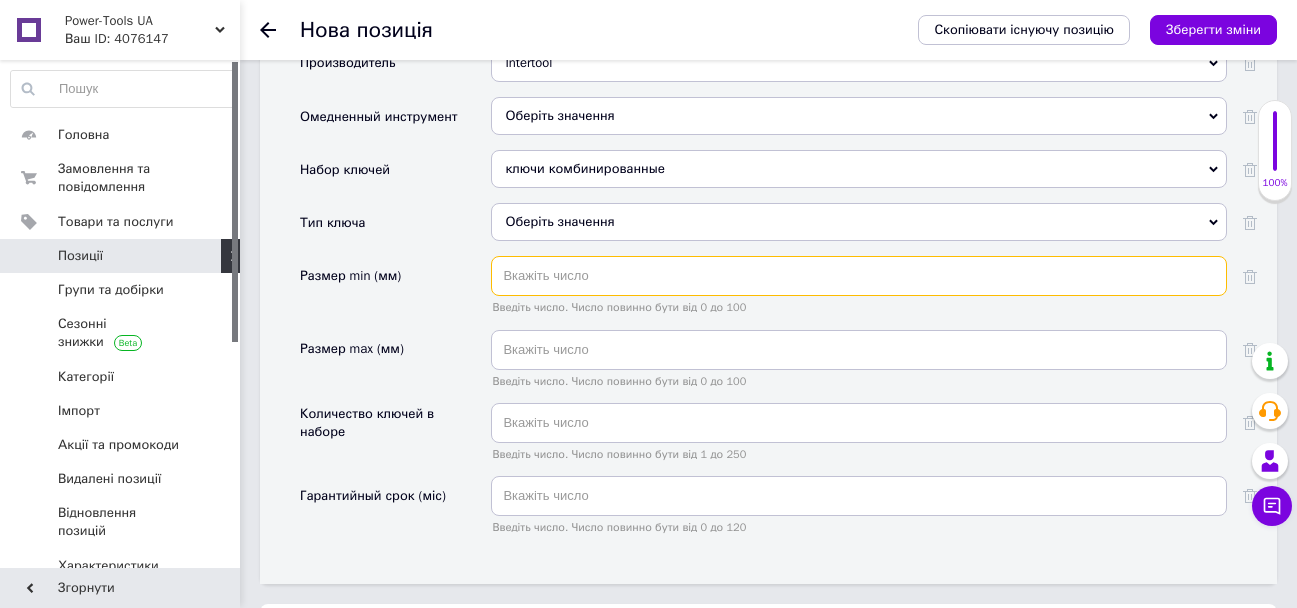 click at bounding box center (859, 276) 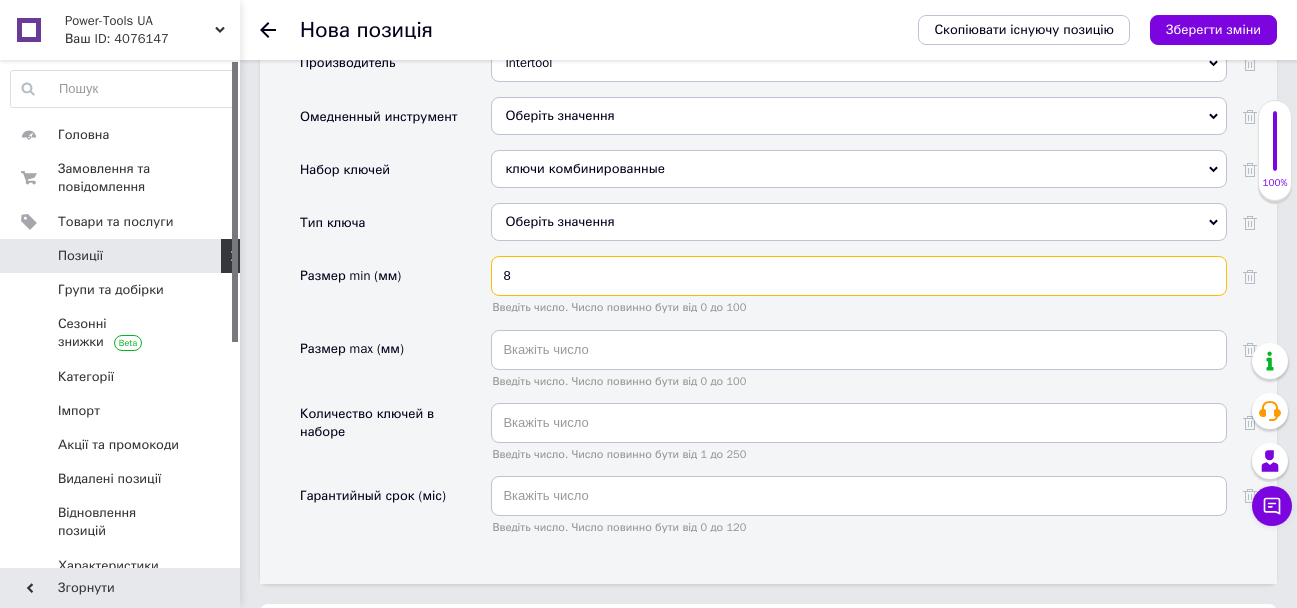 type on "8" 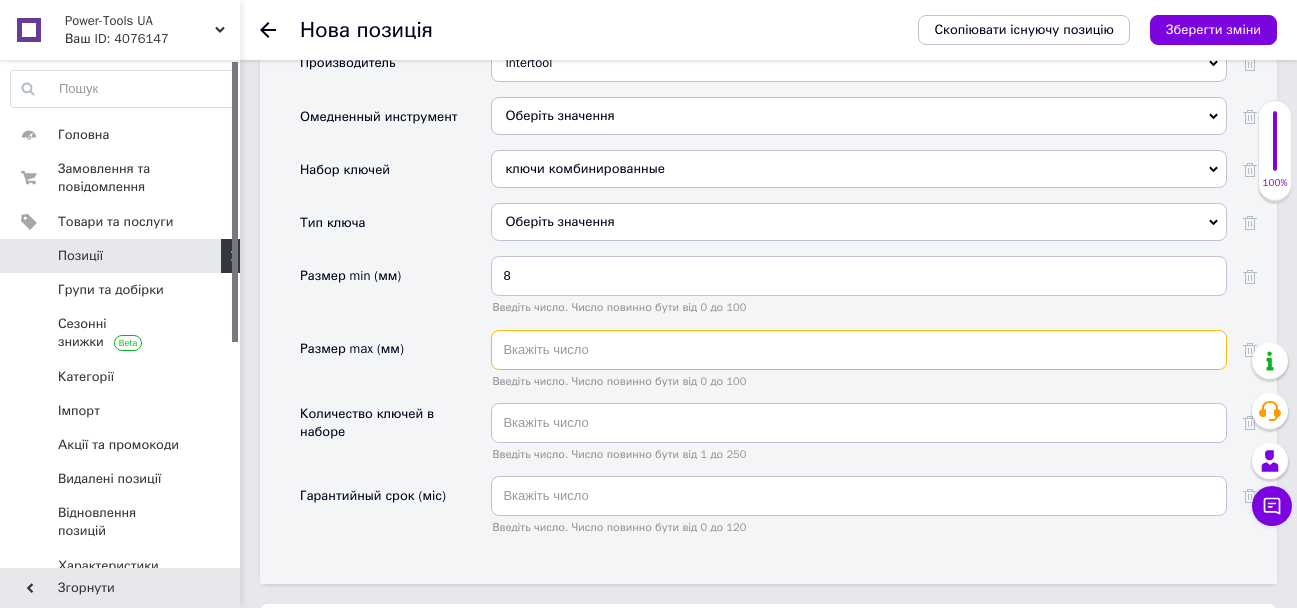 click at bounding box center [859, 350] 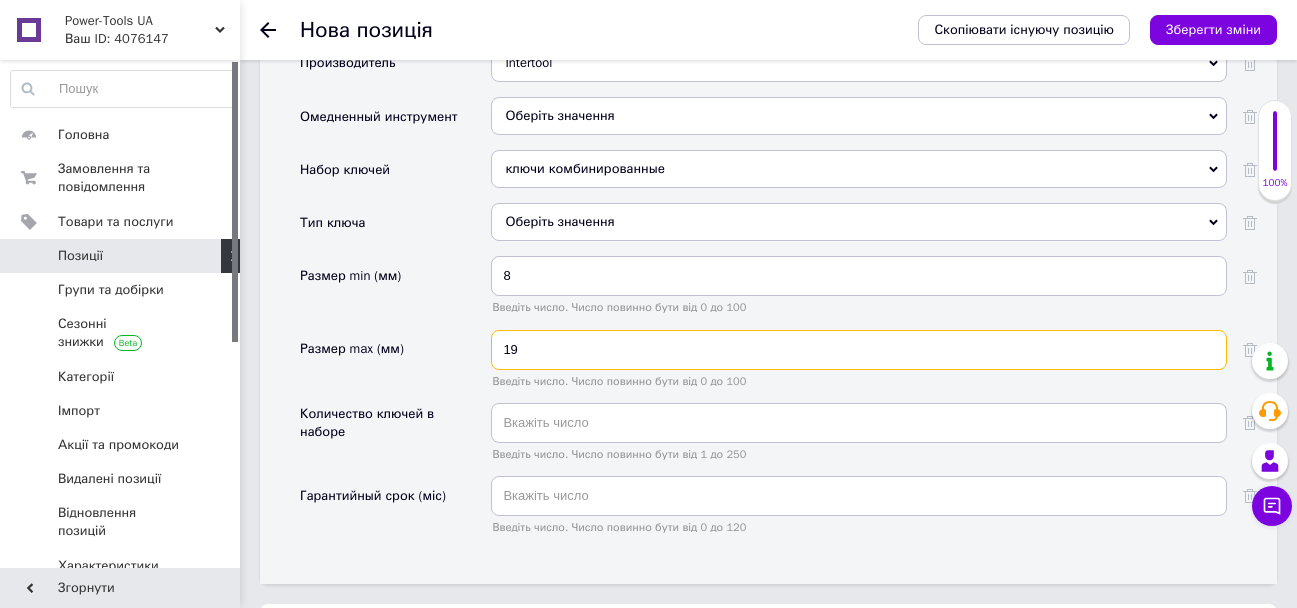 type on "19" 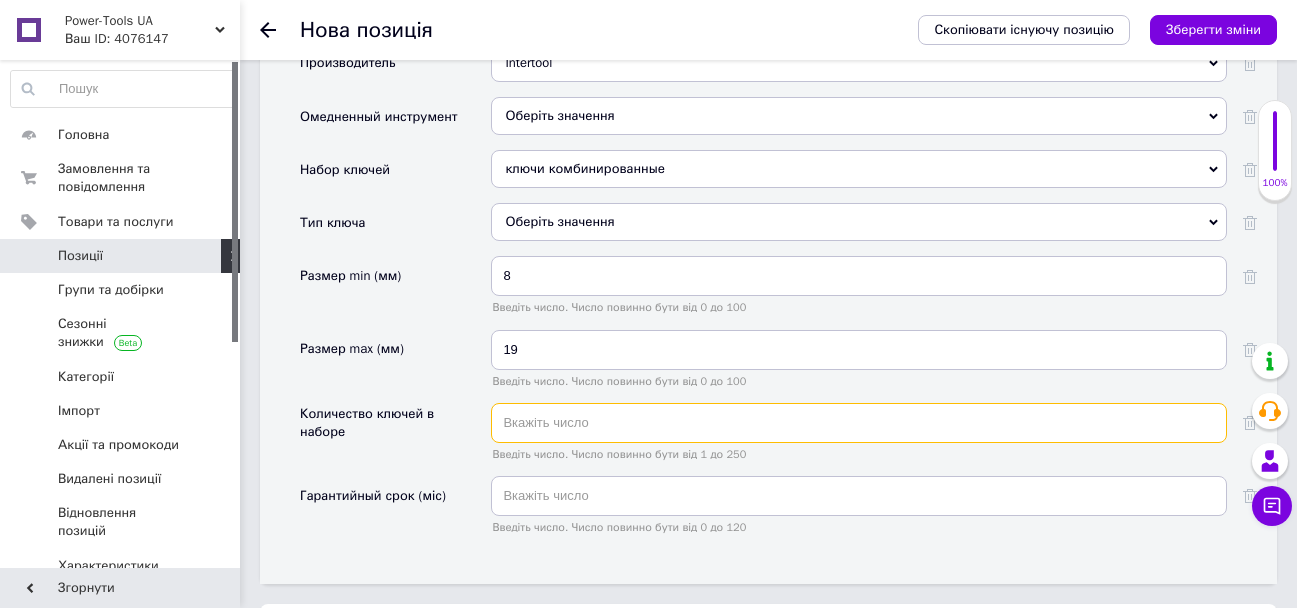click at bounding box center (859, 423) 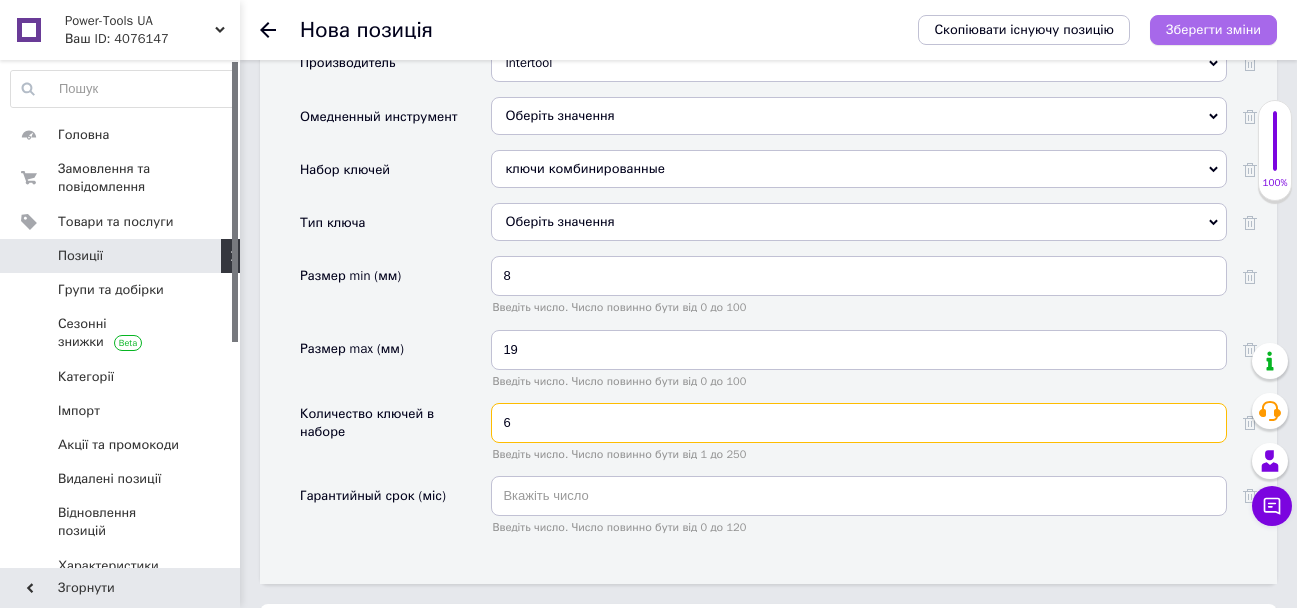 type on "6" 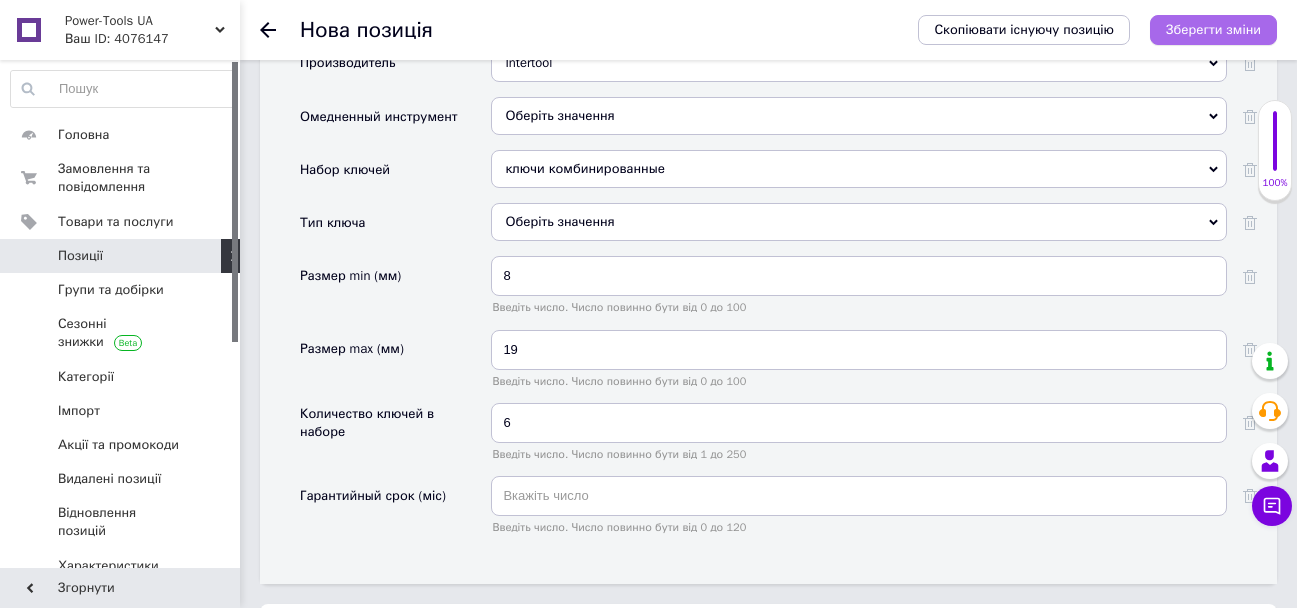 click on "Зберегти зміни" at bounding box center (1213, 30) 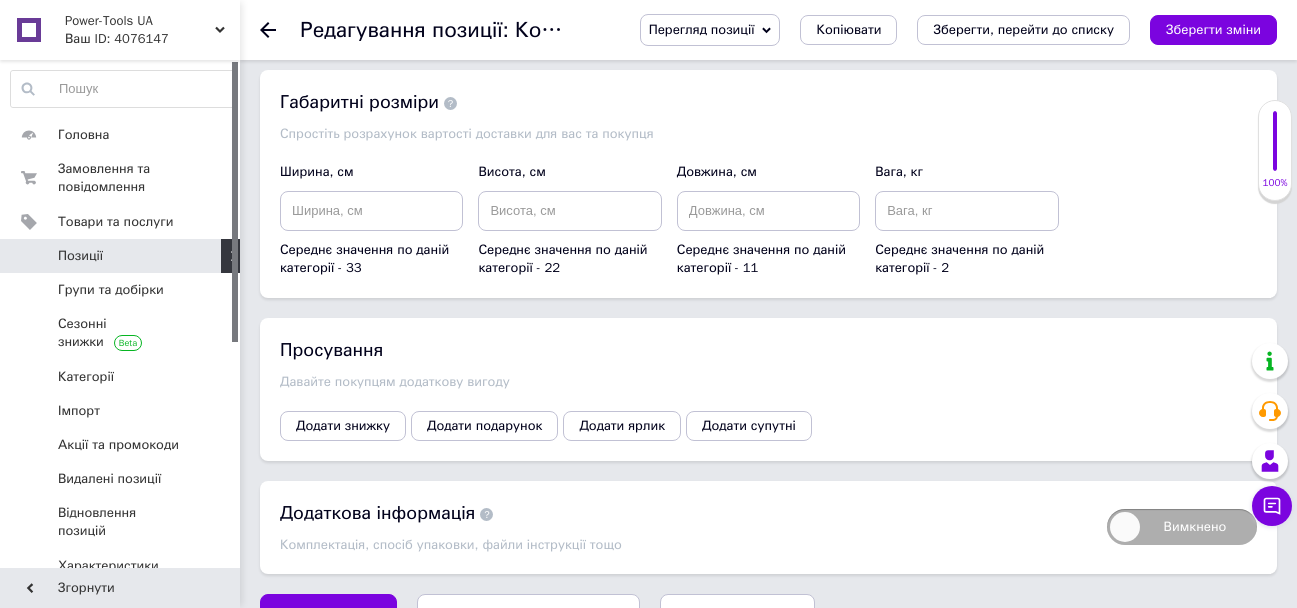 scroll, scrollTop: 2757, scrollLeft: 0, axis: vertical 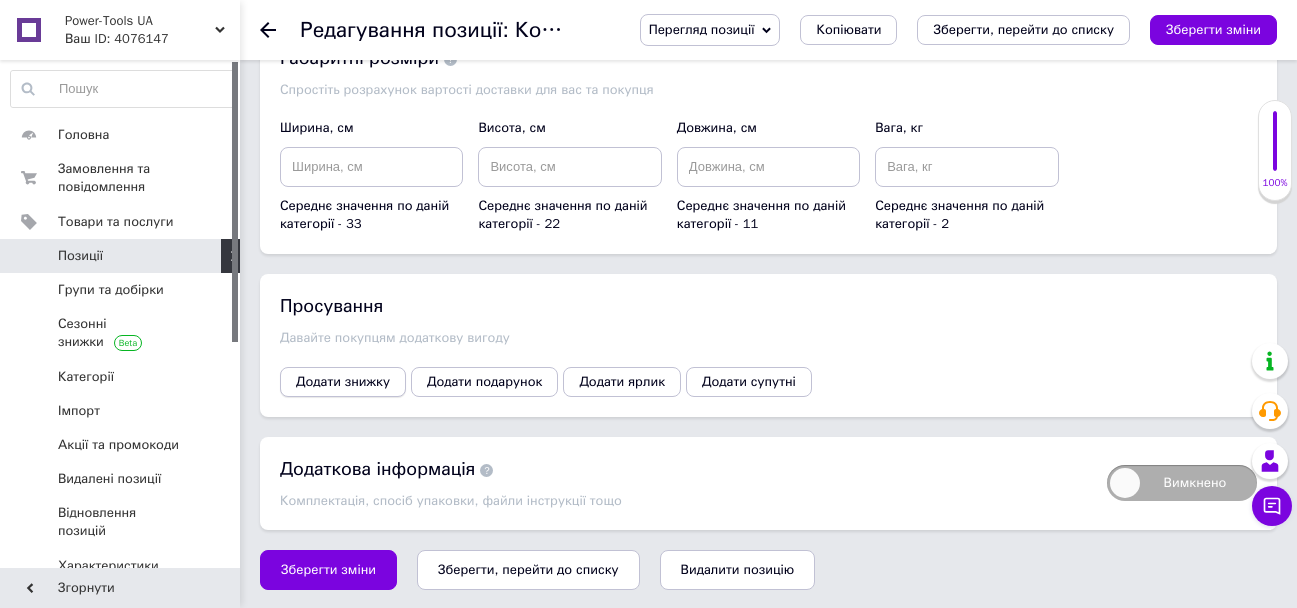 click on "Додати знижку" at bounding box center (343, 382) 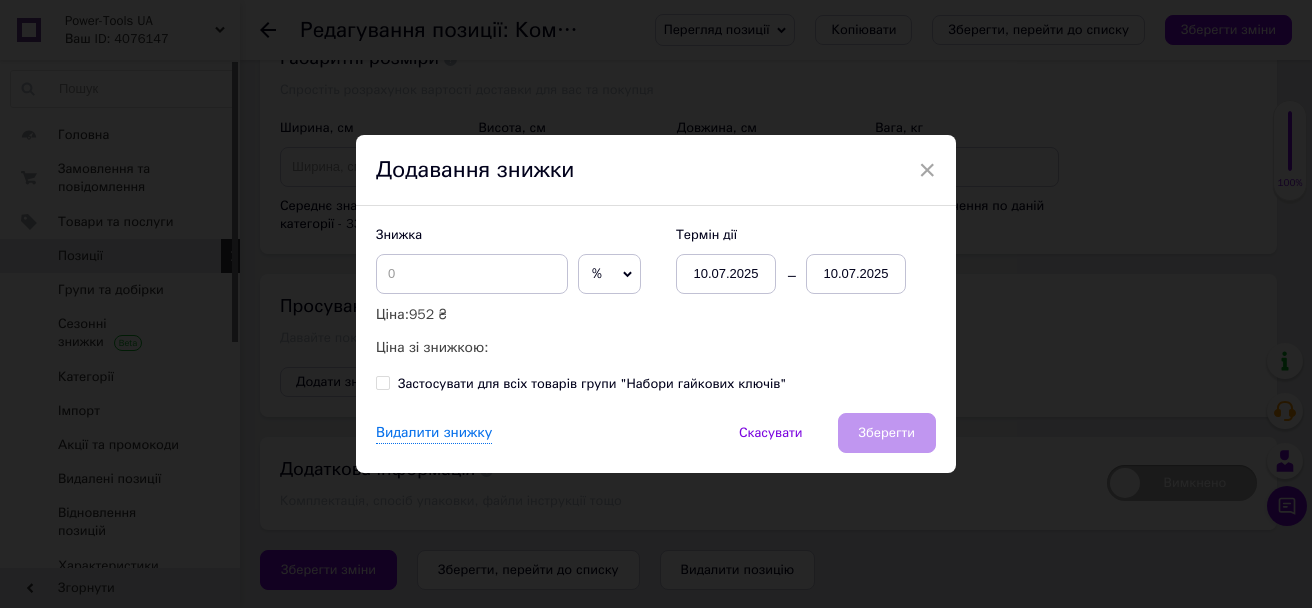 click on "%" at bounding box center (609, 274) 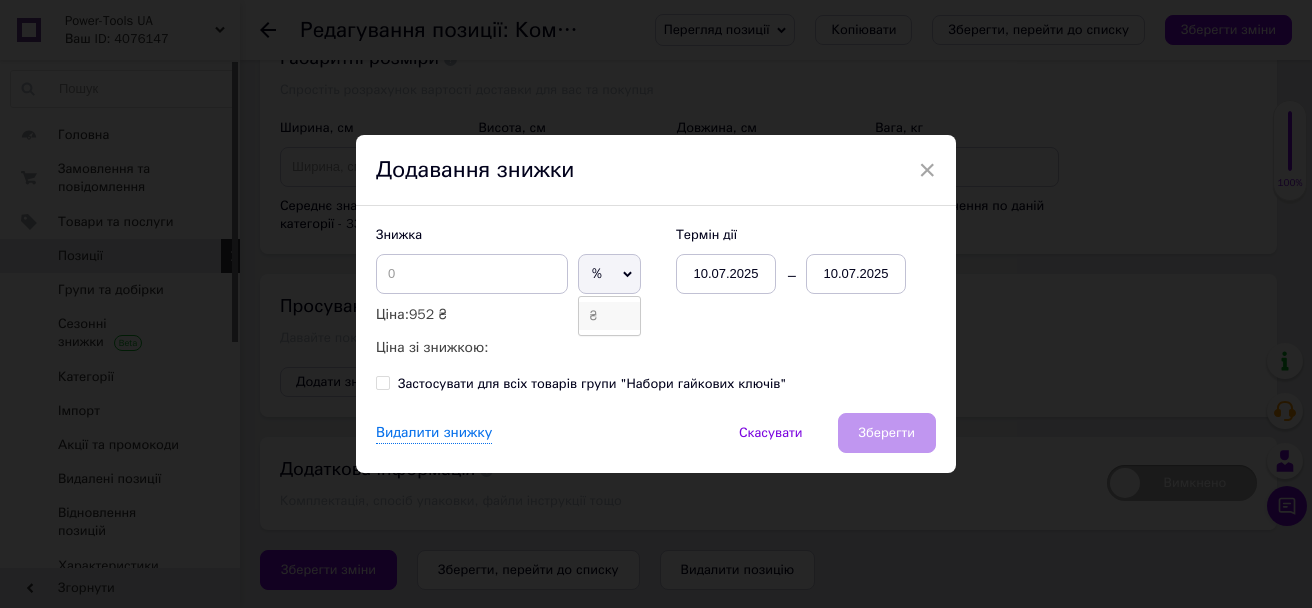 click on "₴" at bounding box center [609, 316] 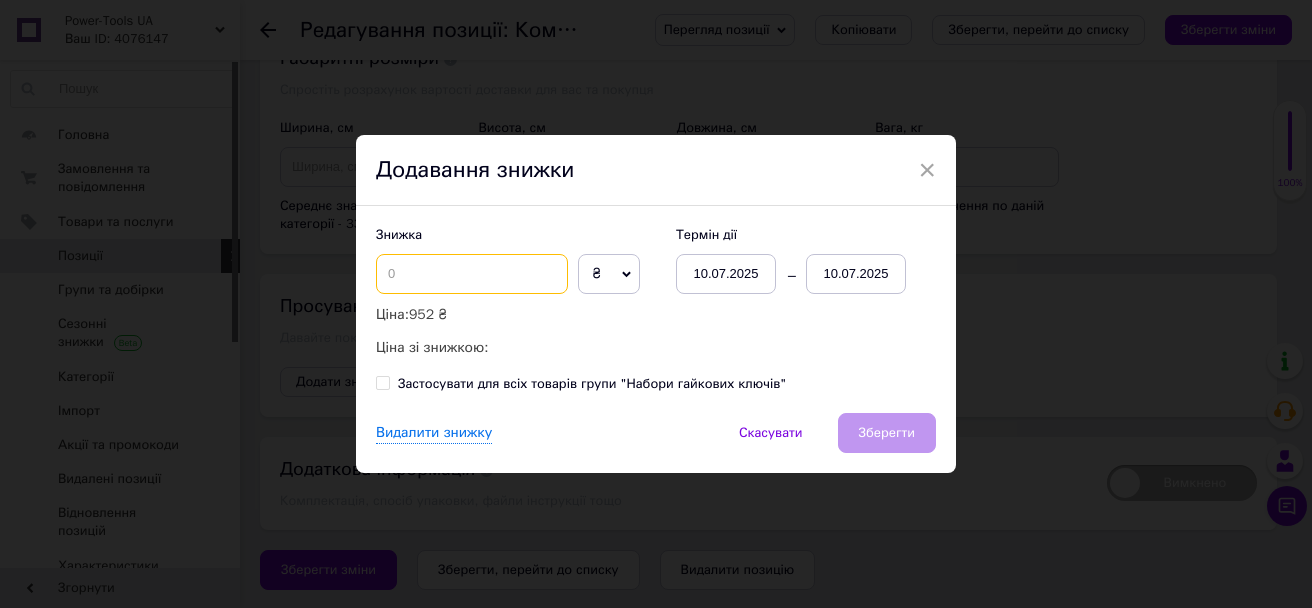 click at bounding box center (472, 274) 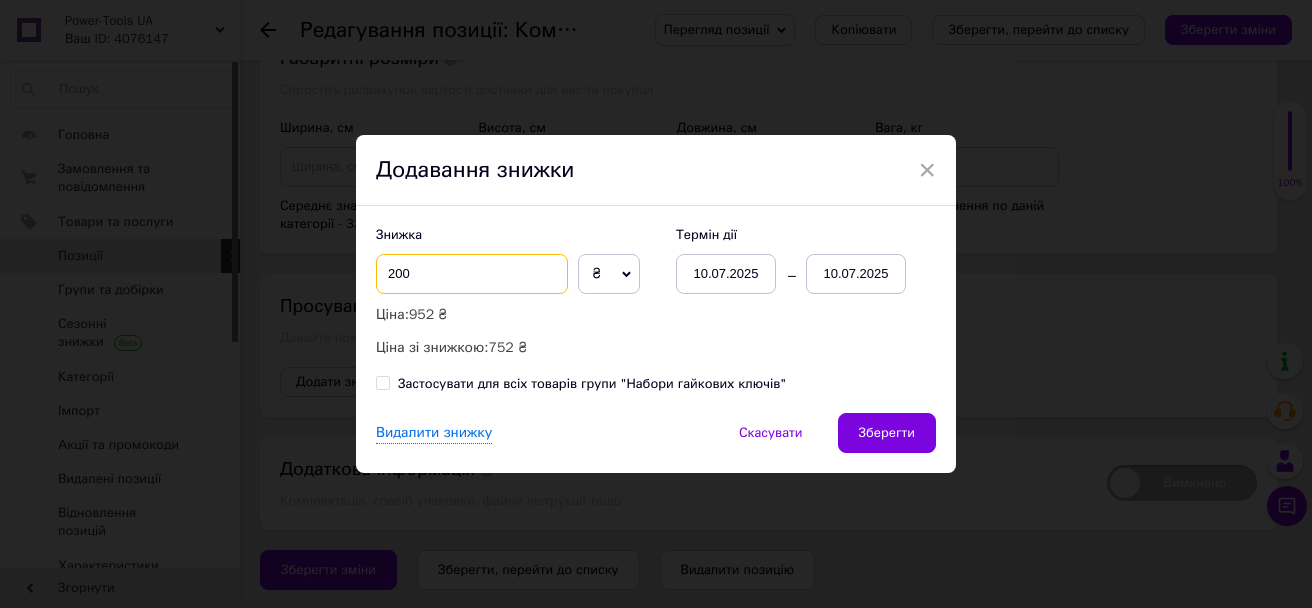 type on "200" 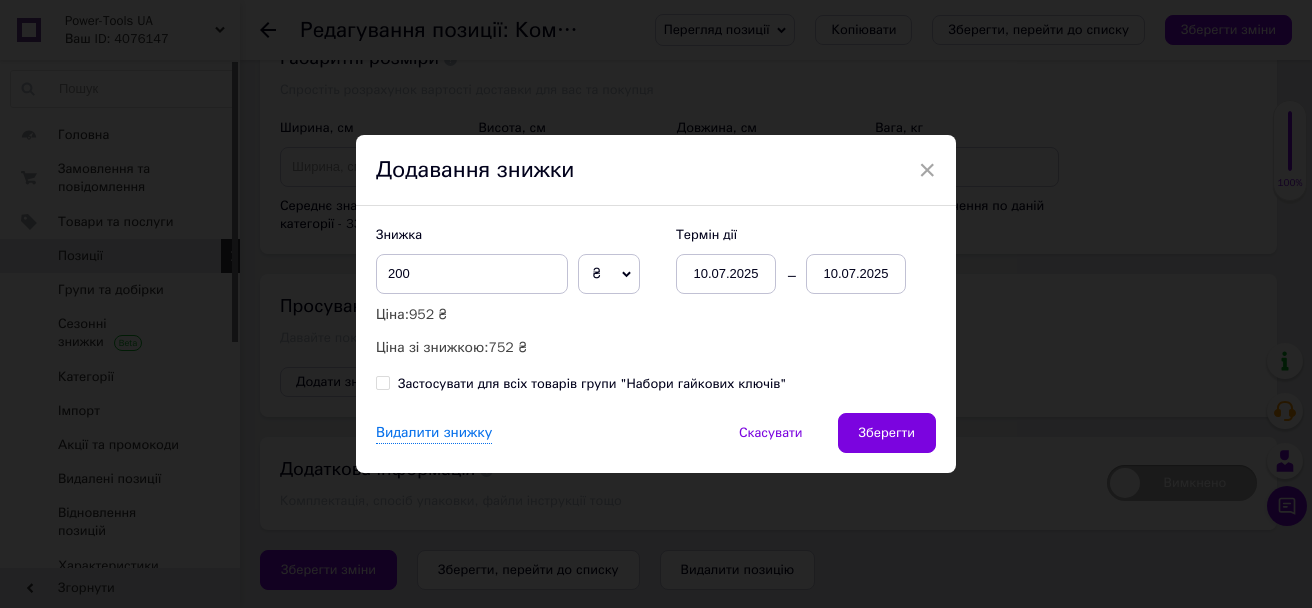 click on "10.07.2025" at bounding box center (856, 274) 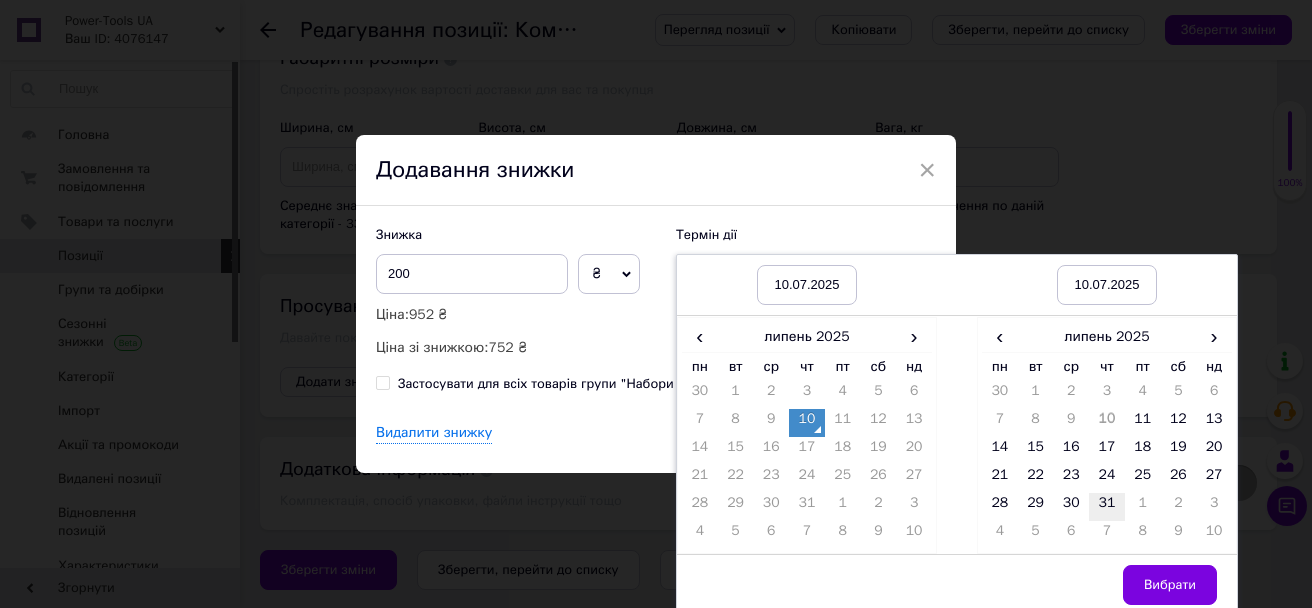 click on "31" at bounding box center [1107, 507] 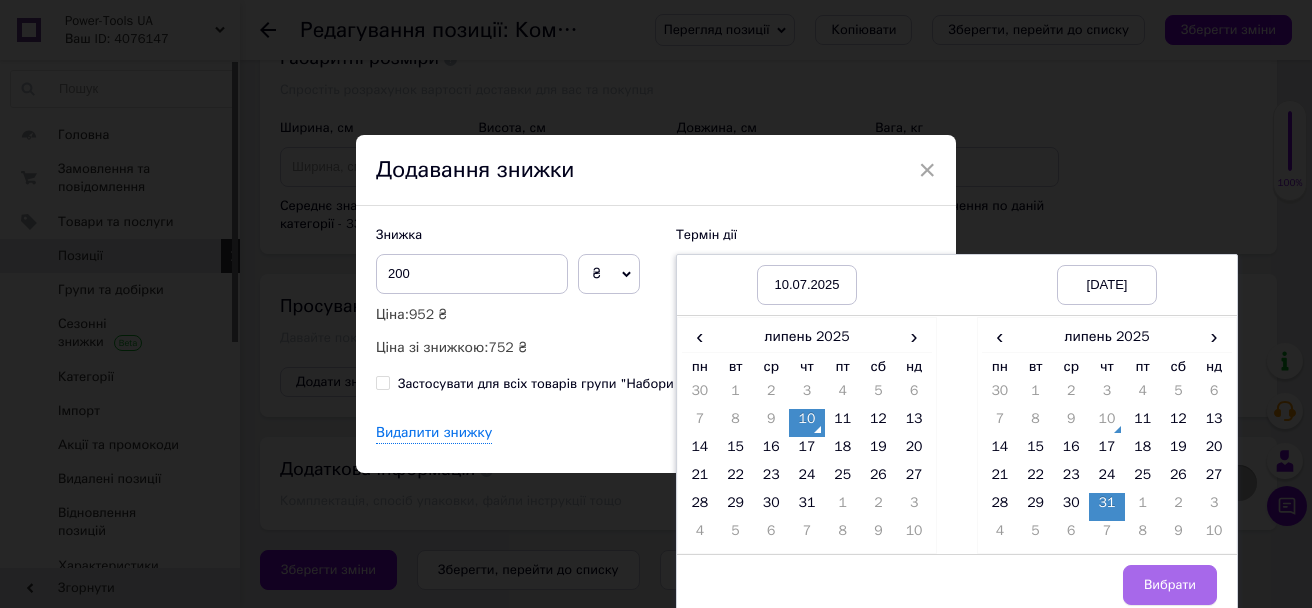 click on "Вибрати" at bounding box center (1170, 585) 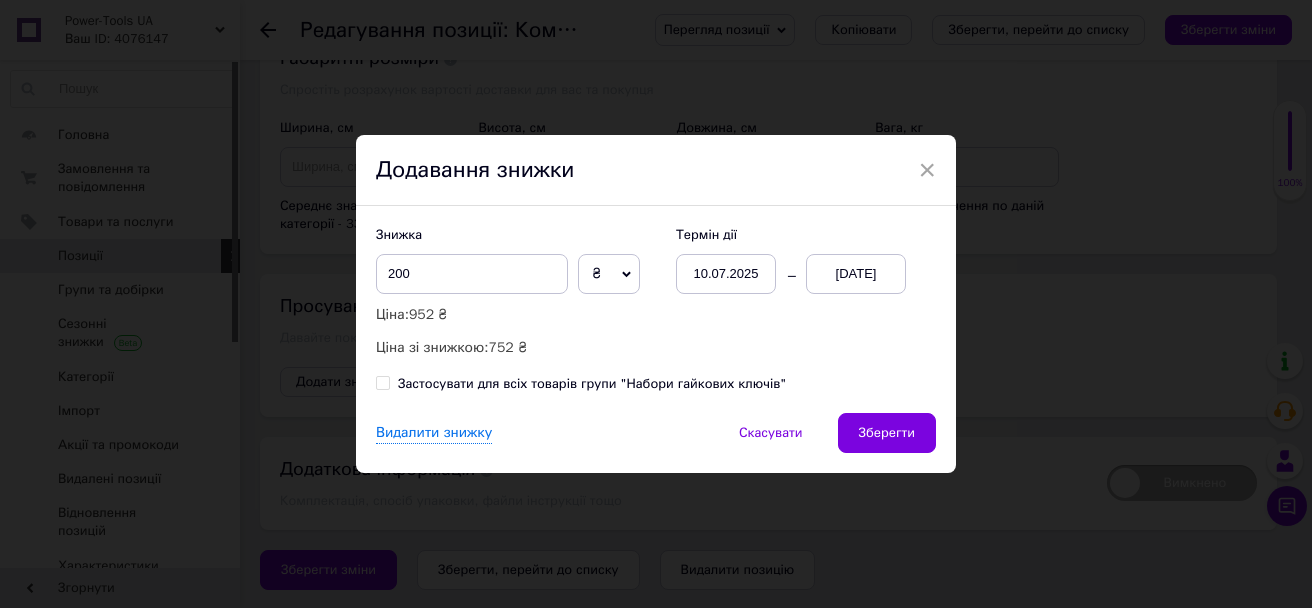 click on "Зберегти" at bounding box center (887, 433) 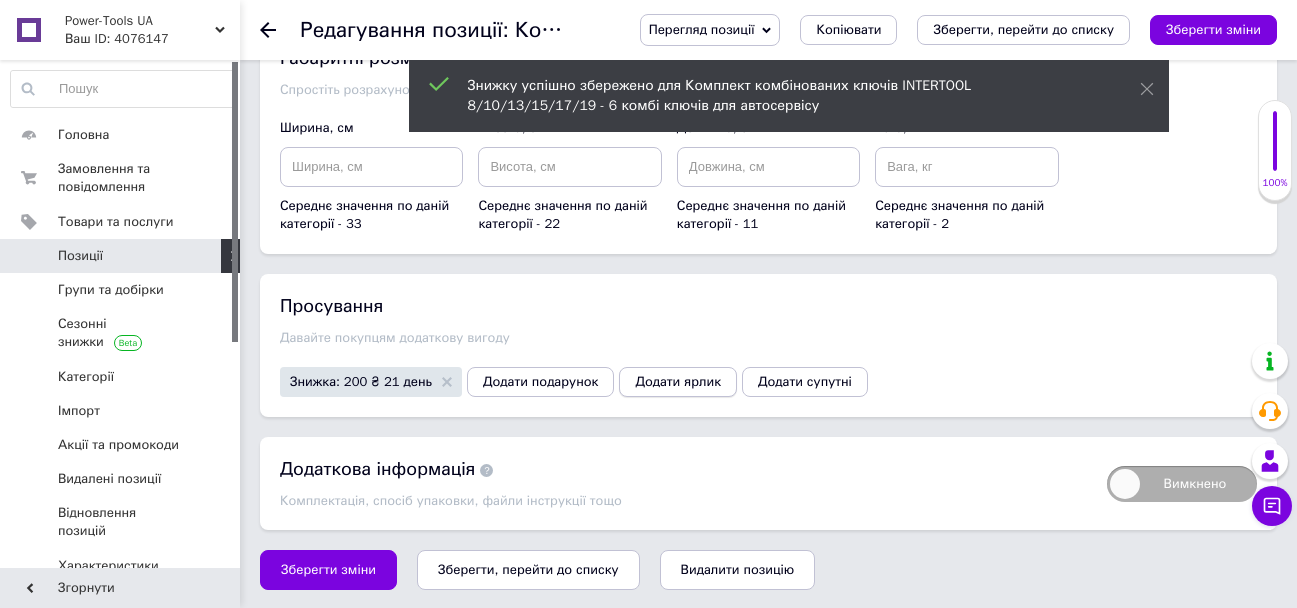 click on "Додати ярлик" at bounding box center (678, 382) 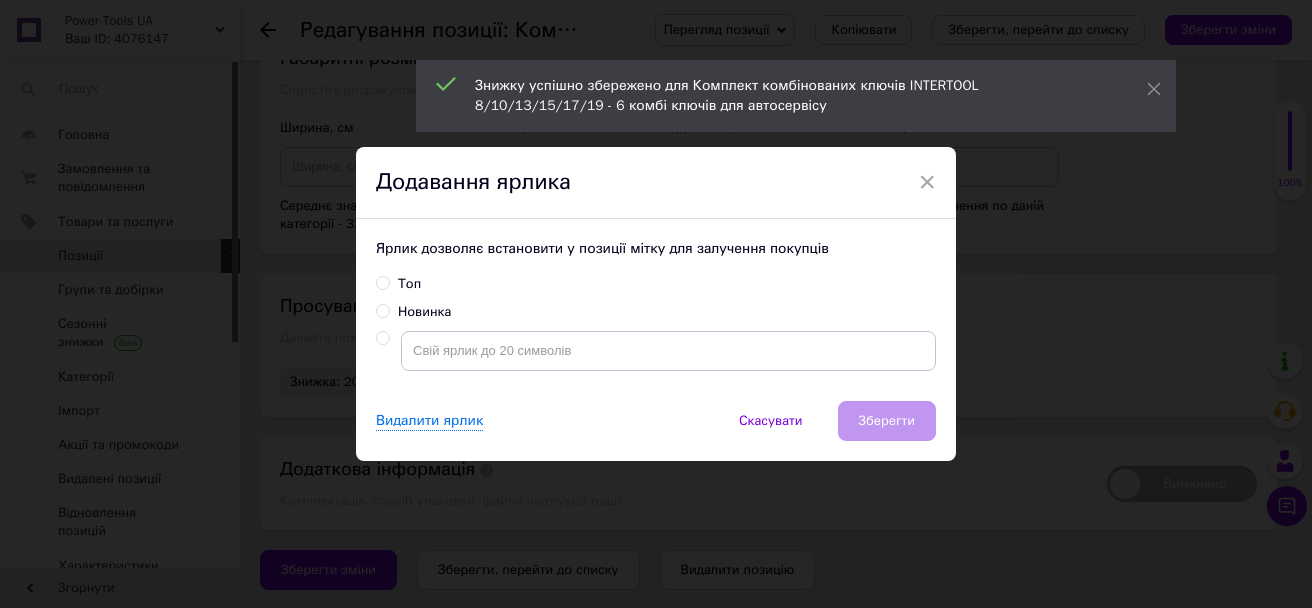 drag, startPoint x: 376, startPoint y: 290, endPoint x: 518, endPoint y: 317, distance: 144.54411 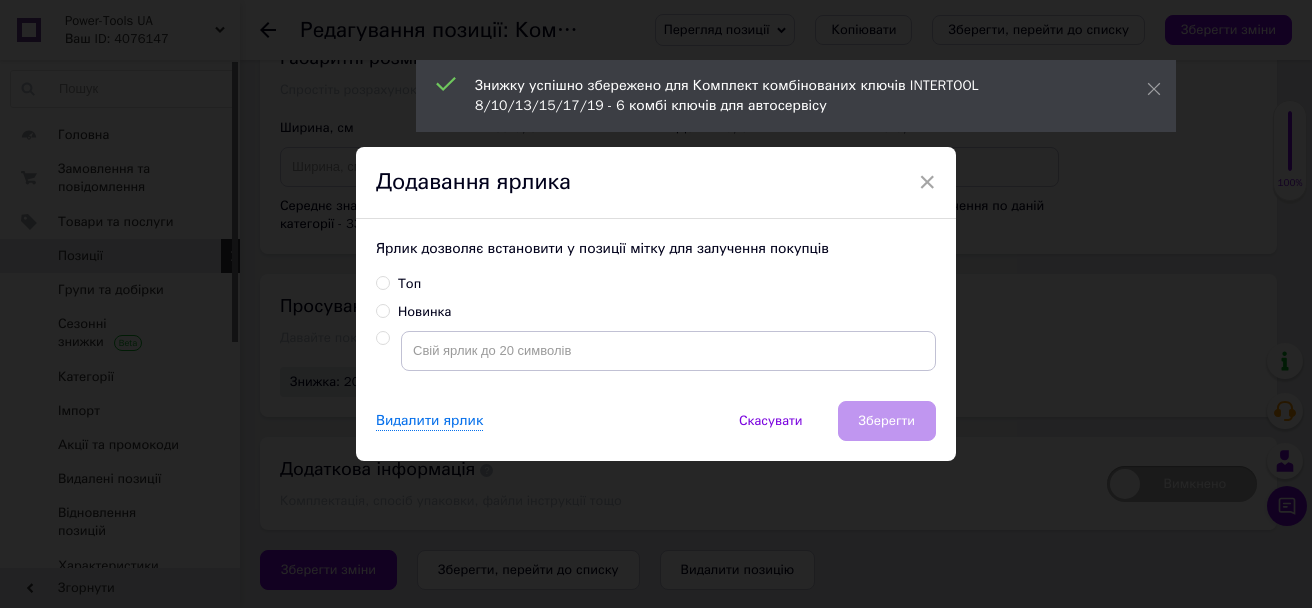 radio on "true" 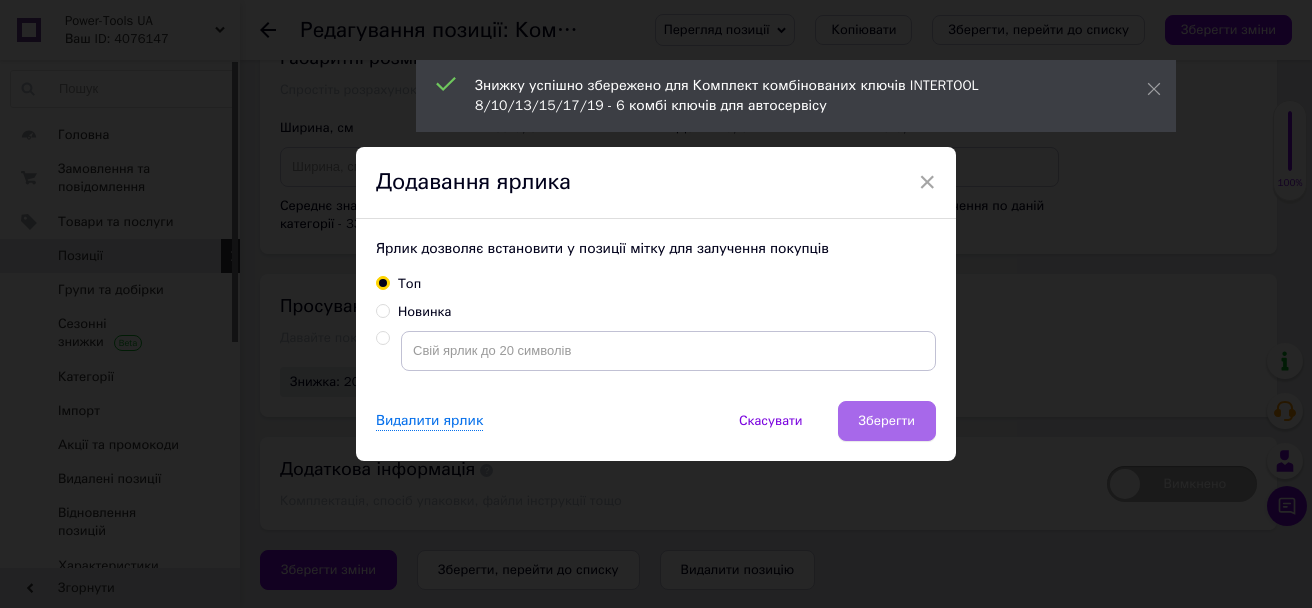 click on "Зберегти" at bounding box center (887, 421) 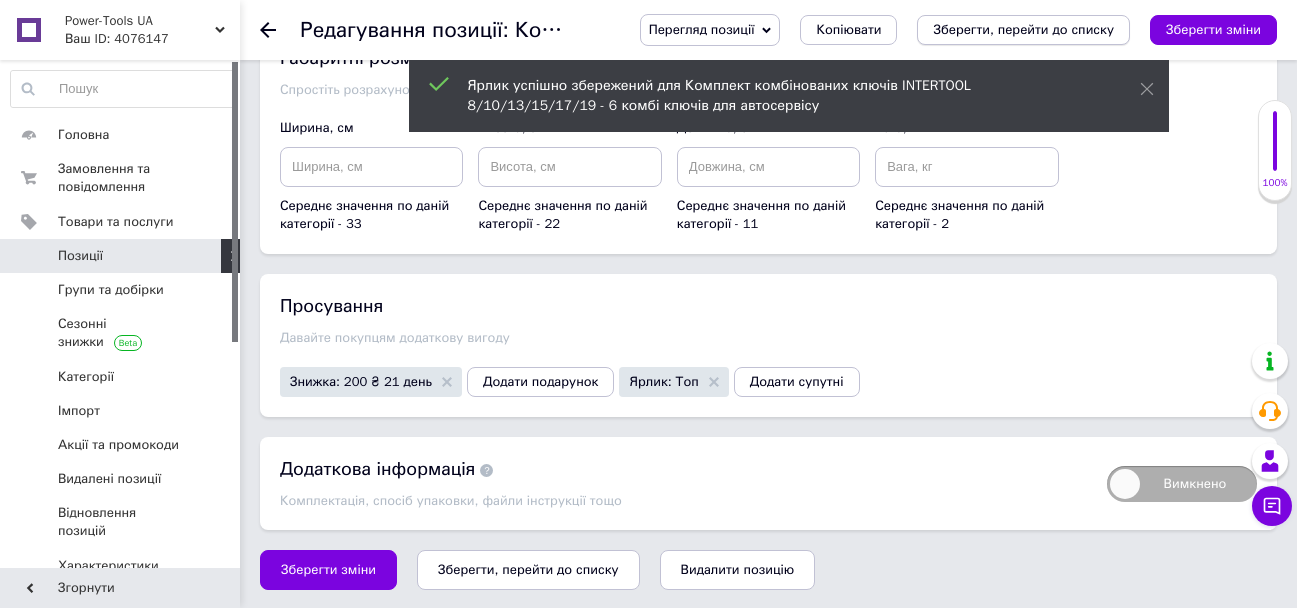 click on "Зберегти, перейти до списку" at bounding box center (1023, 30) 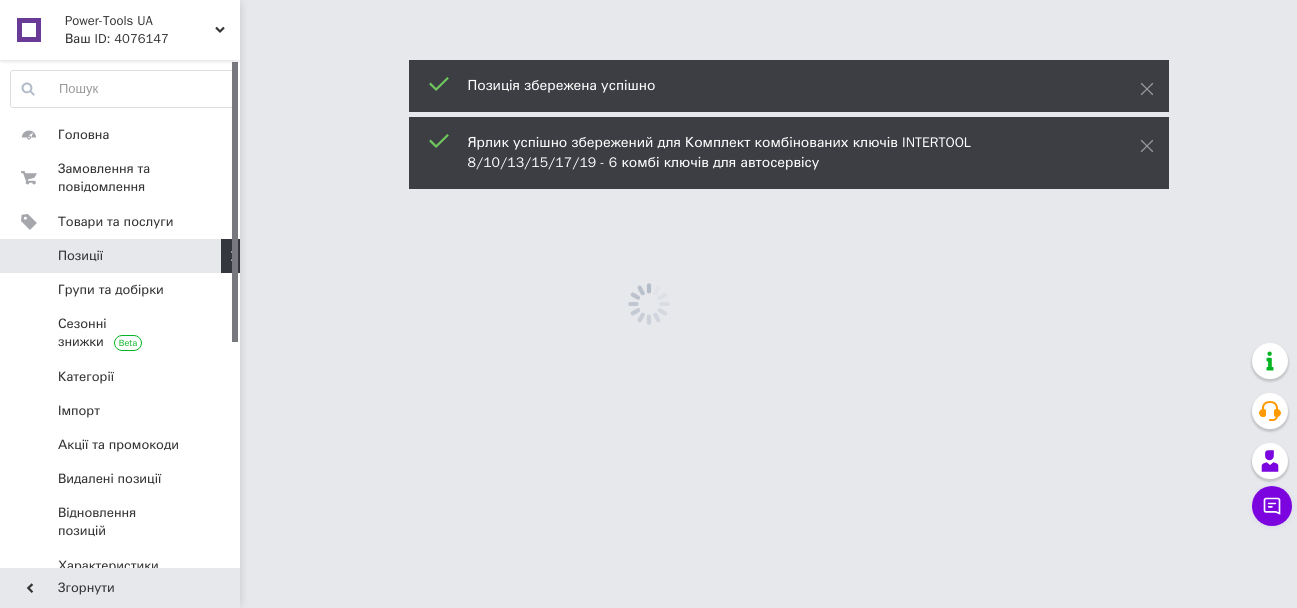 scroll, scrollTop: 0, scrollLeft: 0, axis: both 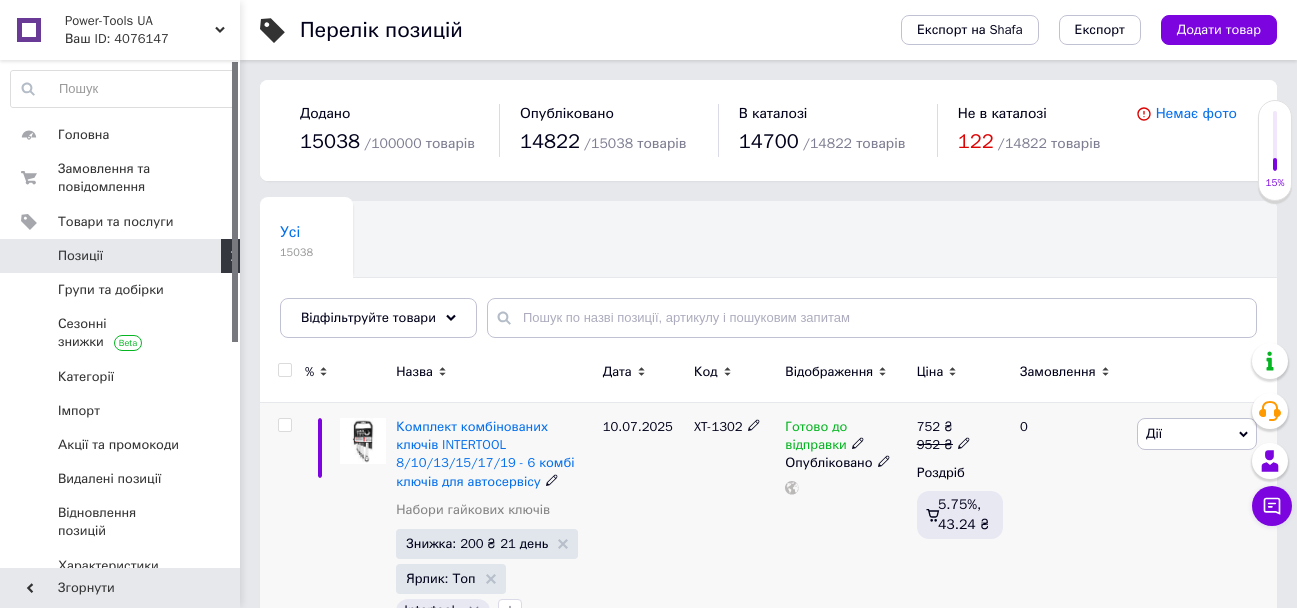 click on "XT-1302" at bounding box center (718, 426) 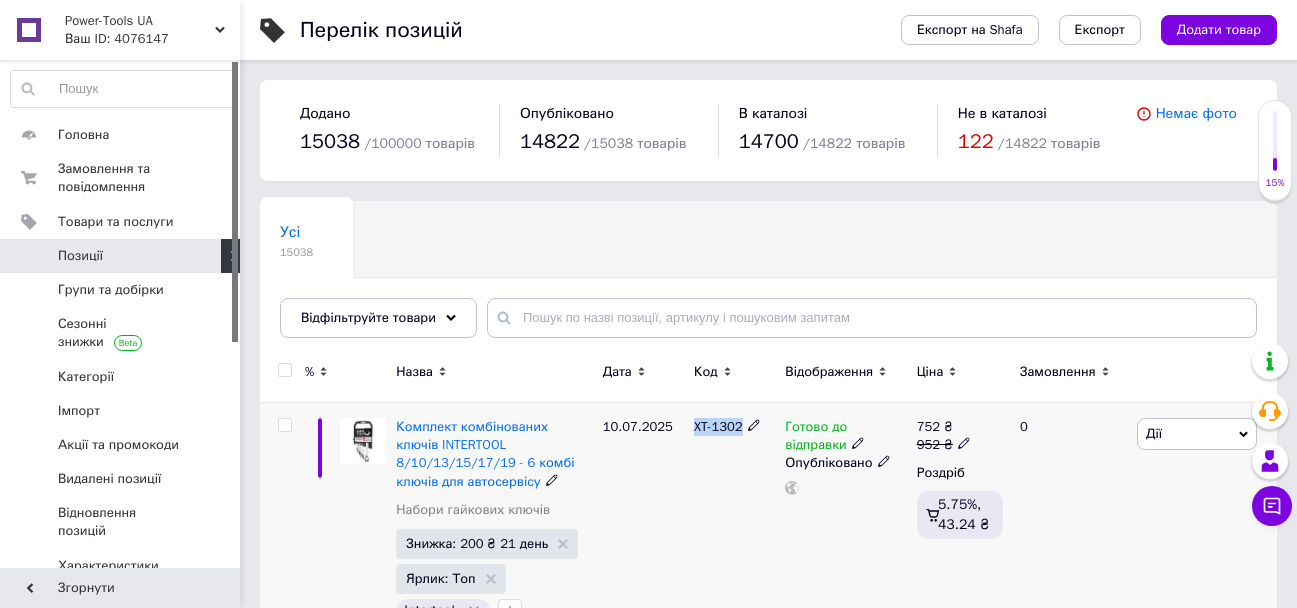 click on "XT-1302" at bounding box center (718, 426) 